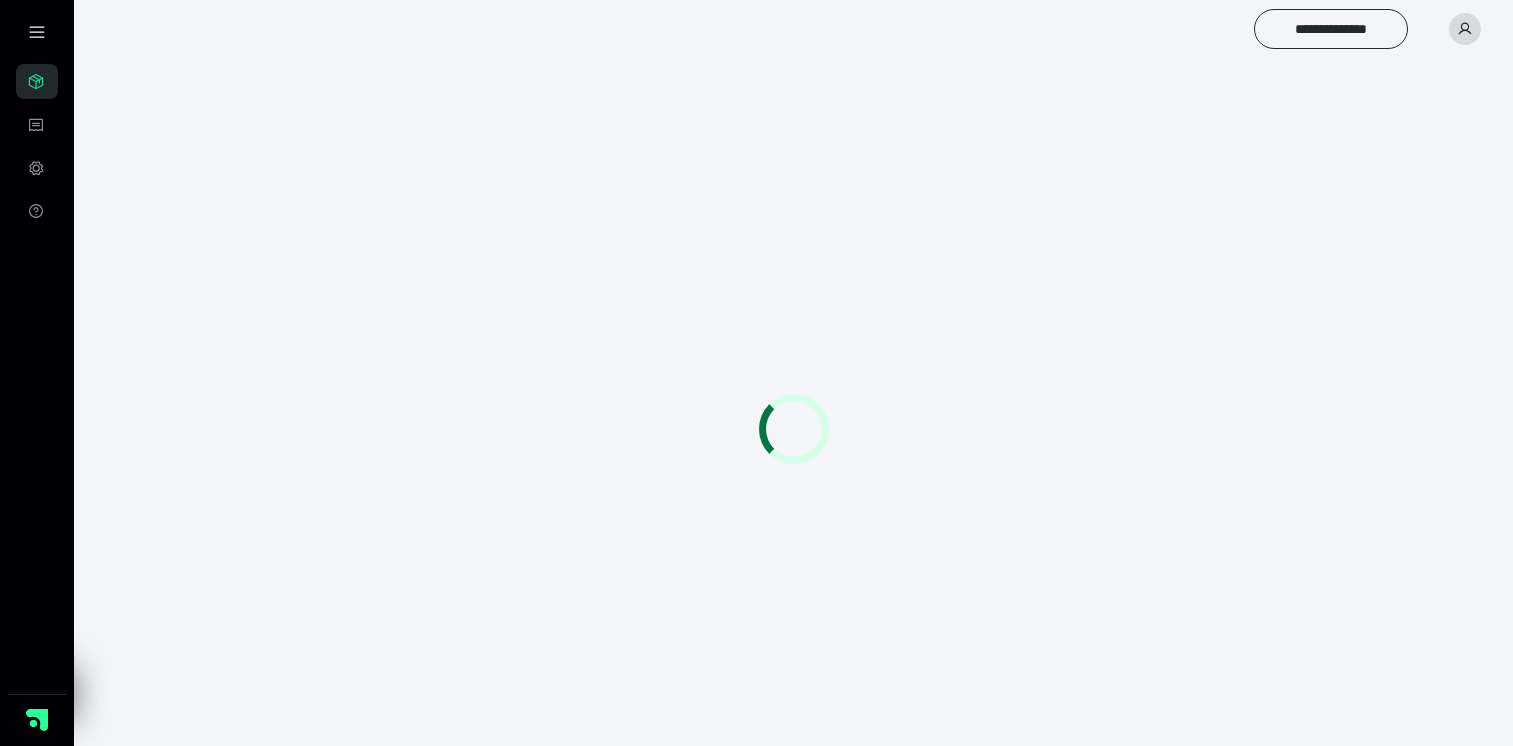 scroll, scrollTop: 0, scrollLeft: 0, axis: both 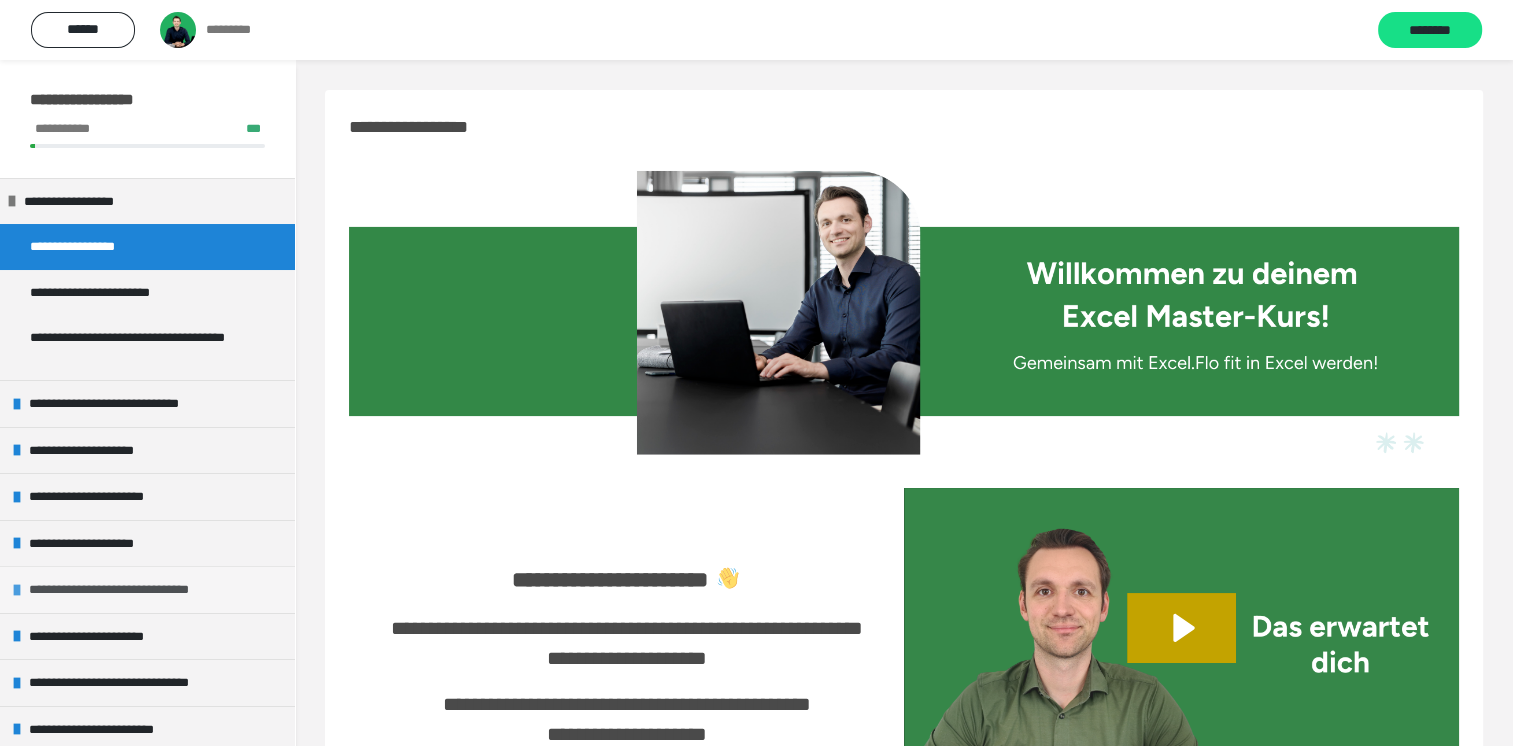click on "**********" at bounding box center [131, 590] 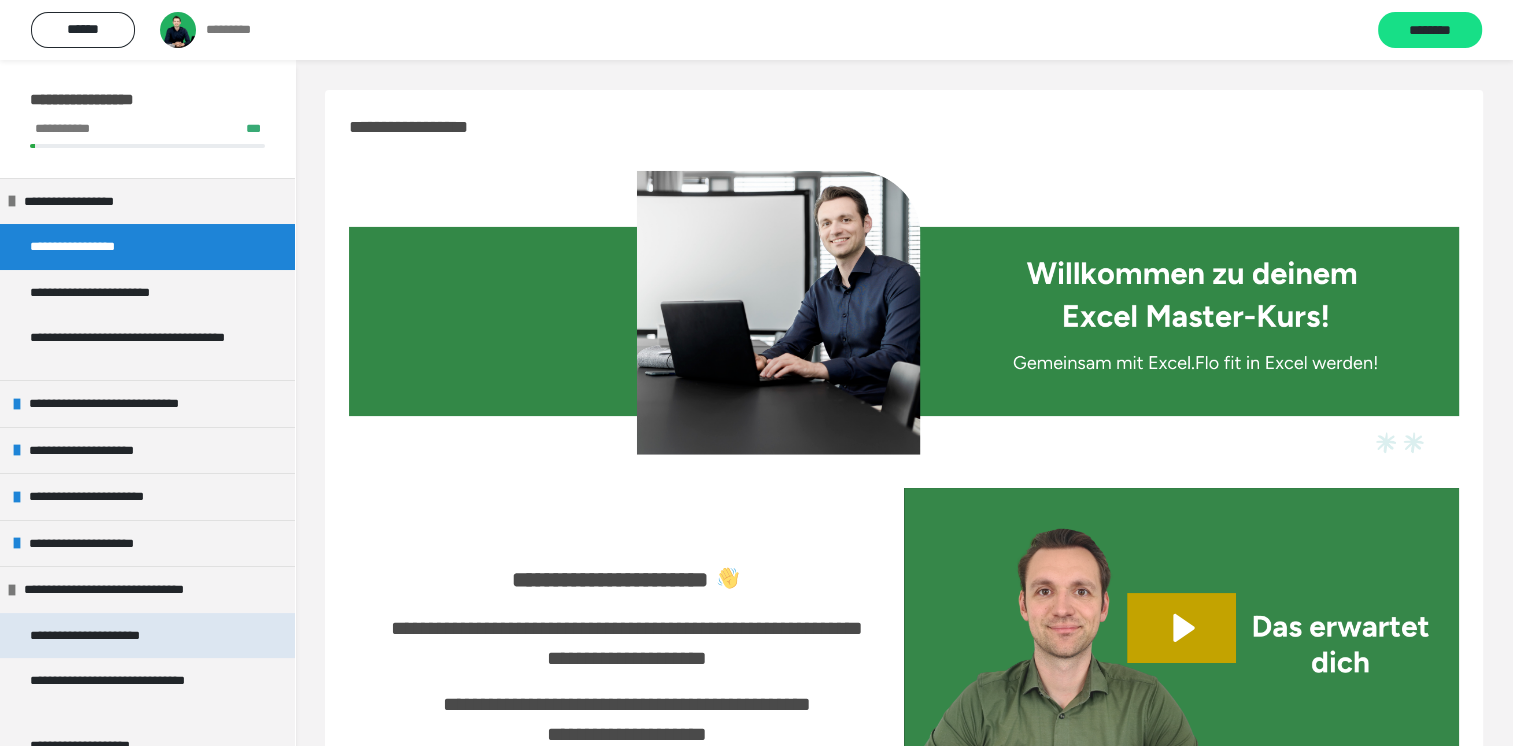 click on "**********" at bounding box center (102, 636) 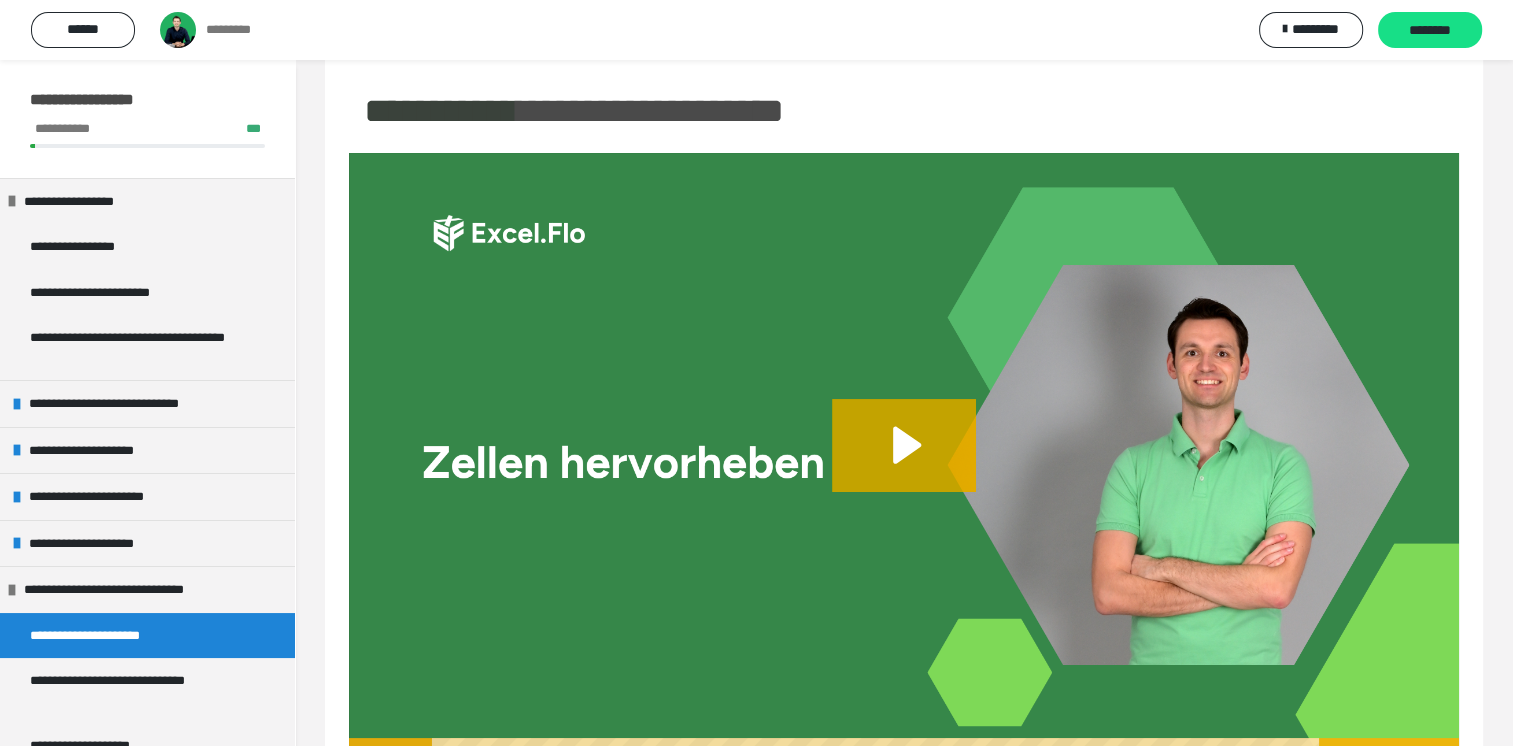 scroll, scrollTop: 73, scrollLeft: 0, axis: vertical 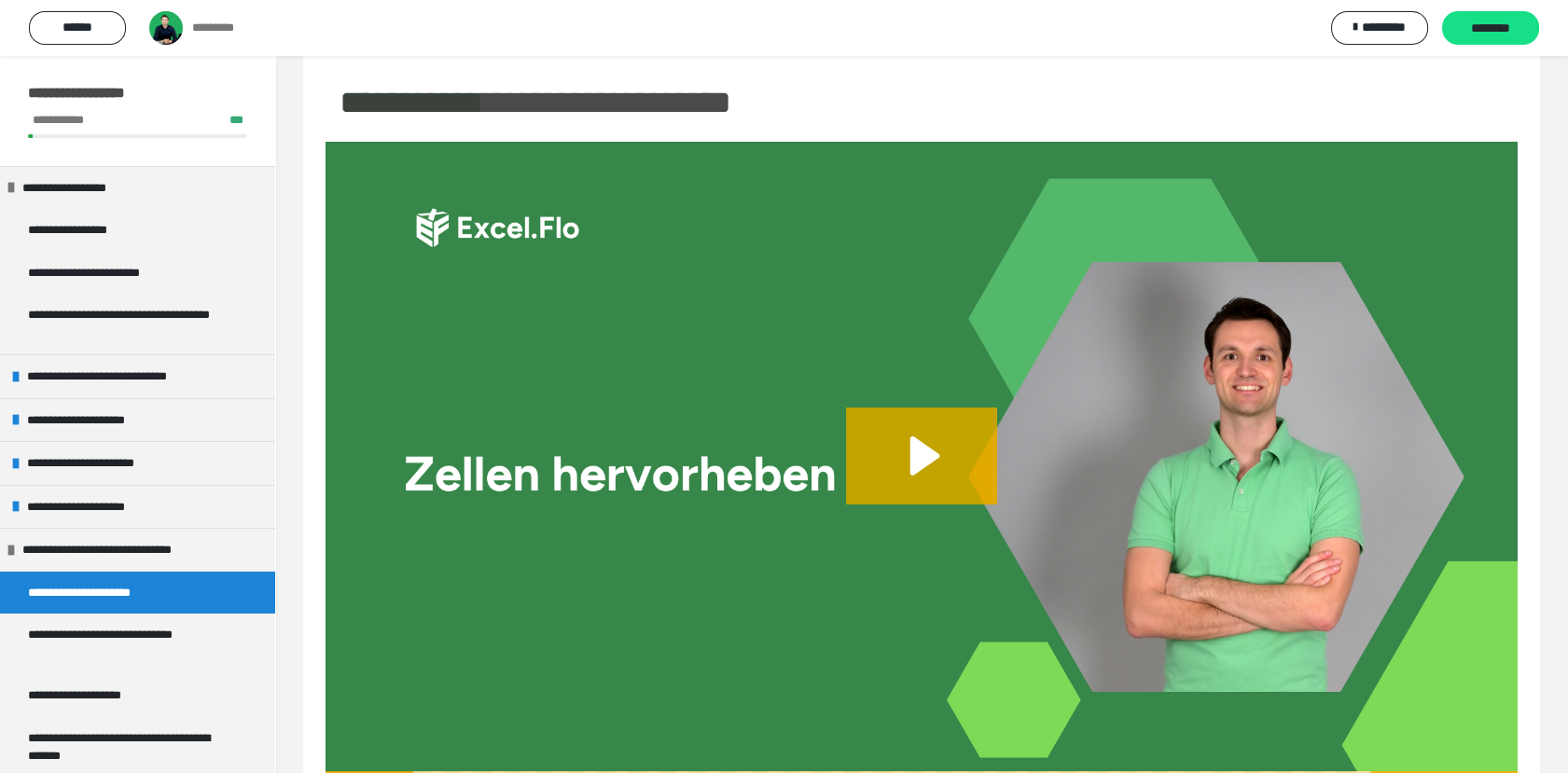 drag, startPoint x: 1370, startPoint y: 0, endPoint x: 970, endPoint y: 518, distance: 654.4647 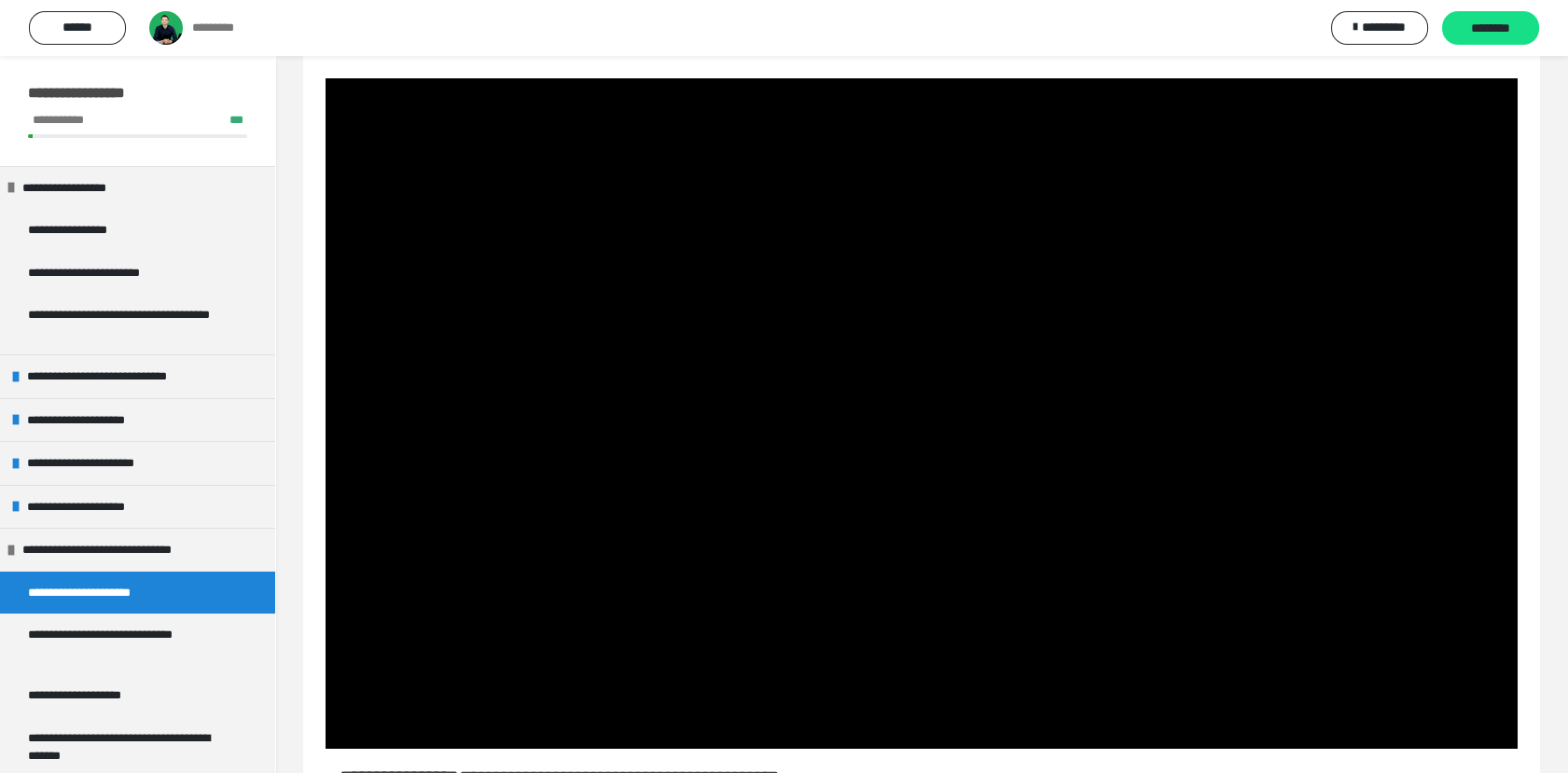 scroll, scrollTop: 131, scrollLeft: 0, axis: vertical 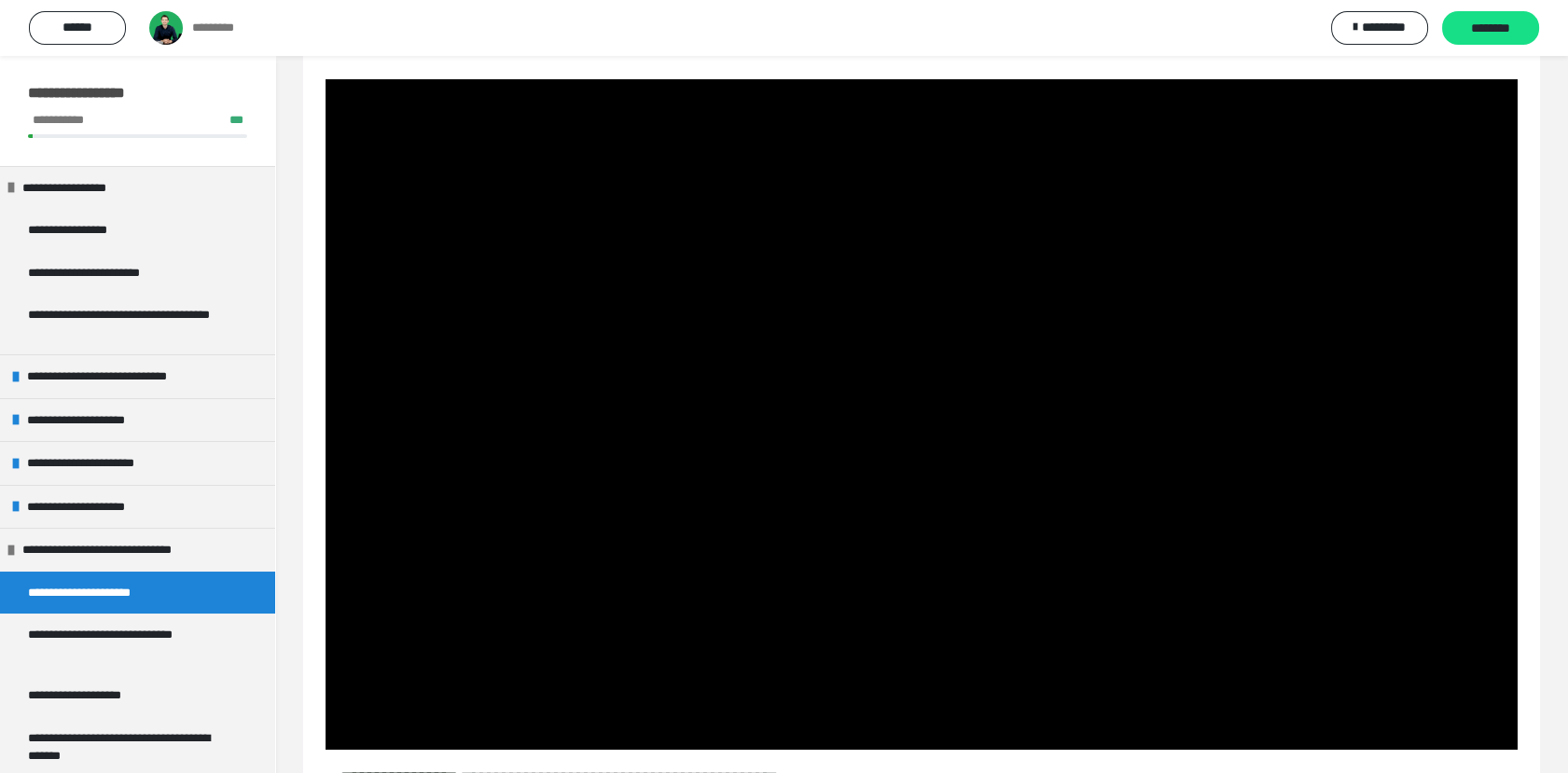 type 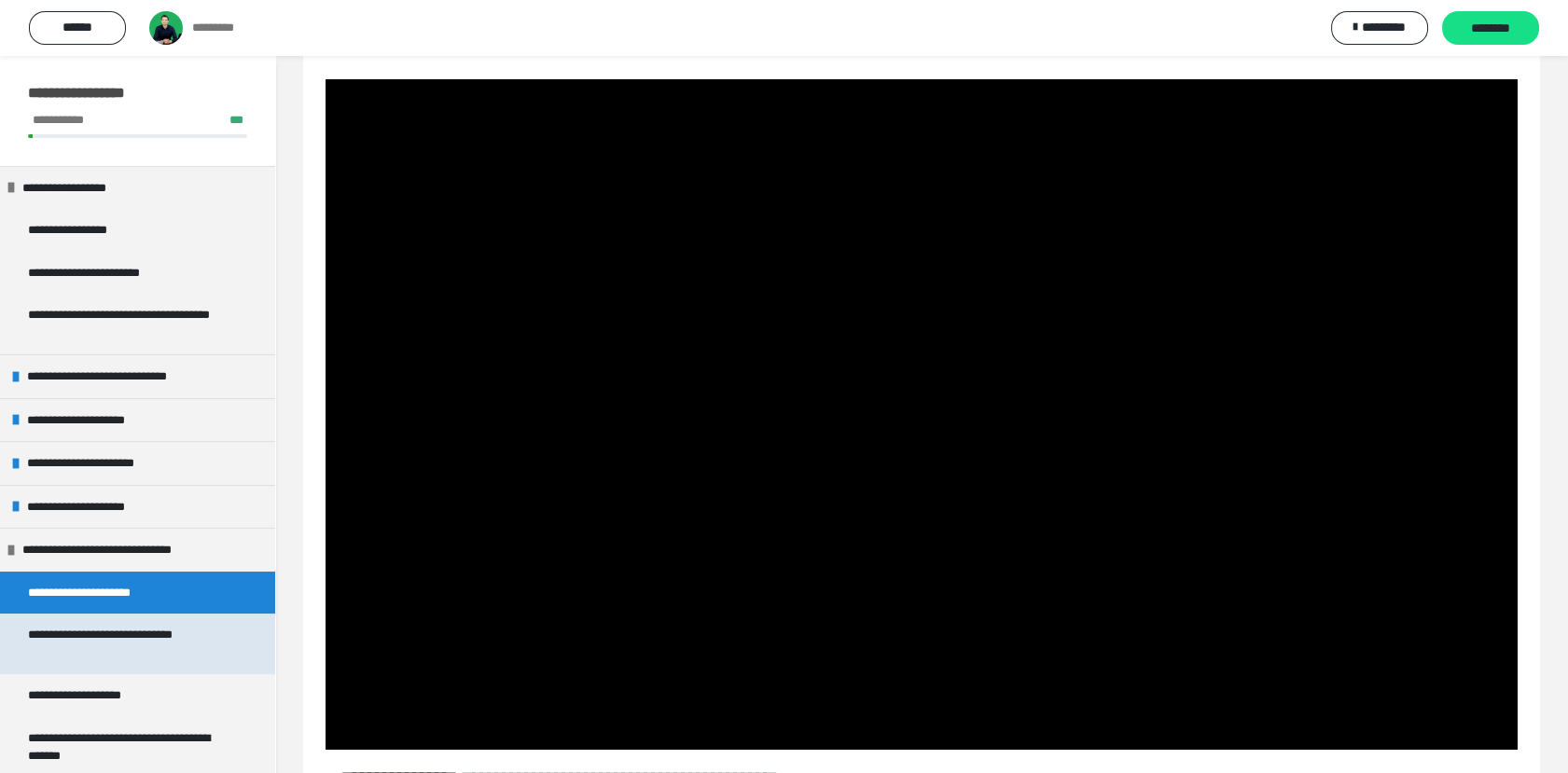 click on "**********" at bounding box center [122, 643] 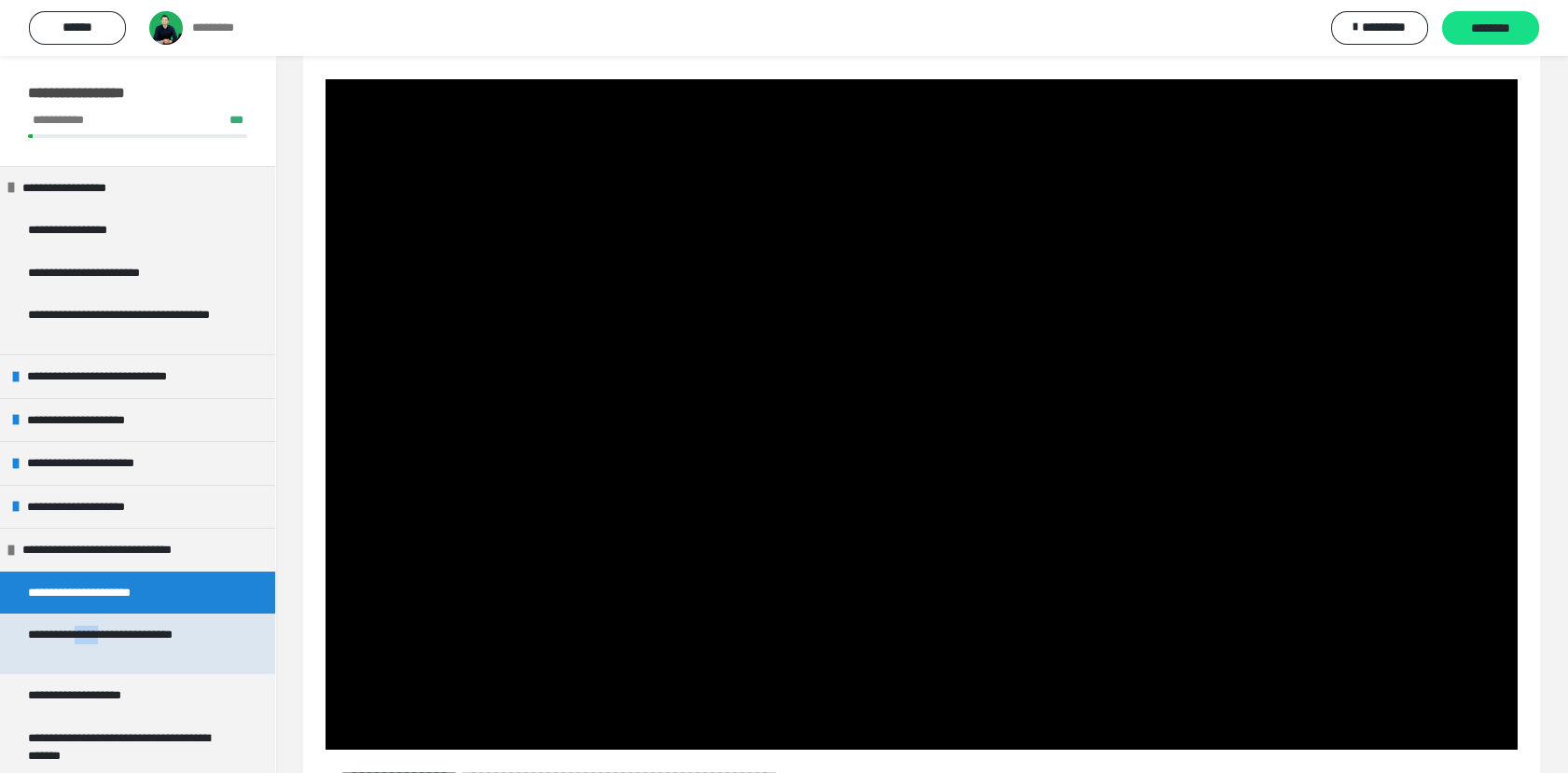 click on "**********" at bounding box center [122, 643] 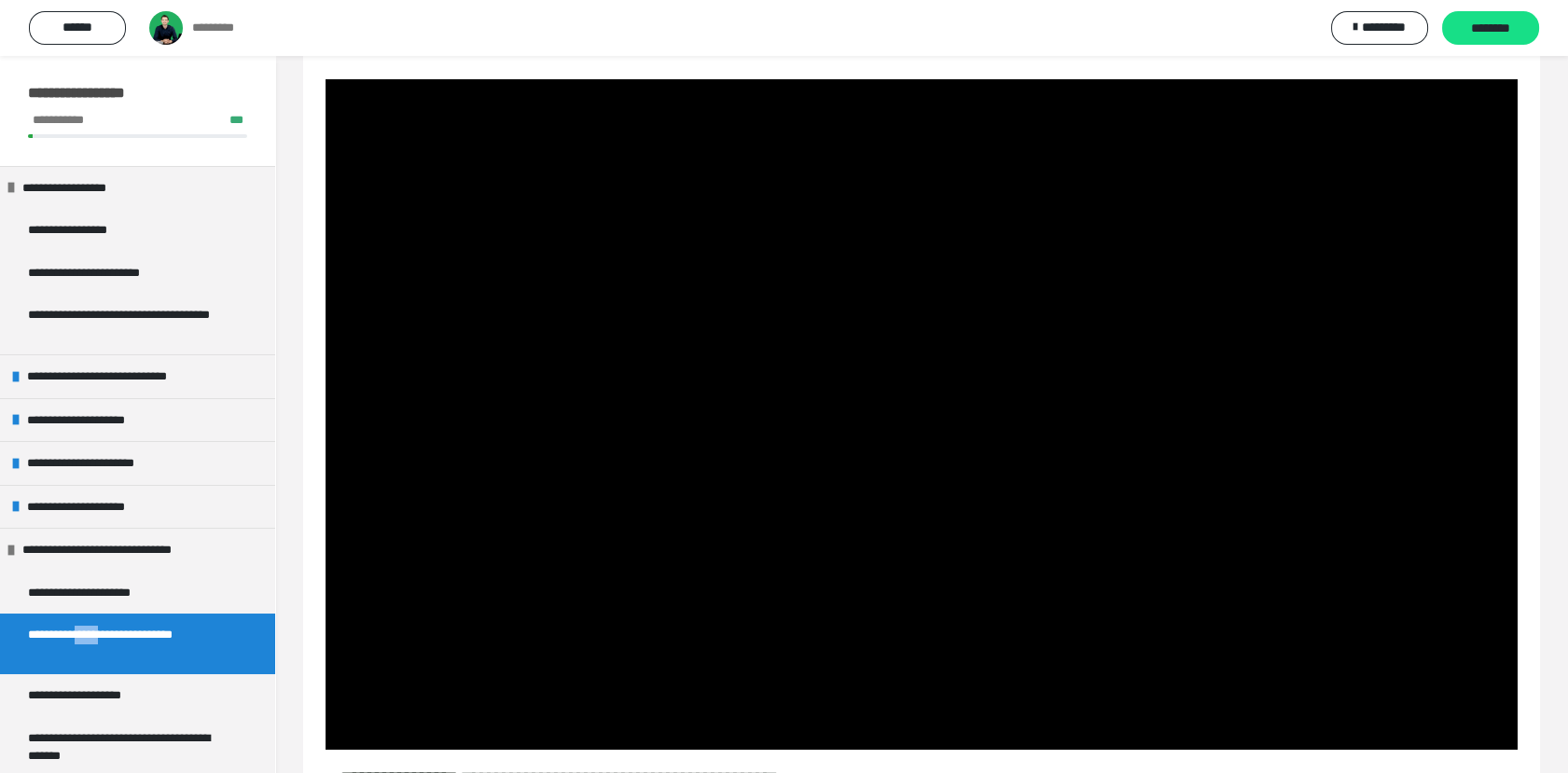scroll, scrollTop: 56, scrollLeft: 0, axis: vertical 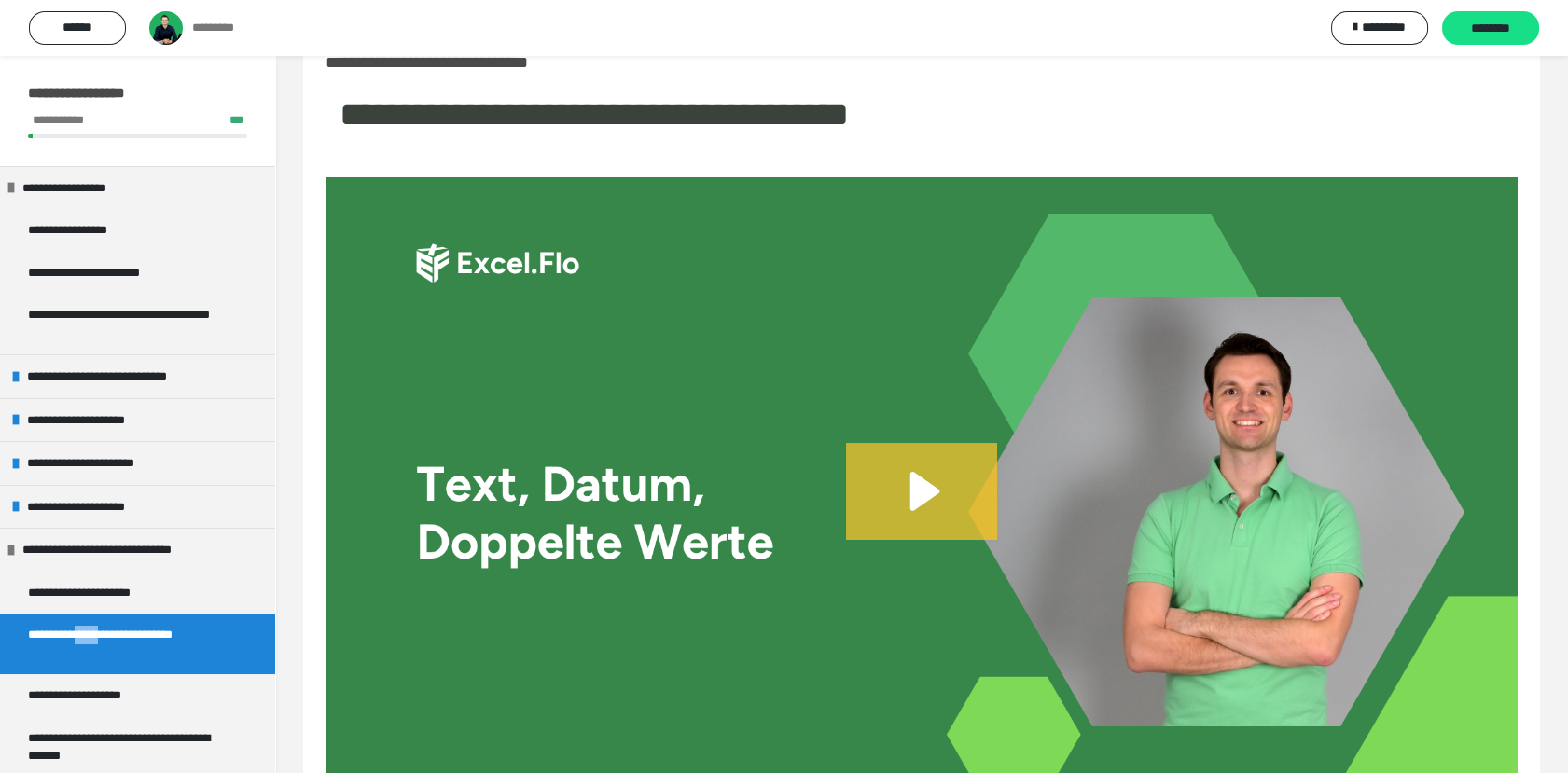 click 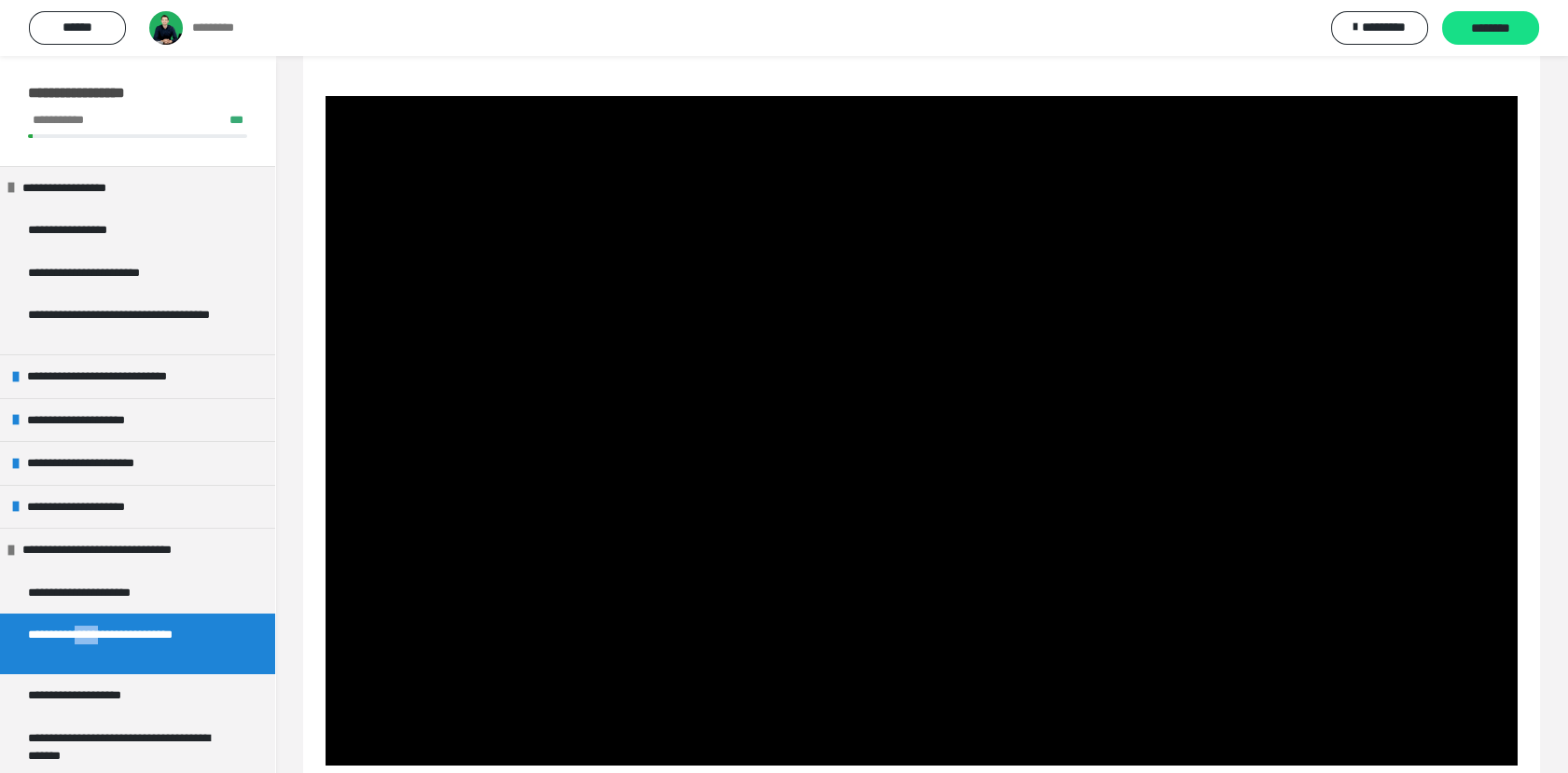 scroll, scrollTop: 139, scrollLeft: 0, axis: vertical 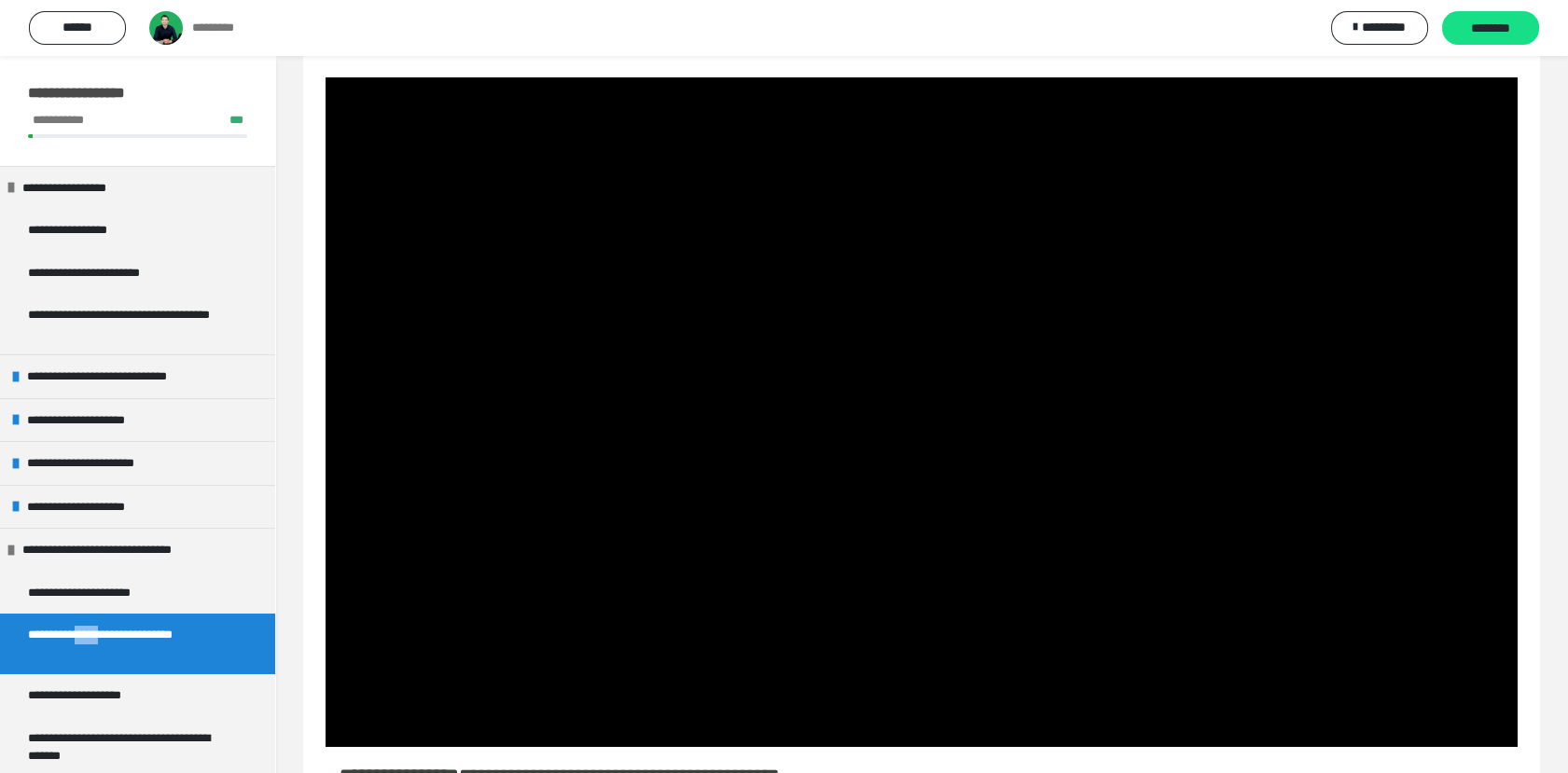 type 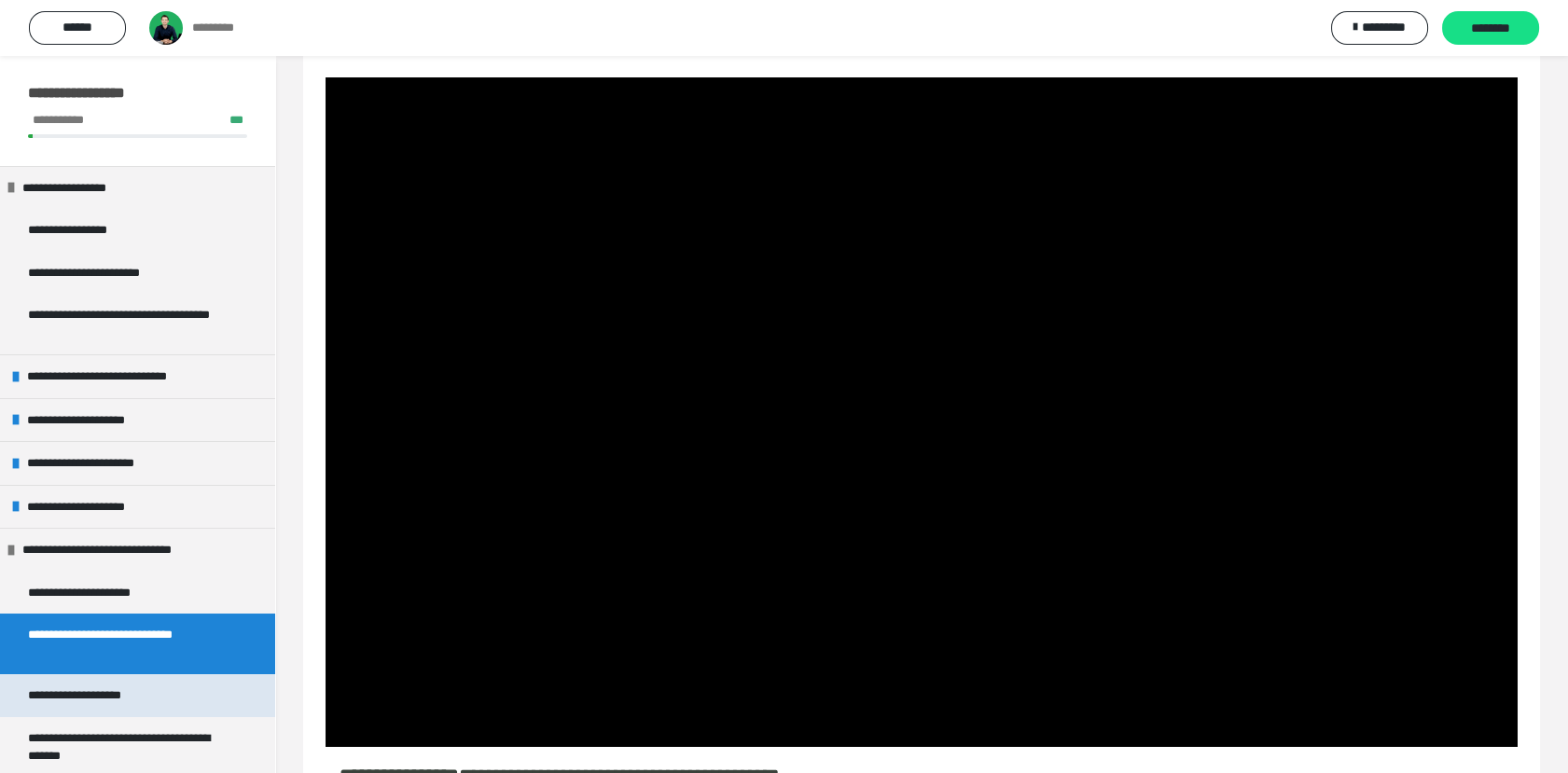 click on "**********" at bounding box center [137, 696] 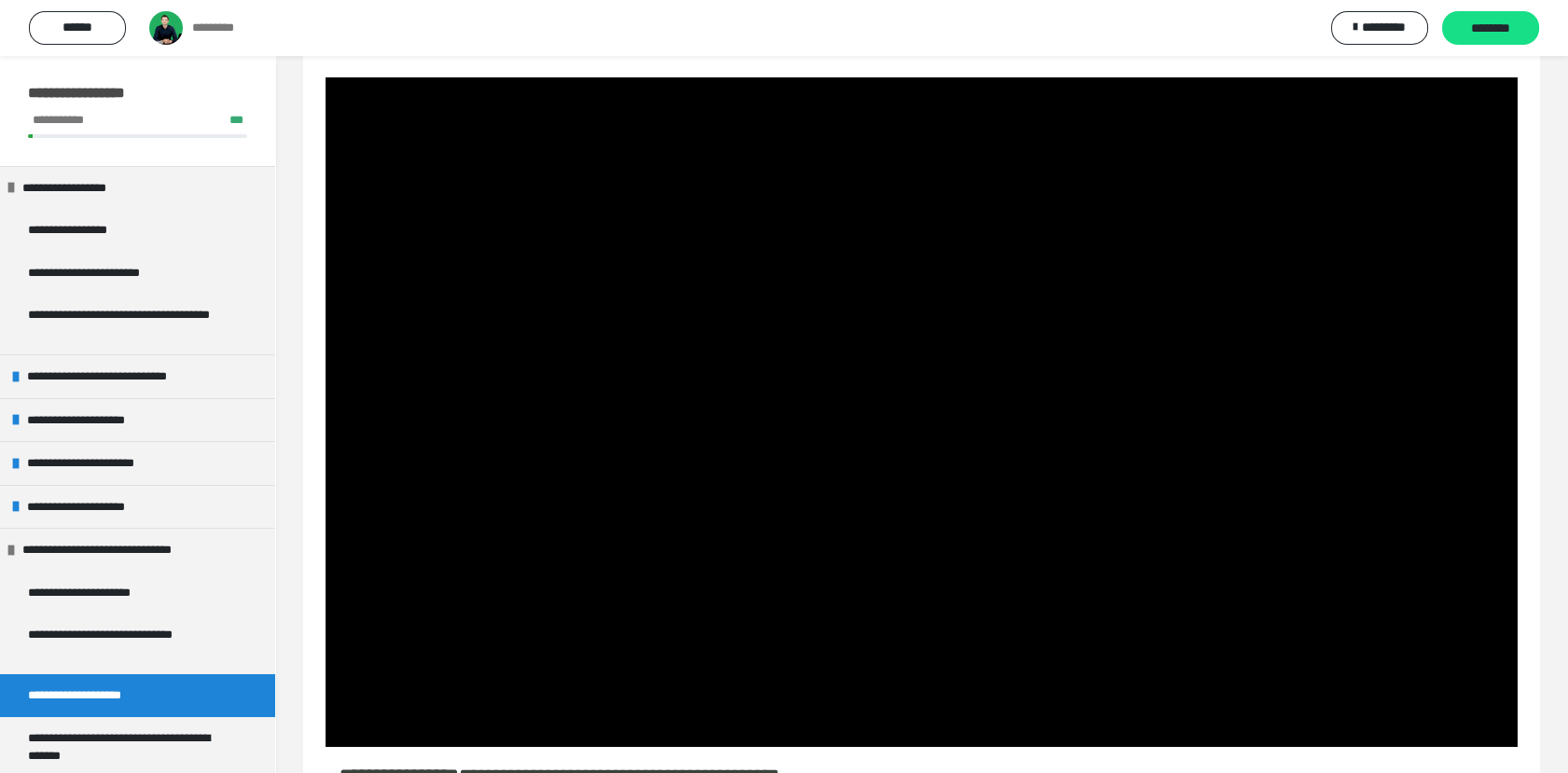 scroll, scrollTop: 56, scrollLeft: 0, axis: vertical 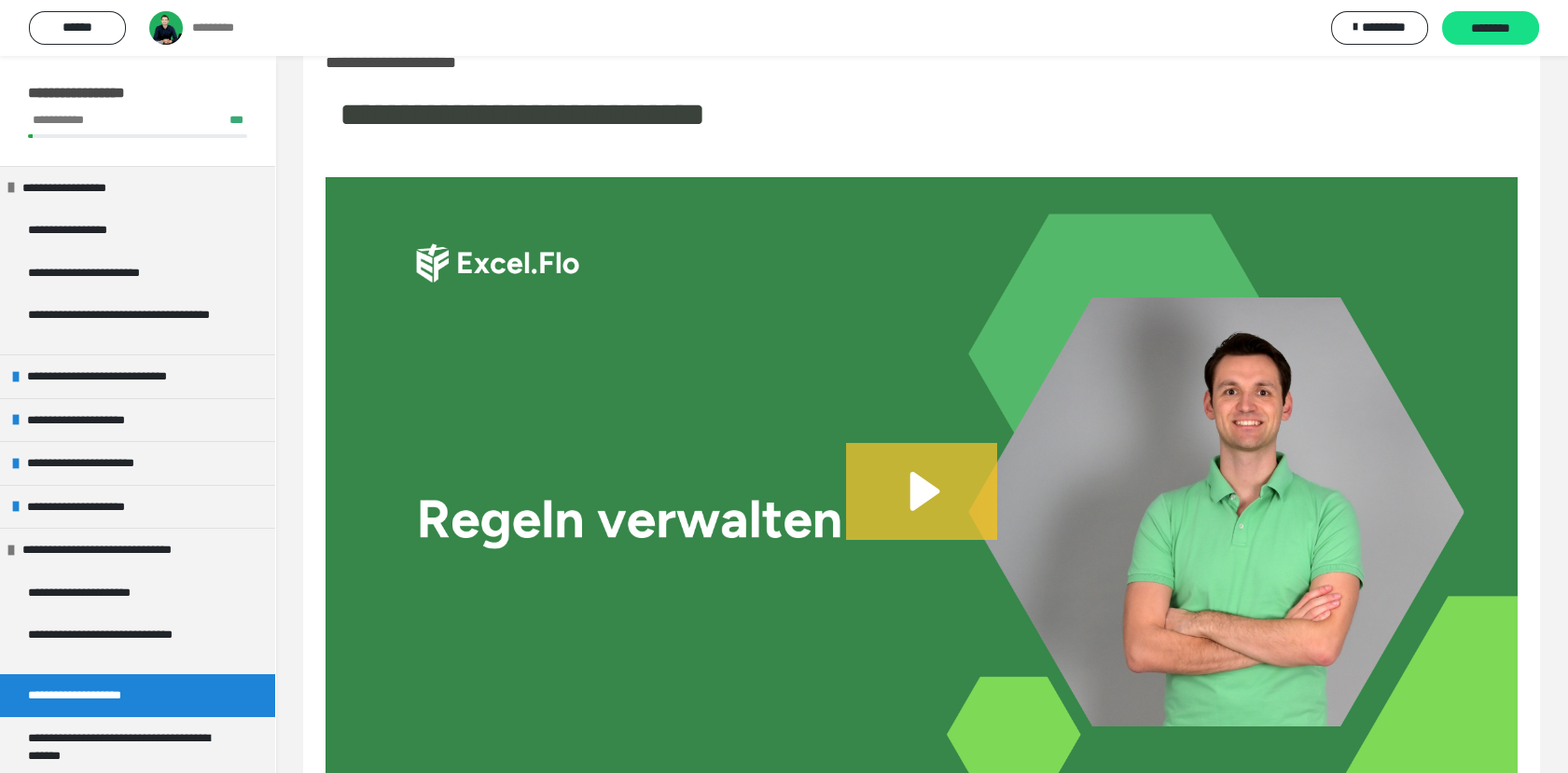 click 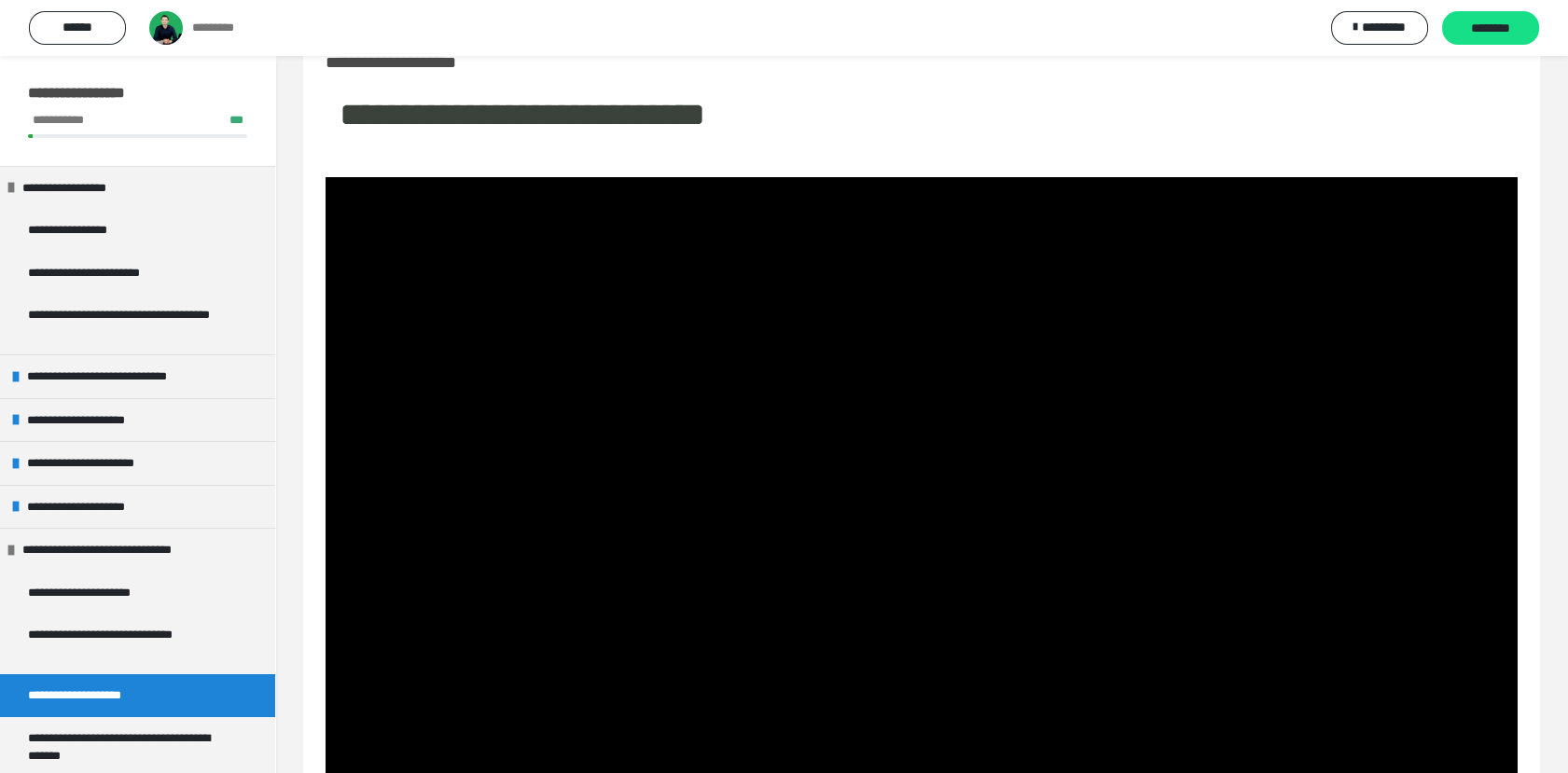 click at bounding box center [922, 512] 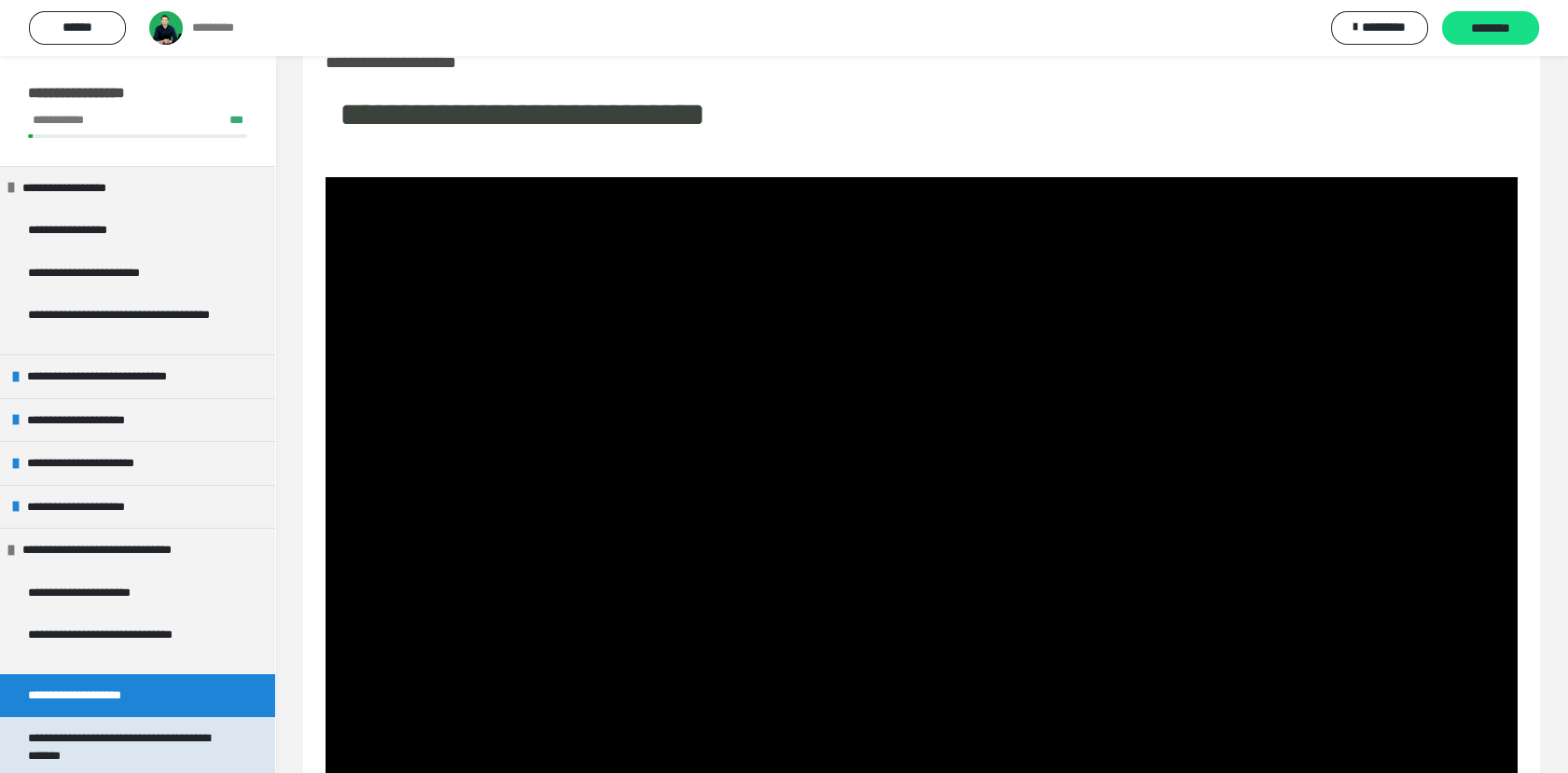 click on "**********" at bounding box center (122, 747) 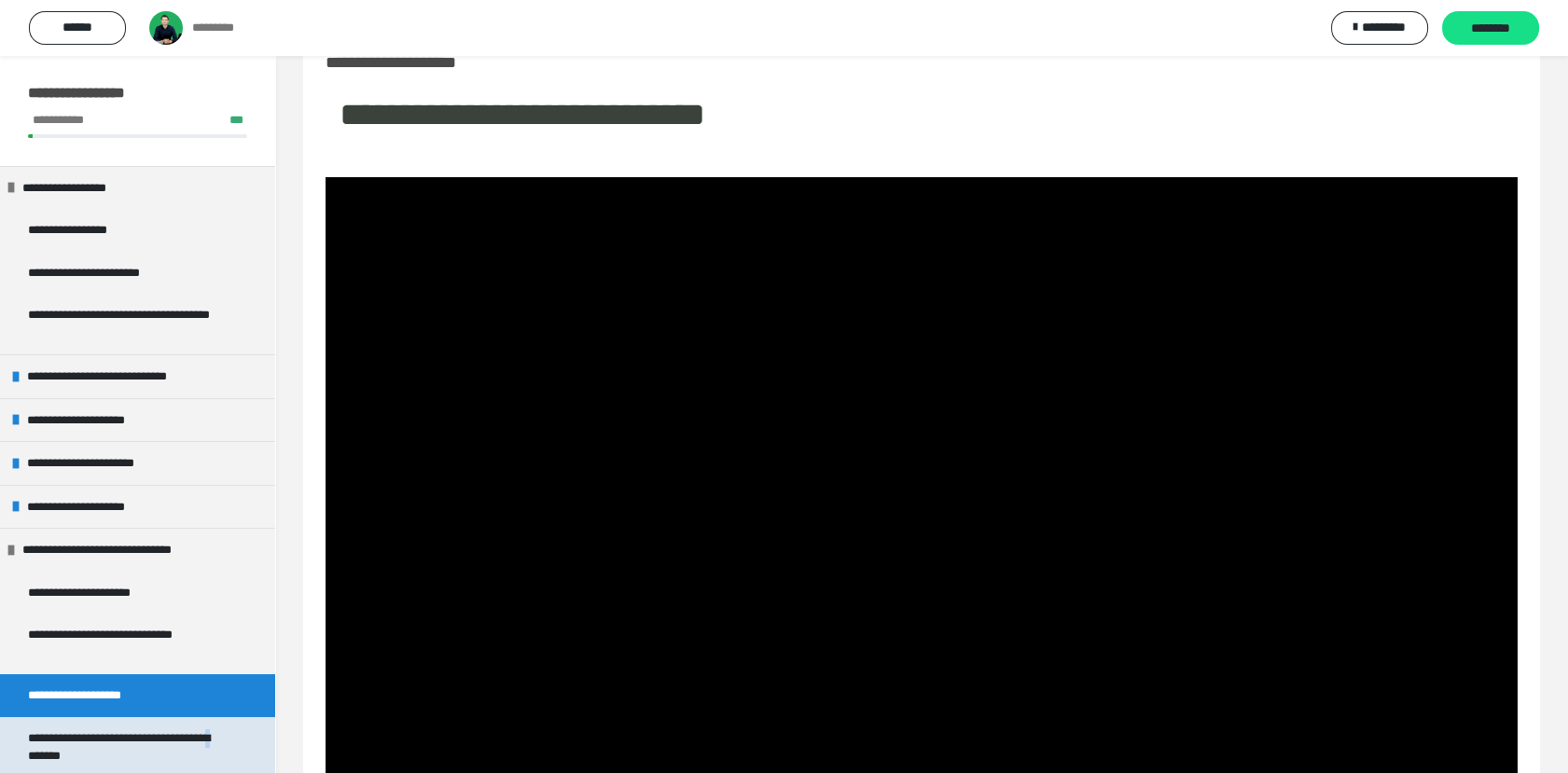 click on "**********" at bounding box center (122, 747) 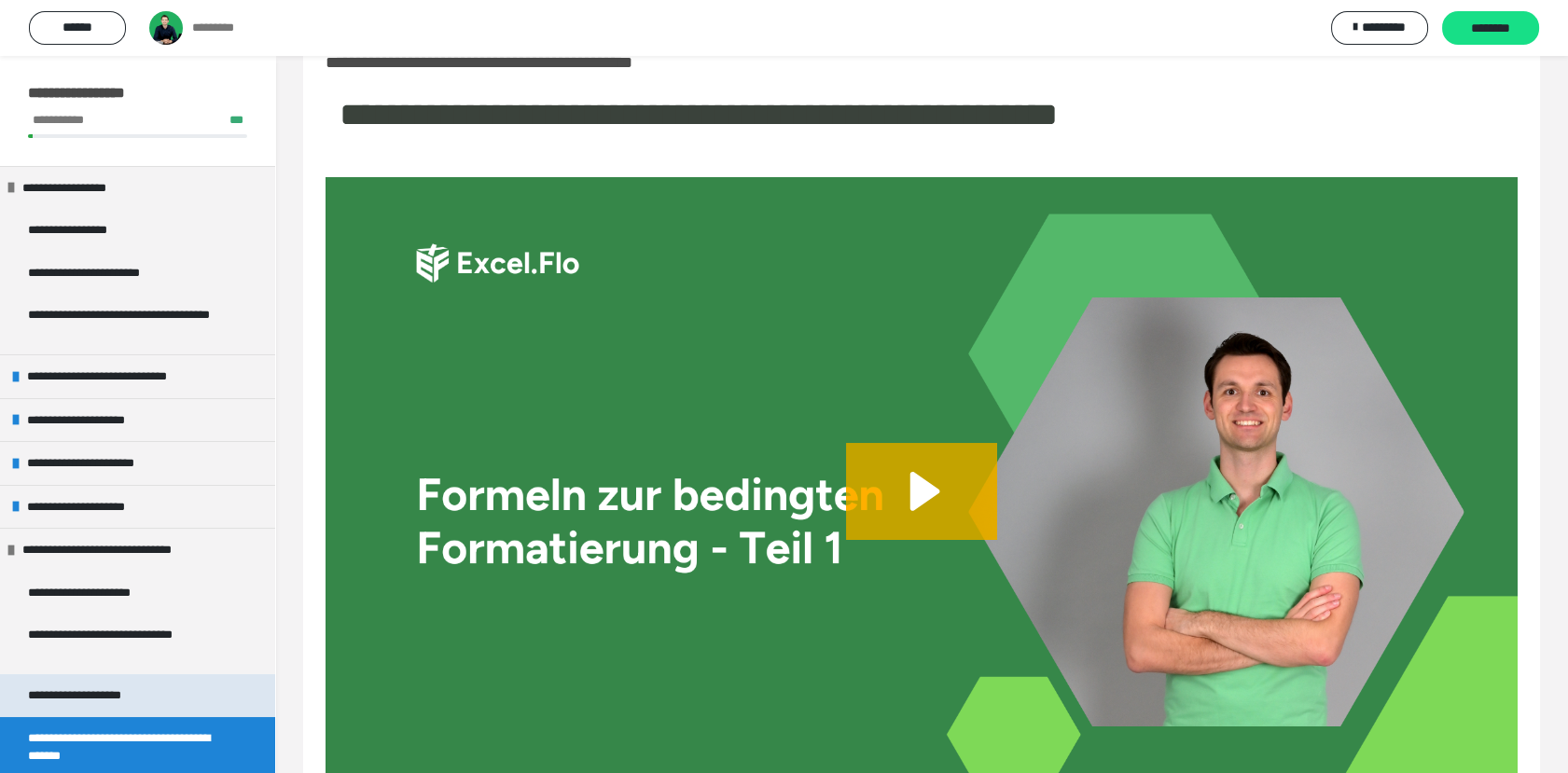click on "**********" at bounding box center (90, 696) 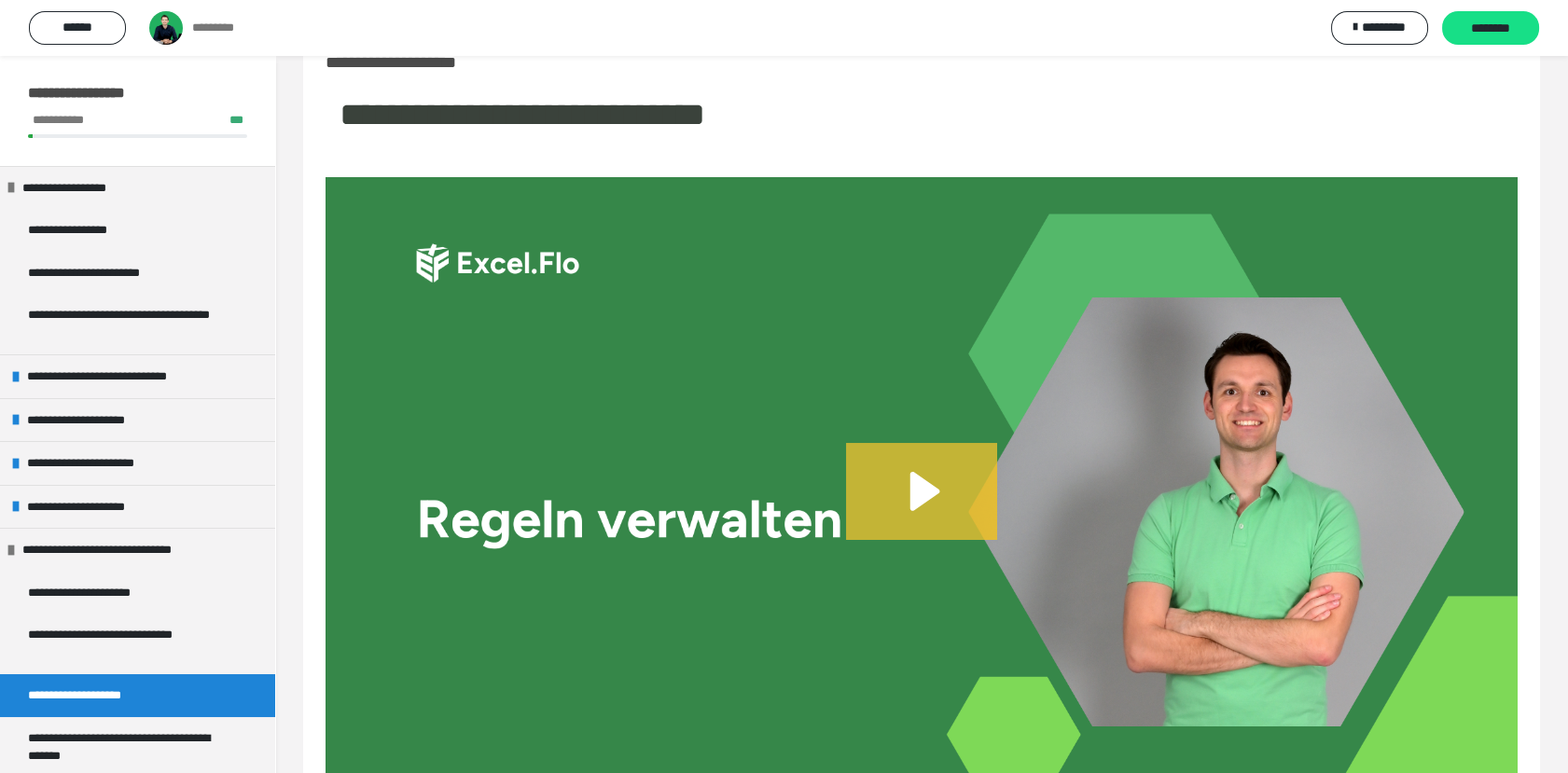 click 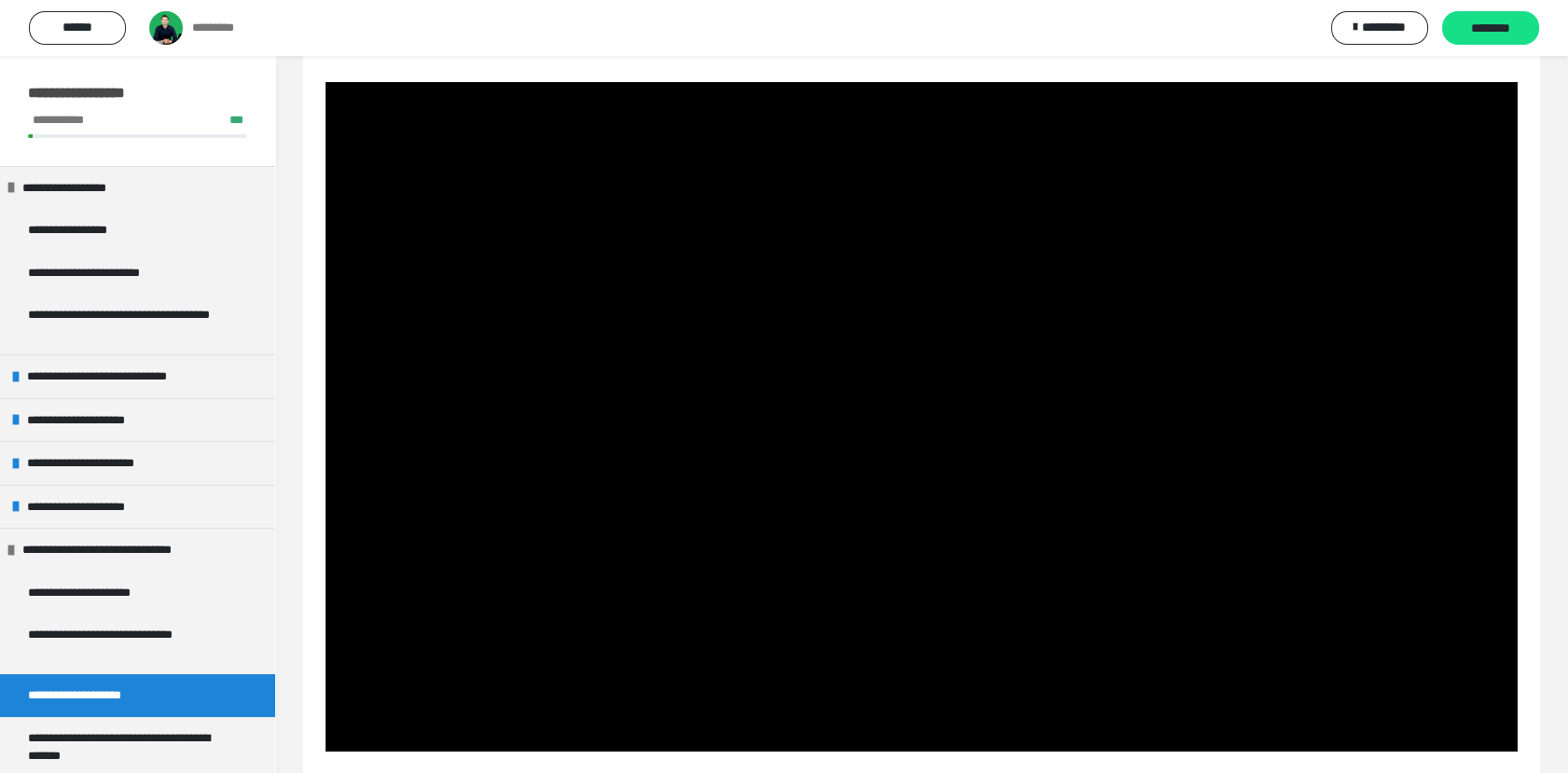 scroll, scrollTop: 156, scrollLeft: 0, axis: vertical 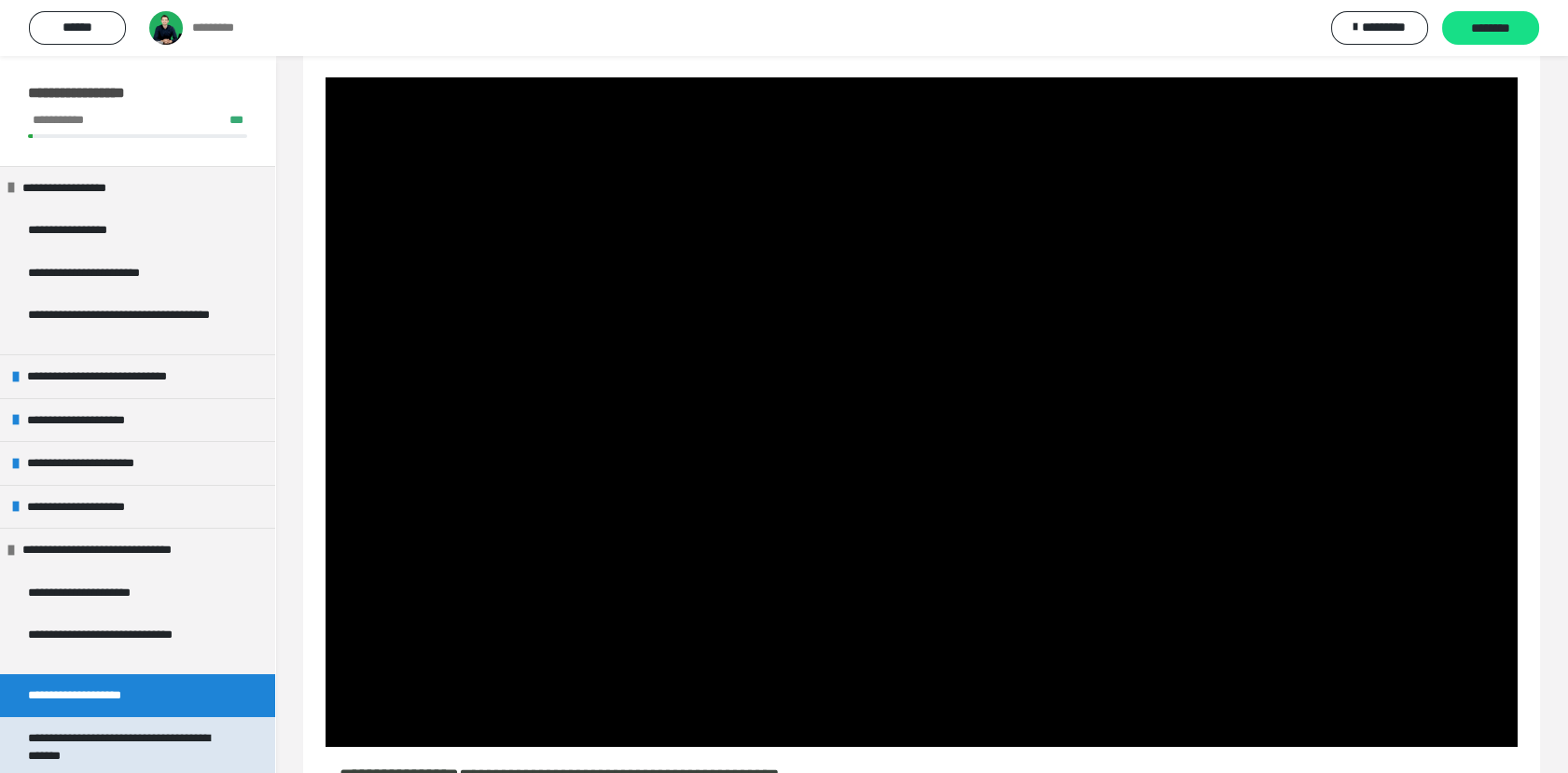 click on "**********" at bounding box center (122, 747) 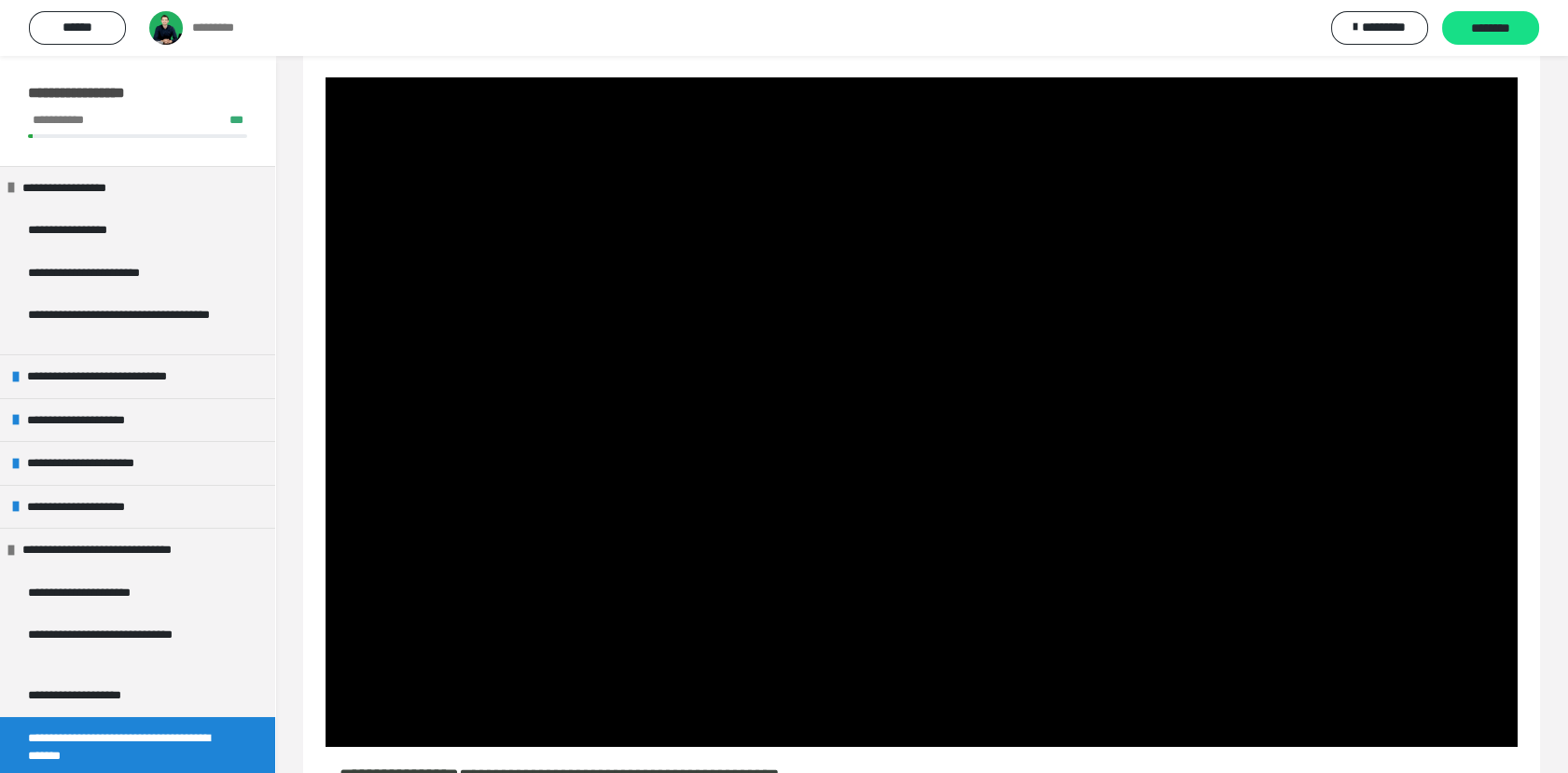 scroll, scrollTop: 56, scrollLeft: 0, axis: vertical 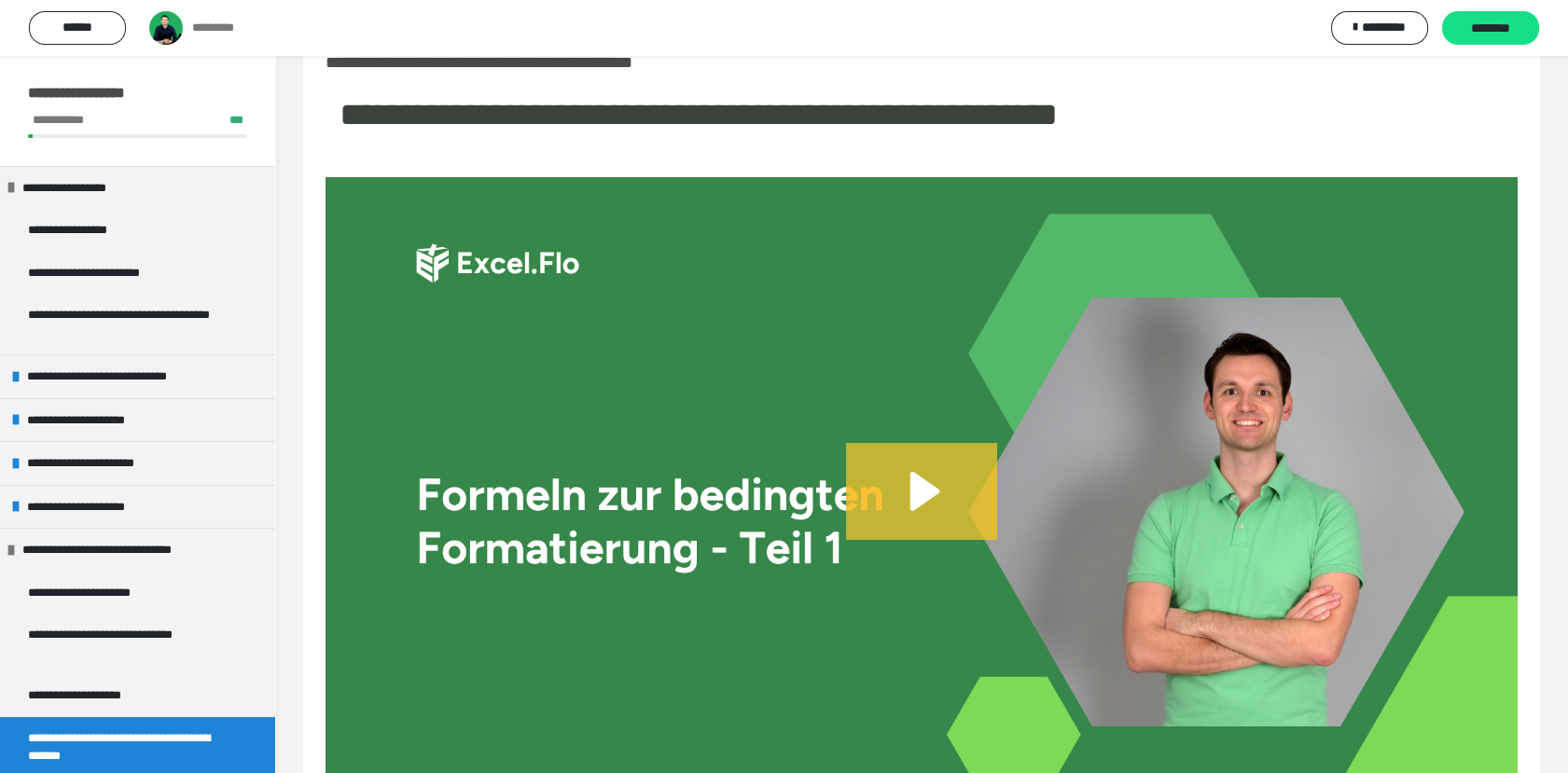 click 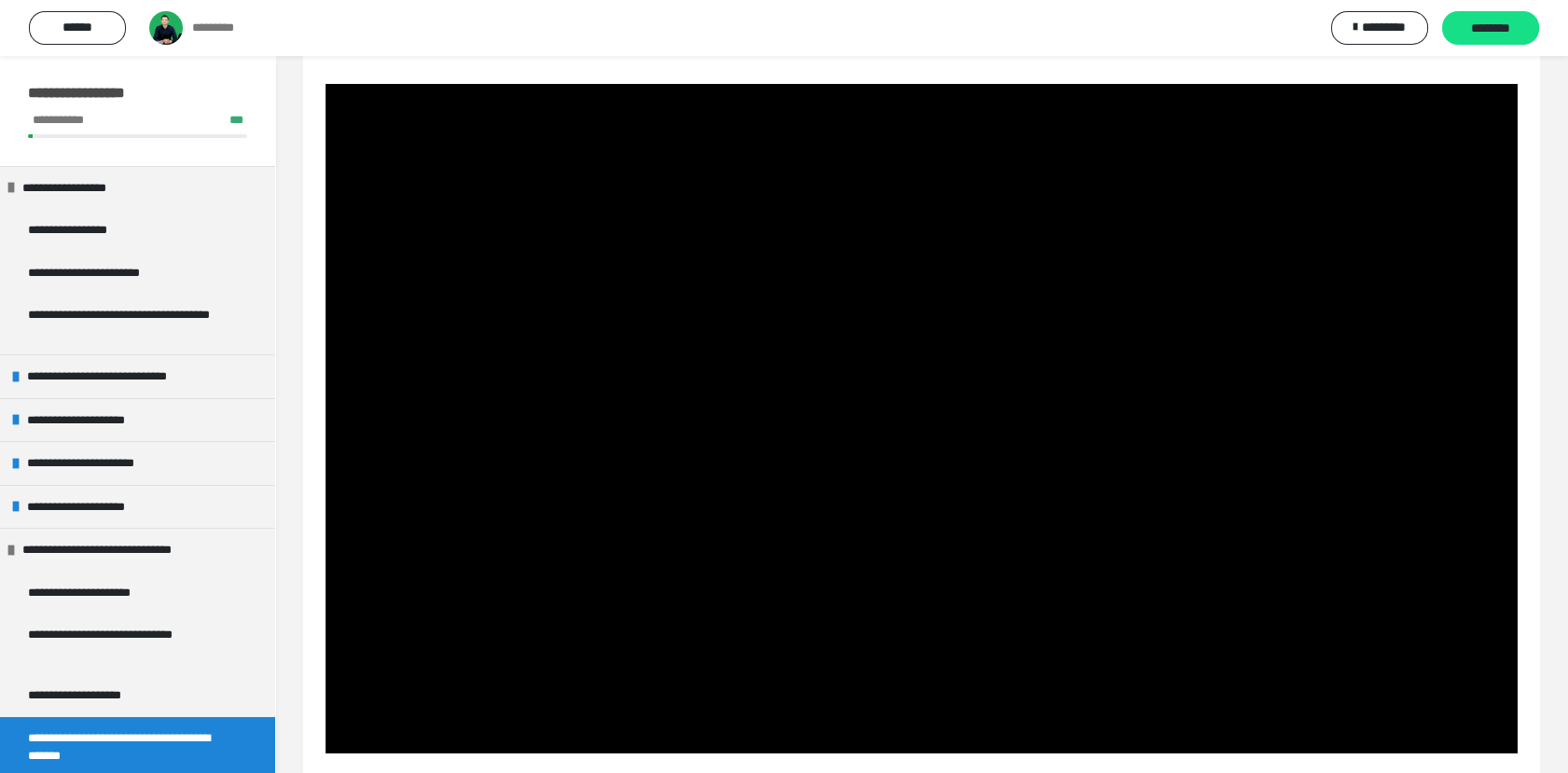 scroll, scrollTop: 180, scrollLeft: 0, axis: vertical 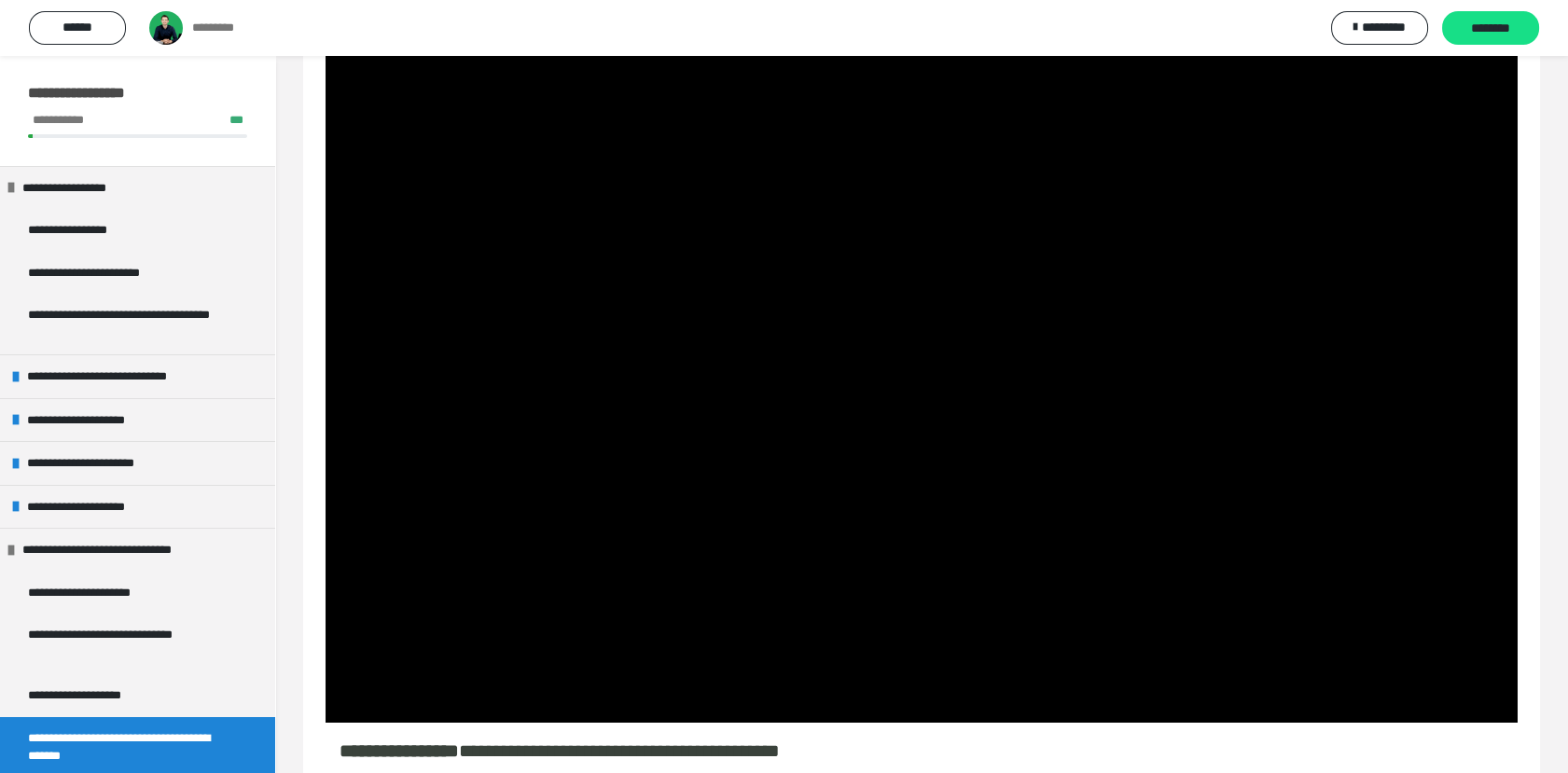 type 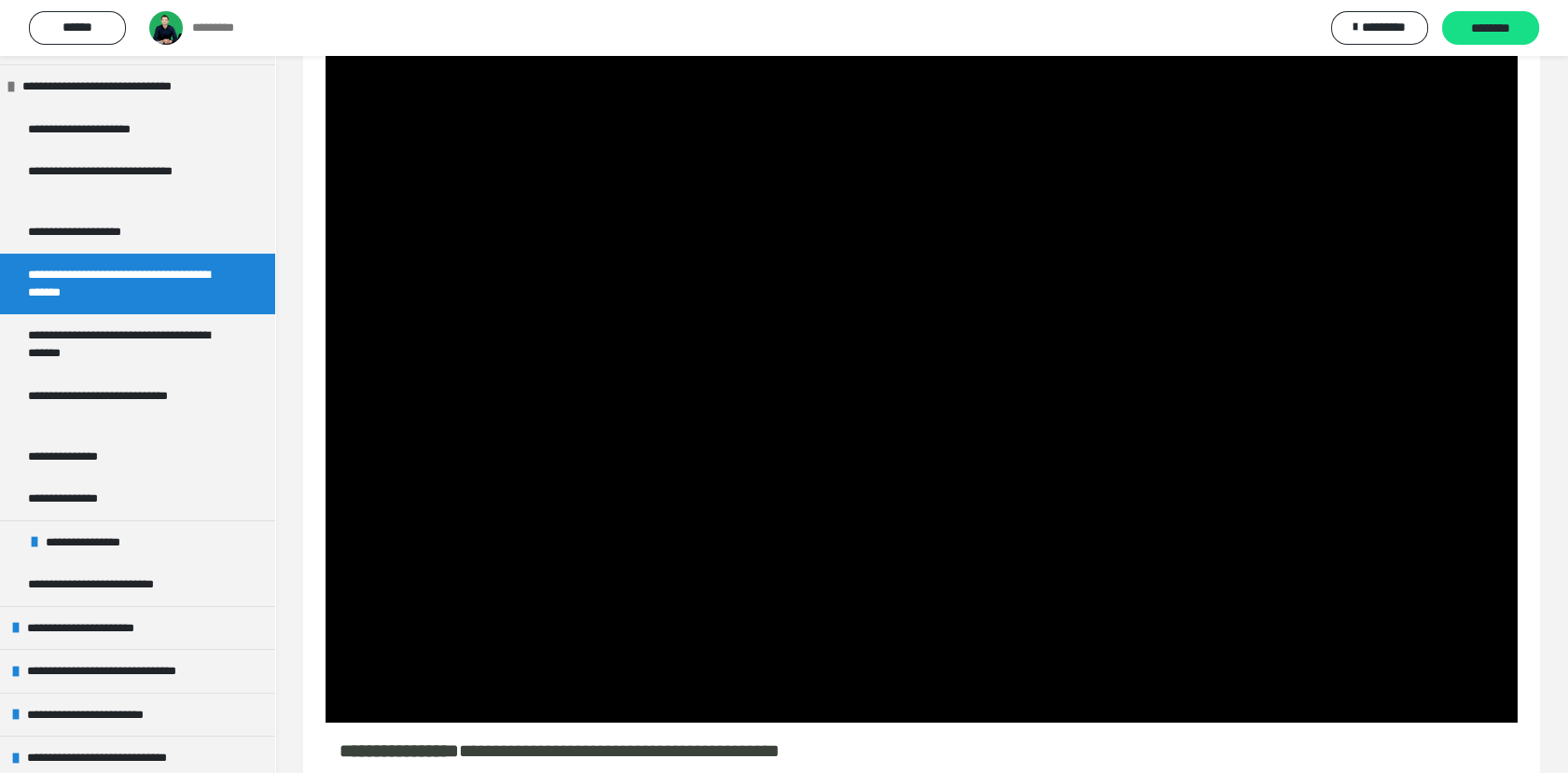 scroll, scrollTop: 467, scrollLeft: 0, axis: vertical 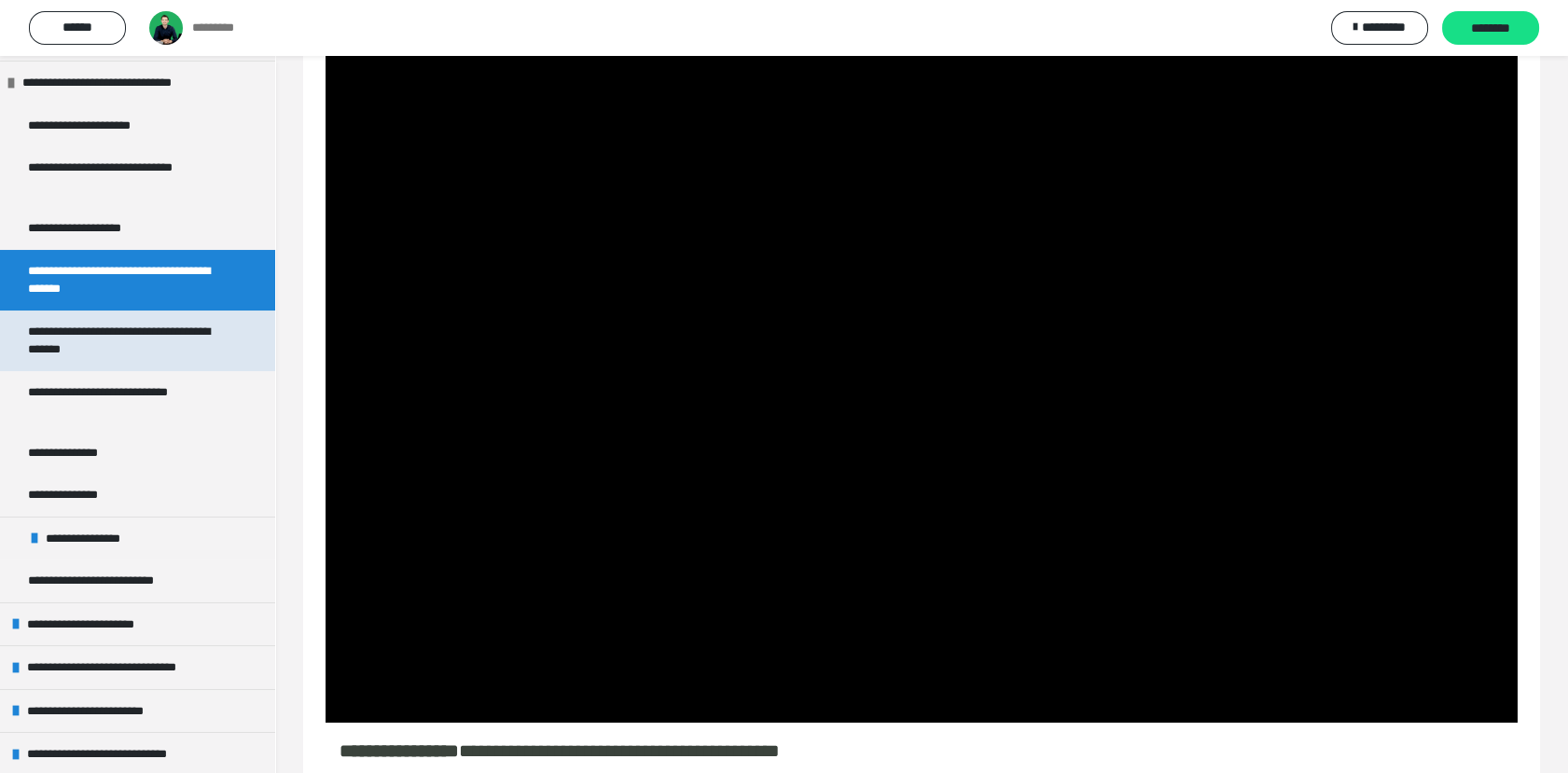 click on "**********" at bounding box center (122, 340) 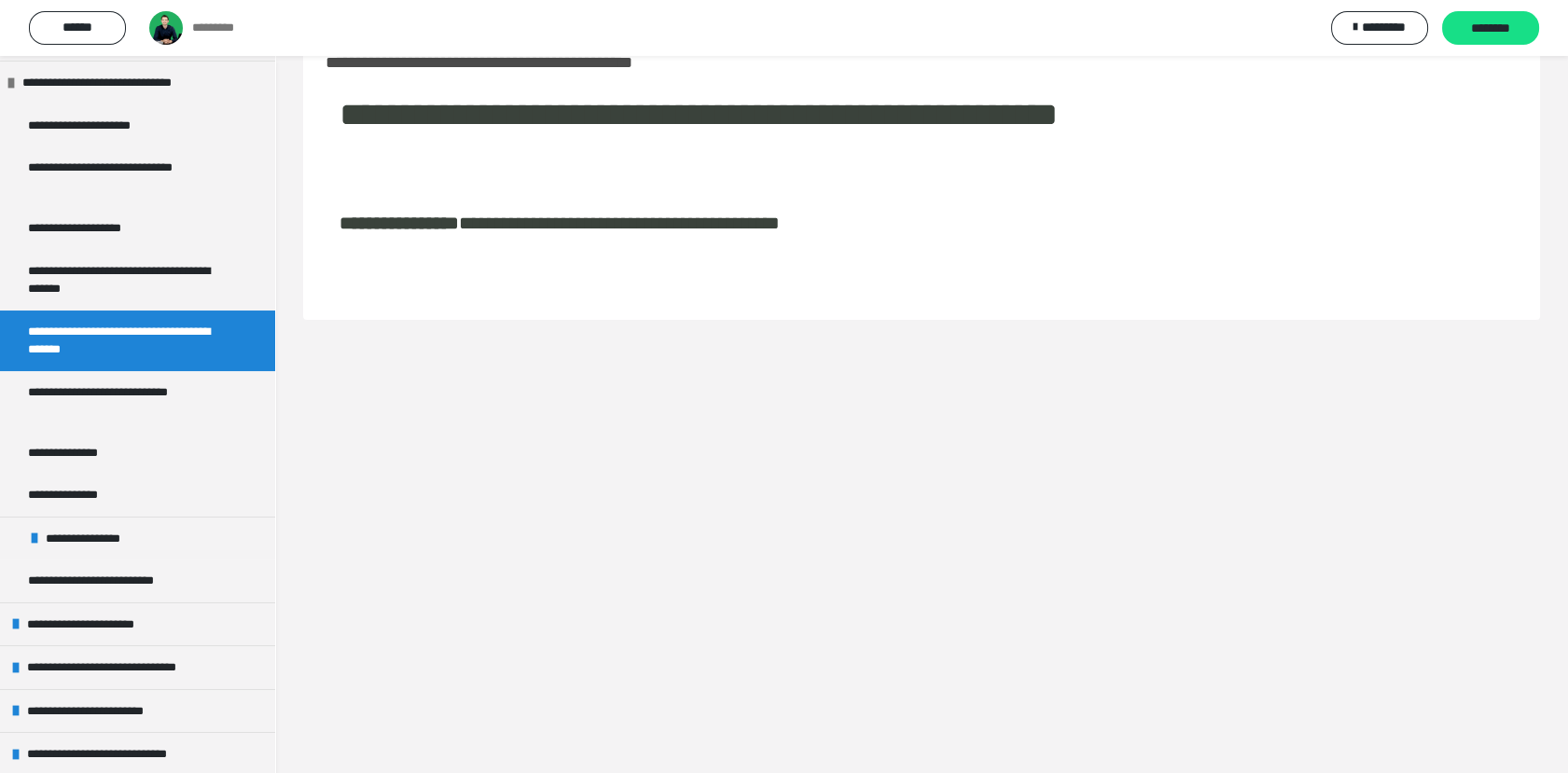 scroll, scrollTop: 56, scrollLeft: 0, axis: vertical 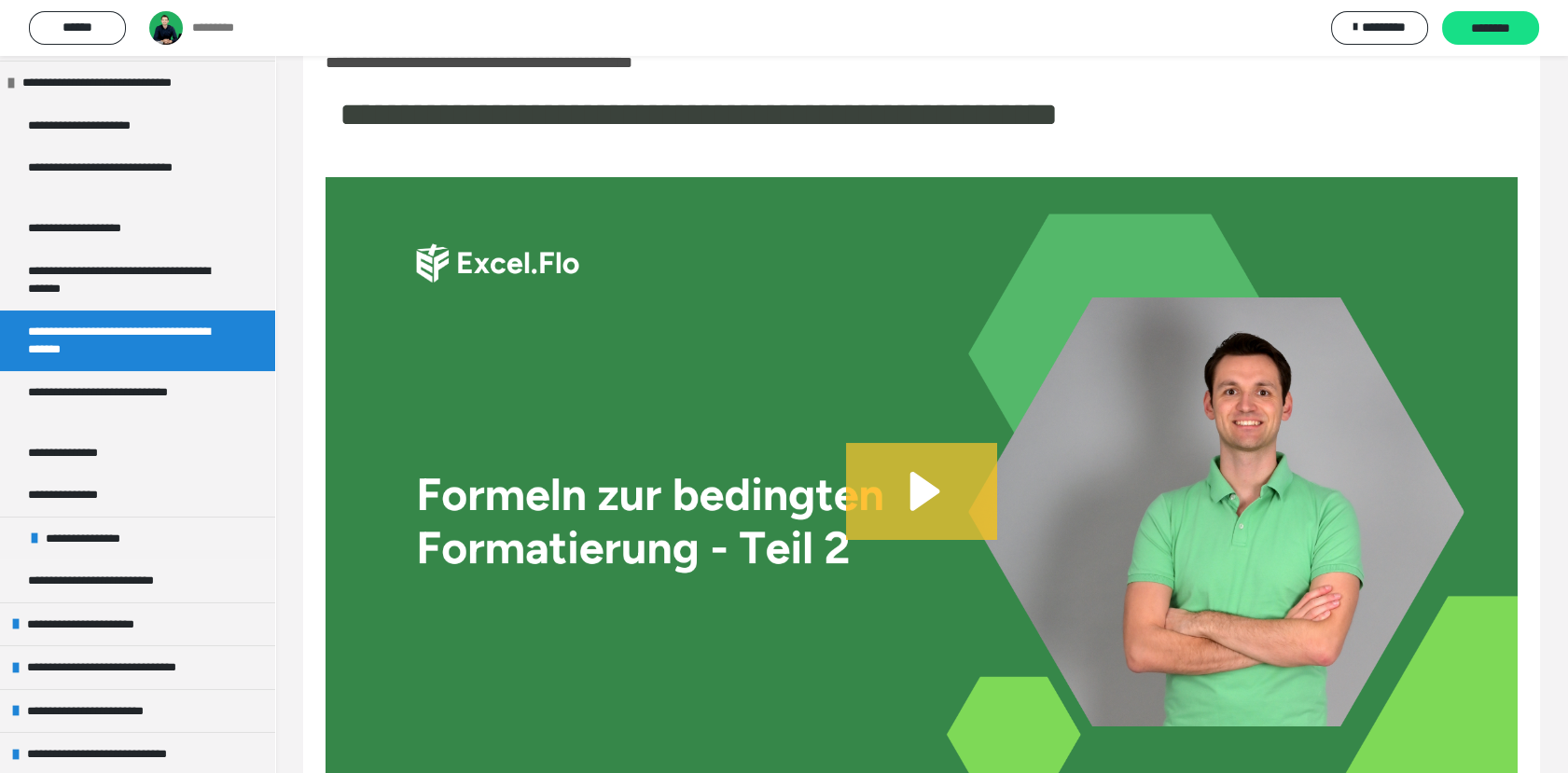 click 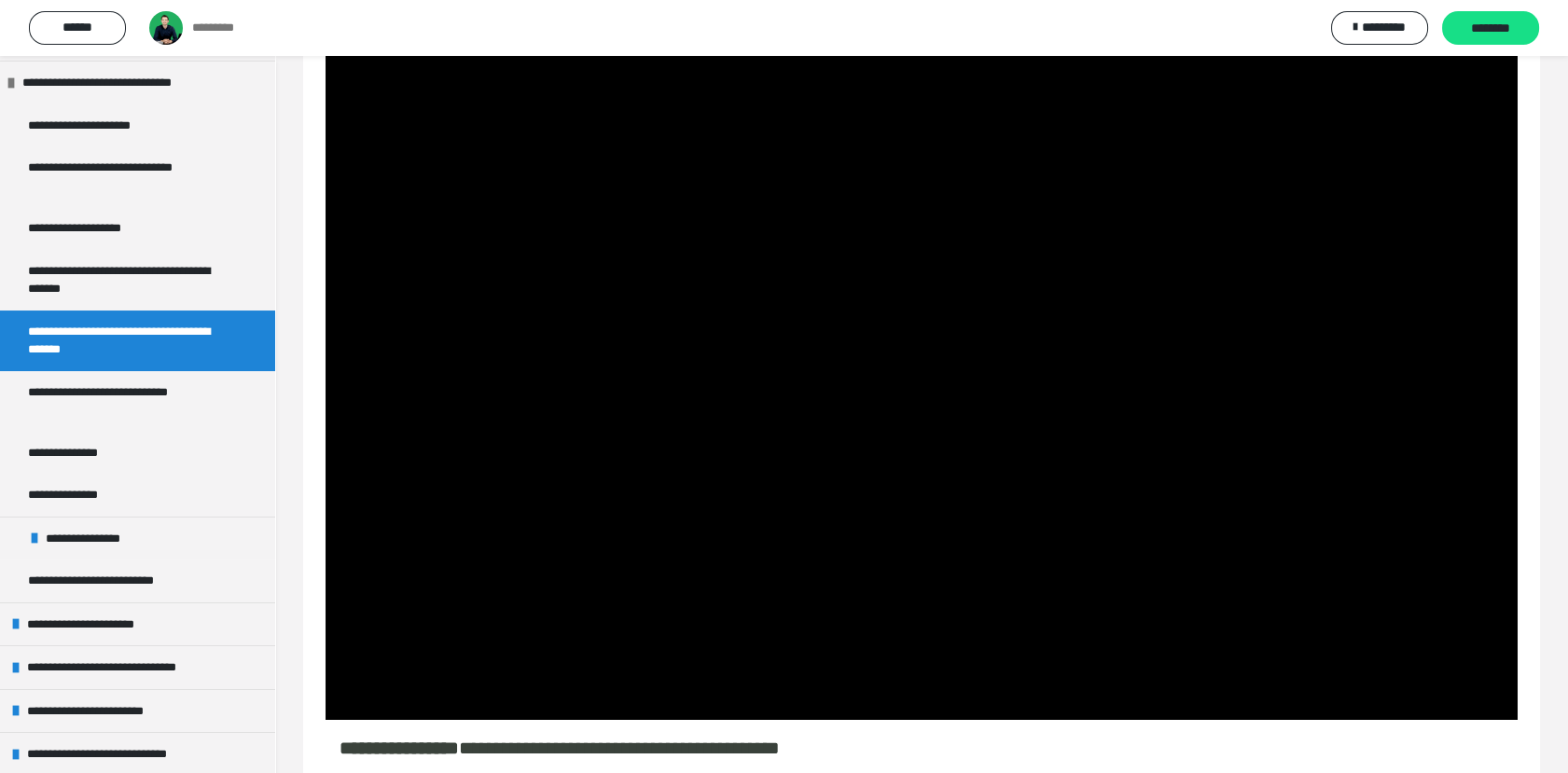 scroll, scrollTop: 184, scrollLeft: 0, axis: vertical 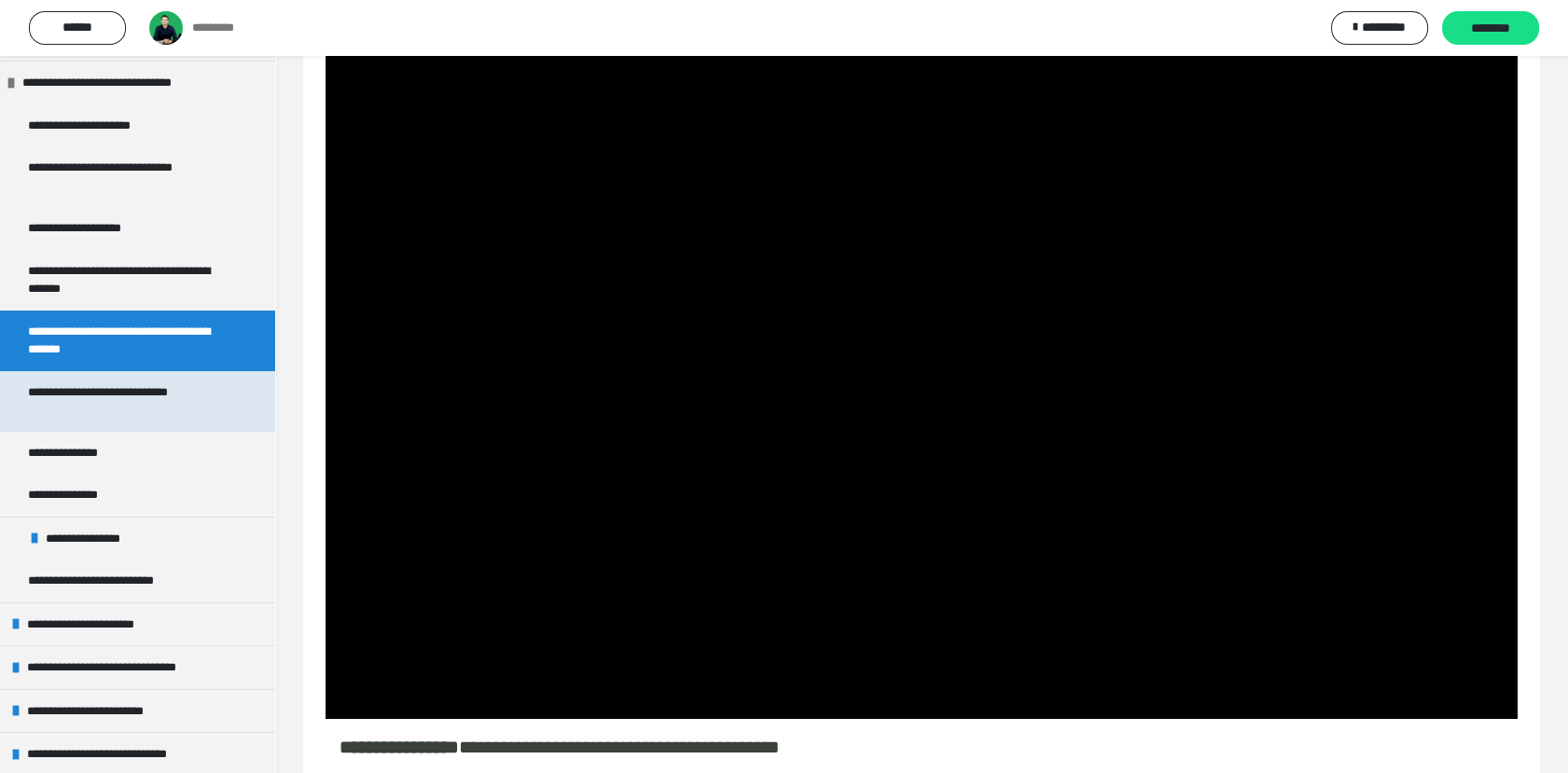 click on "**********" at bounding box center [122, 401] 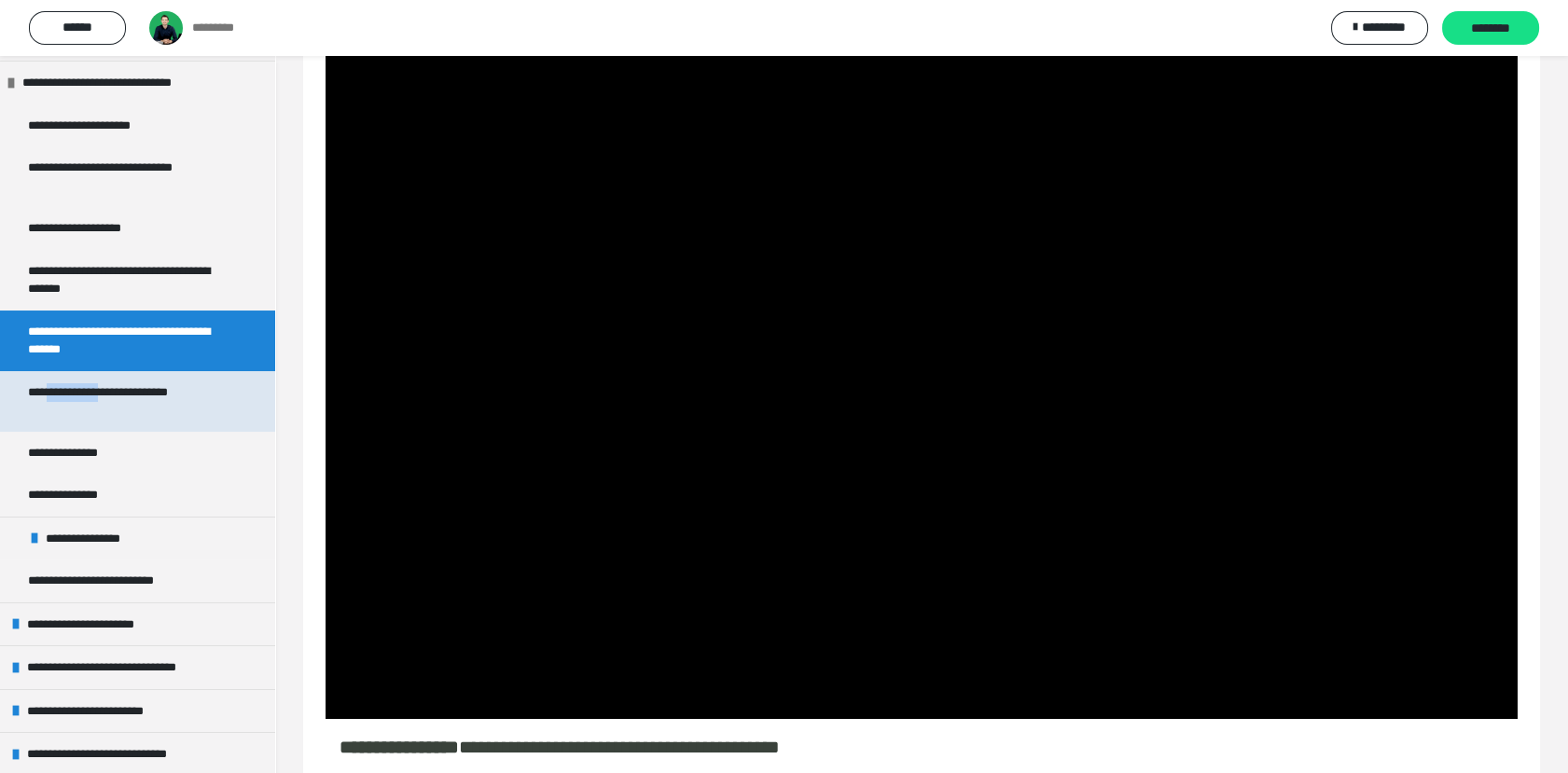 click on "**********" at bounding box center [122, 401] 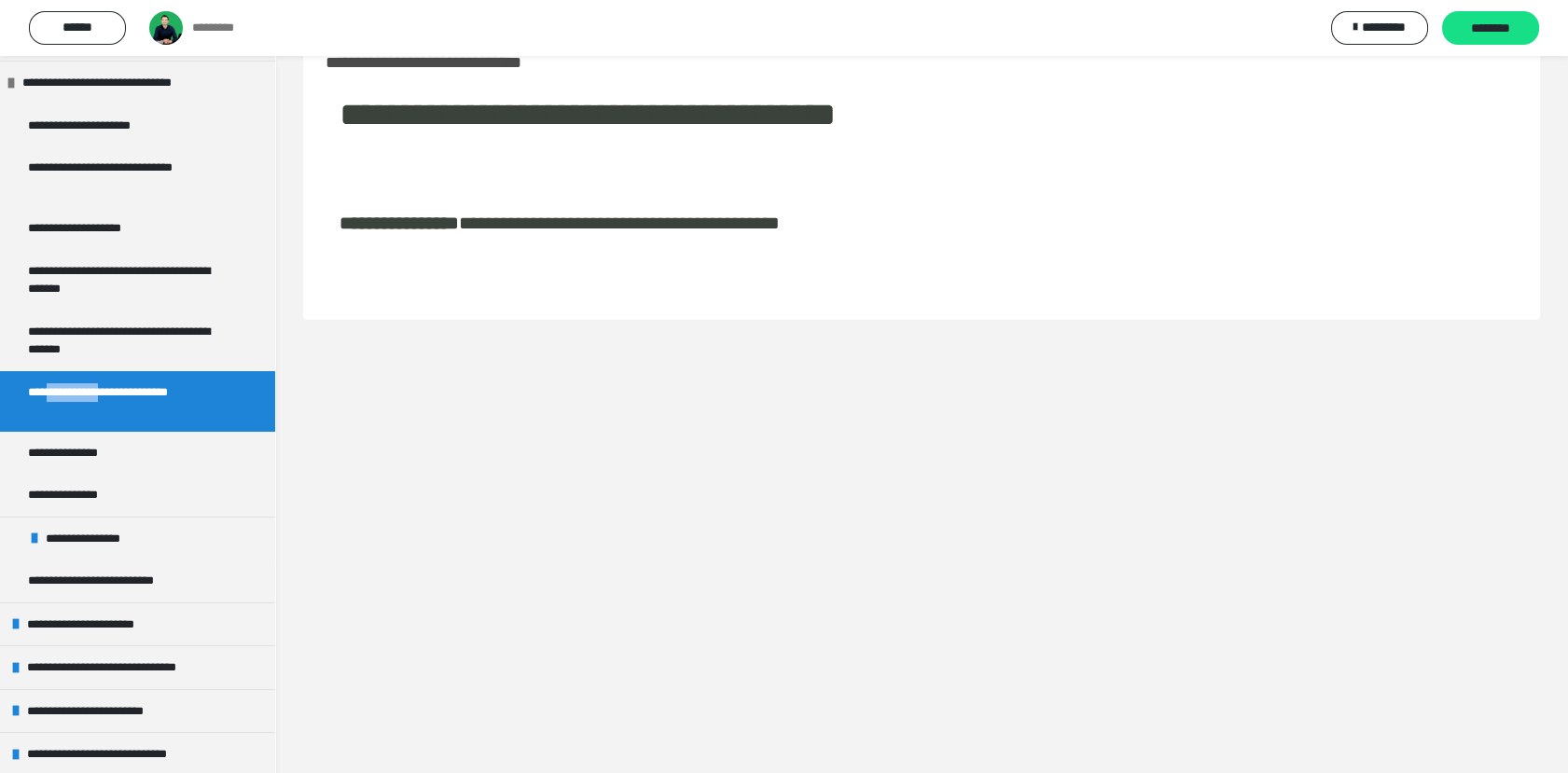scroll, scrollTop: 56, scrollLeft: 0, axis: vertical 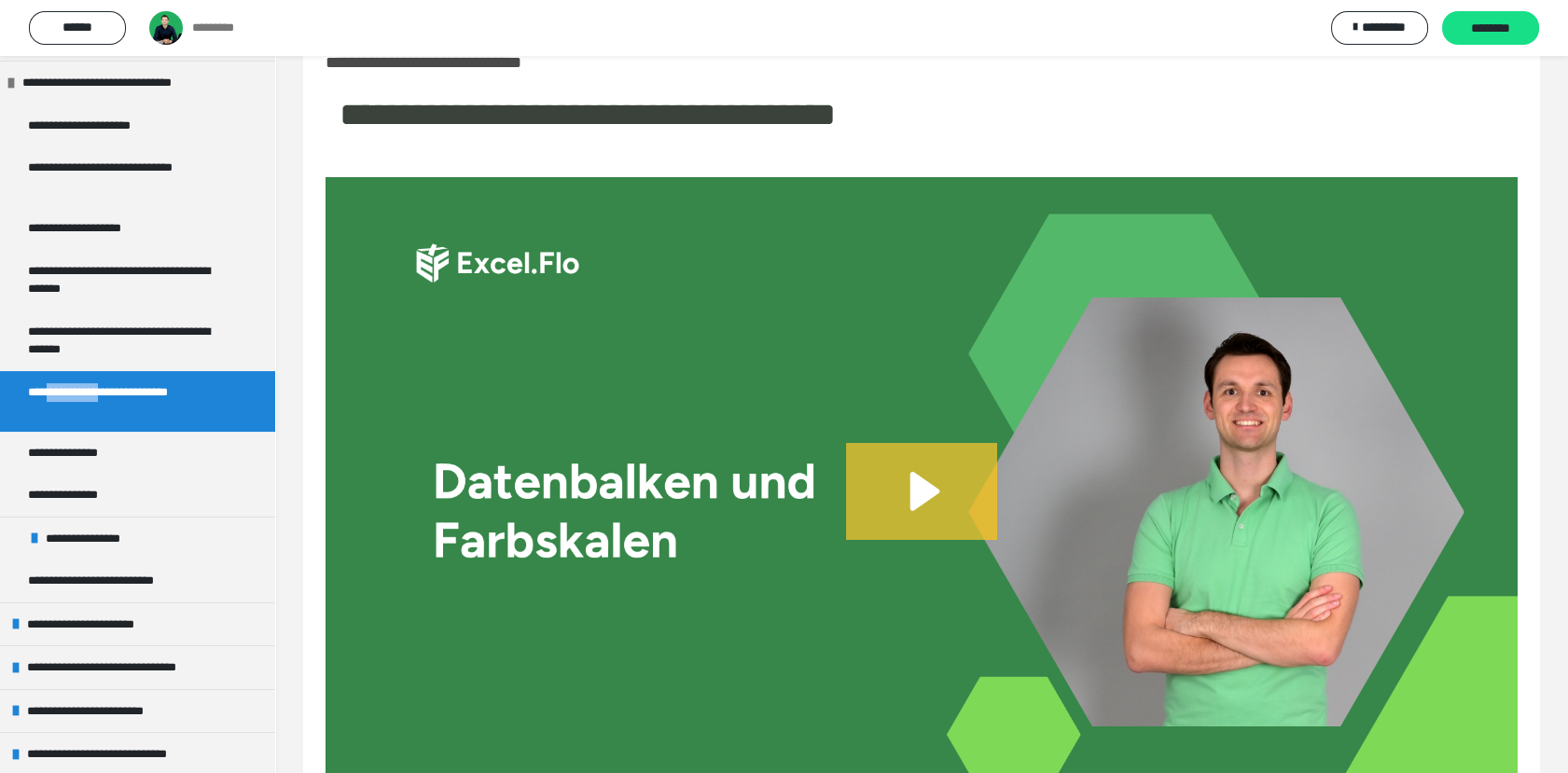 click 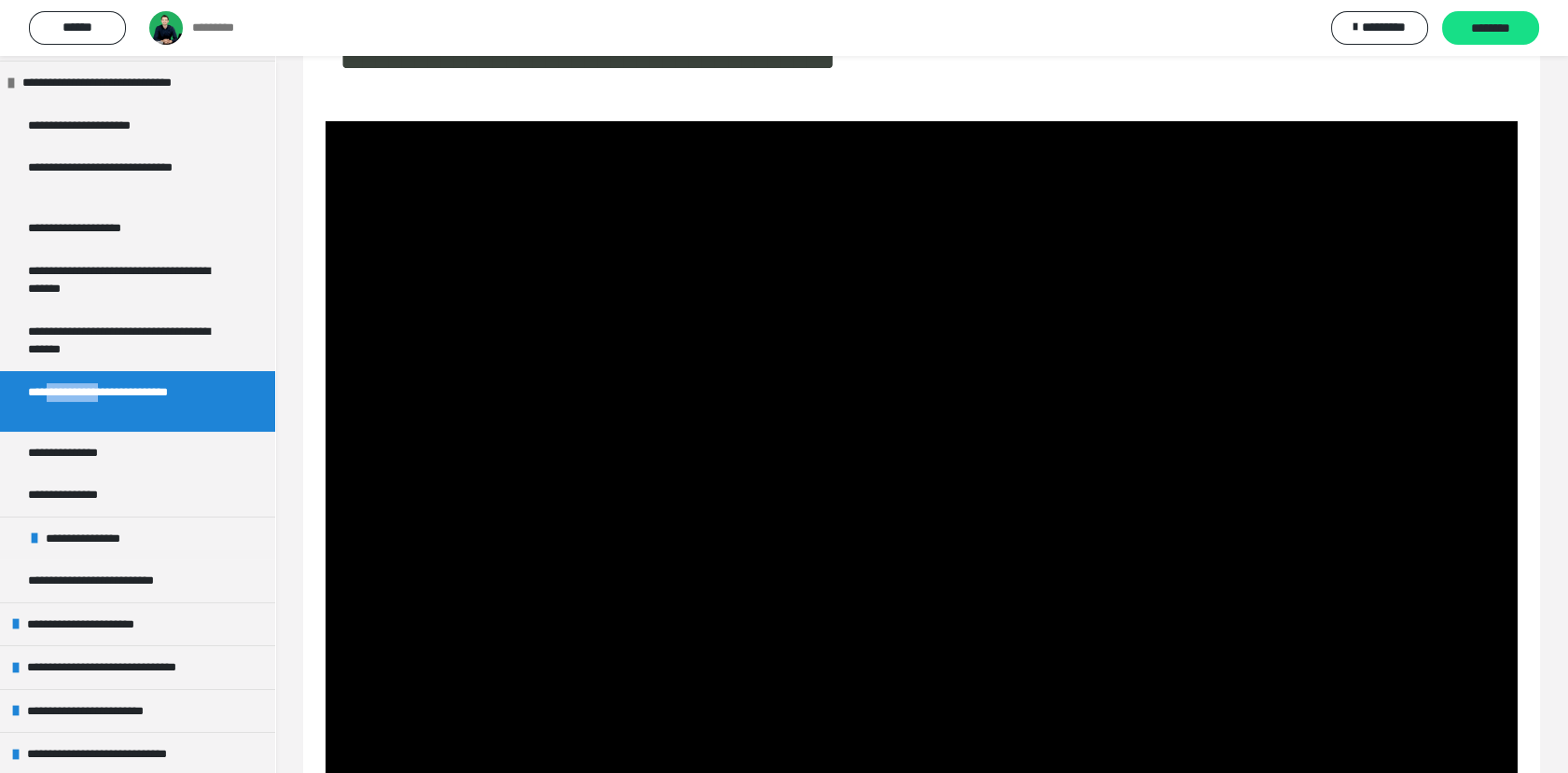 scroll, scrollTop: 139, scrollLeft: 0, axis: vertical 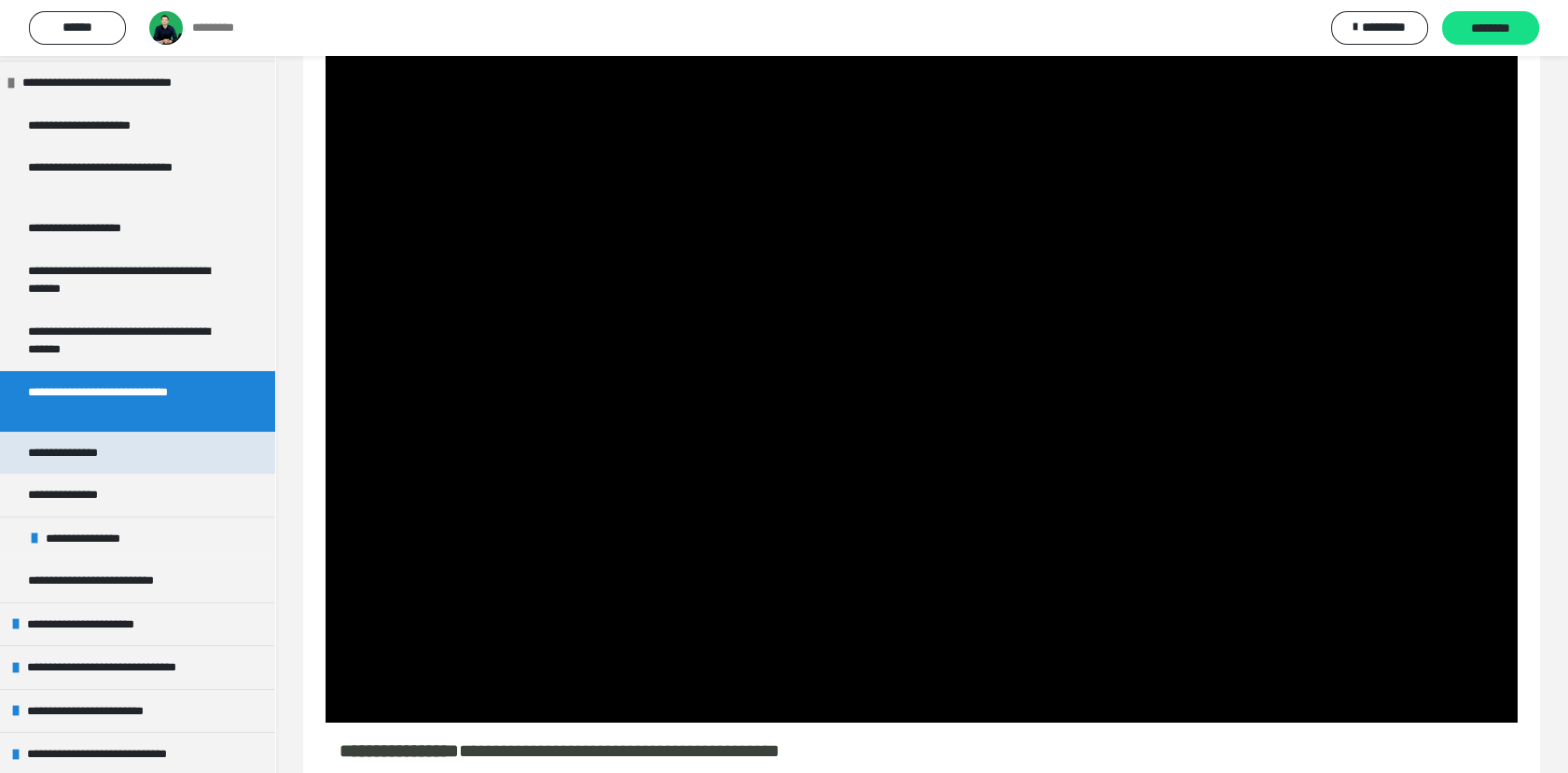 click on "**********" at bounding box center (76, 453) 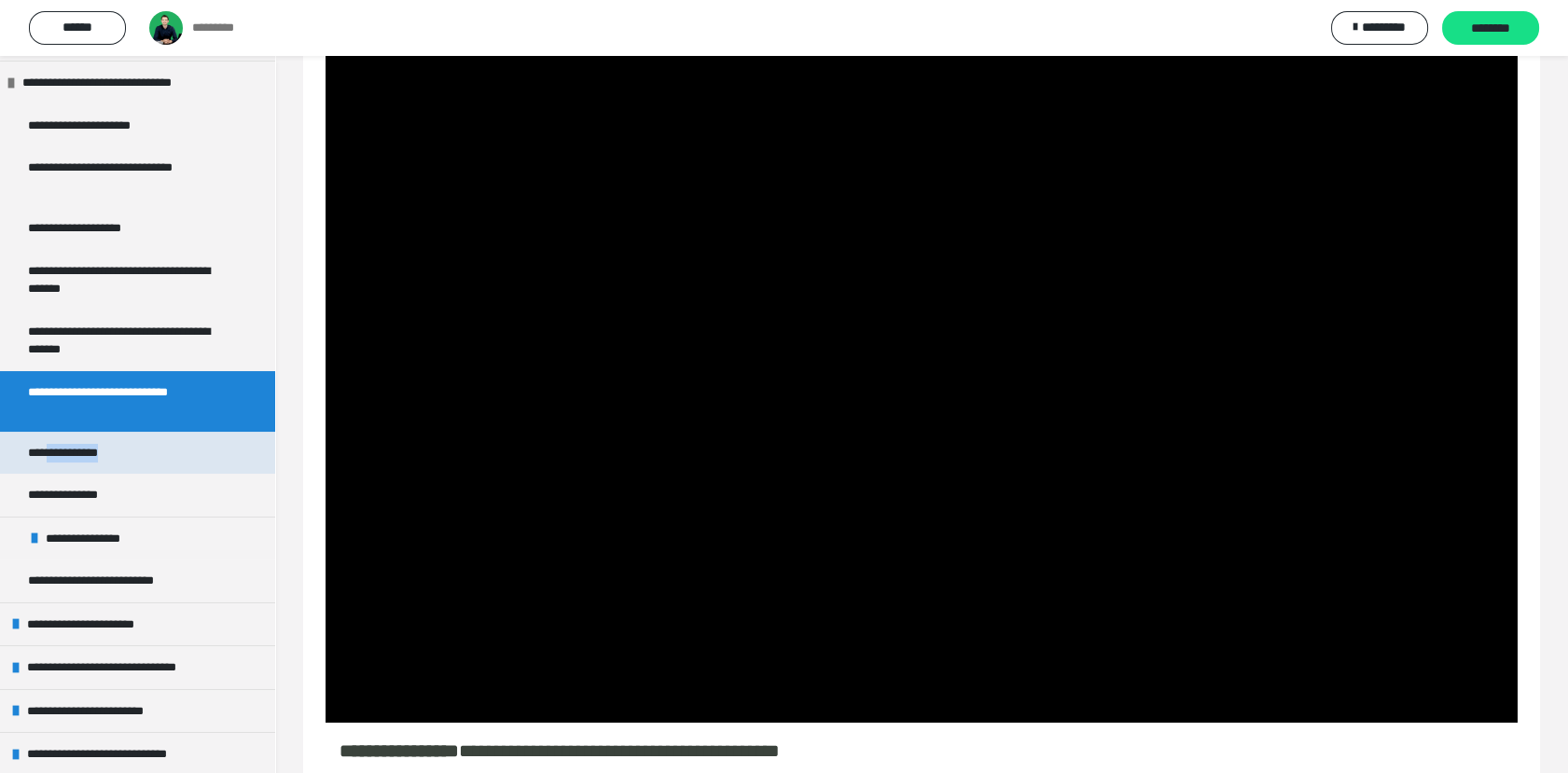click on "**********" at bounding box center (76, 453) 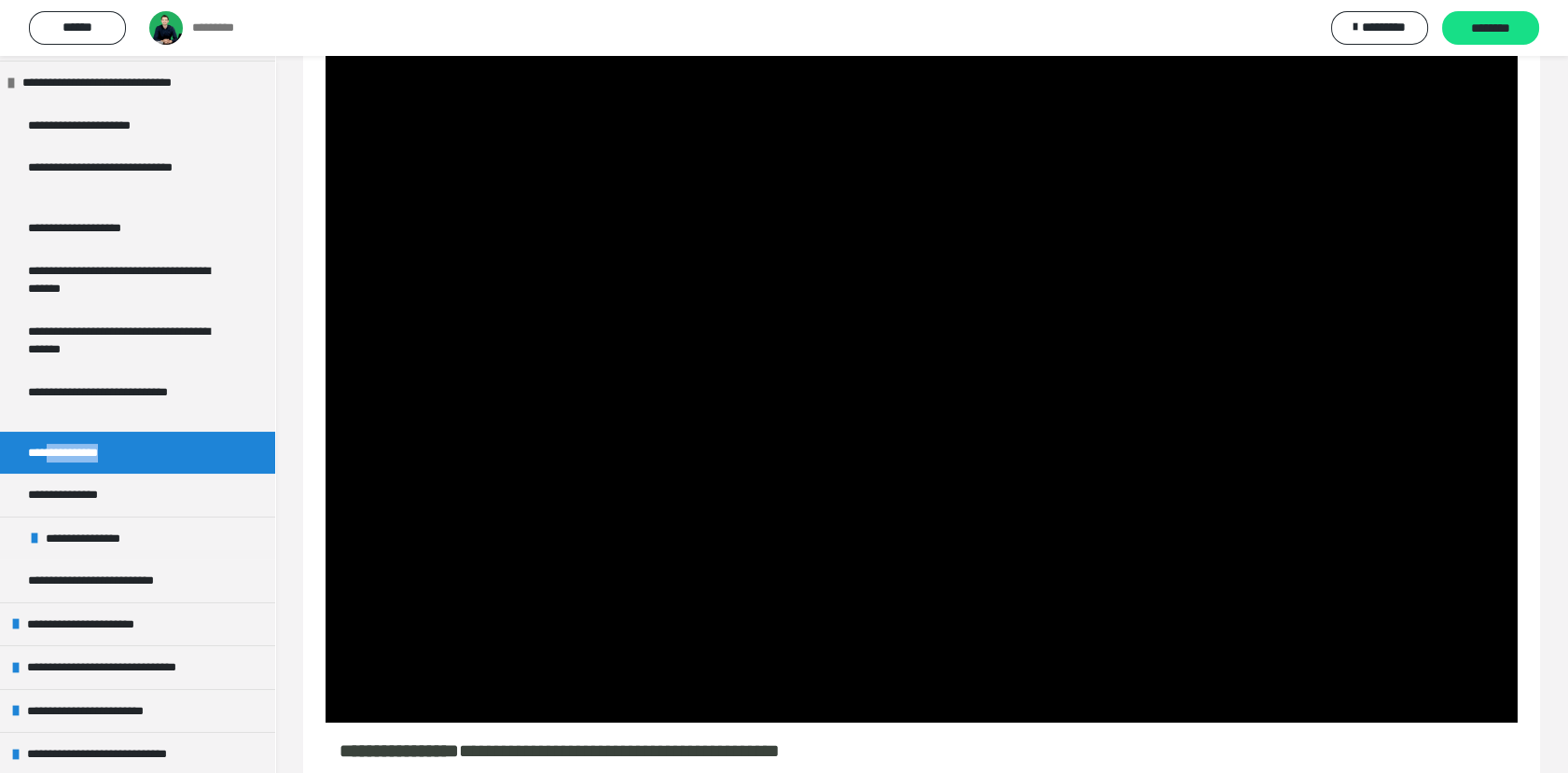 scroll, scrollTop: 56, scrollLeft: 0, axis: vertical 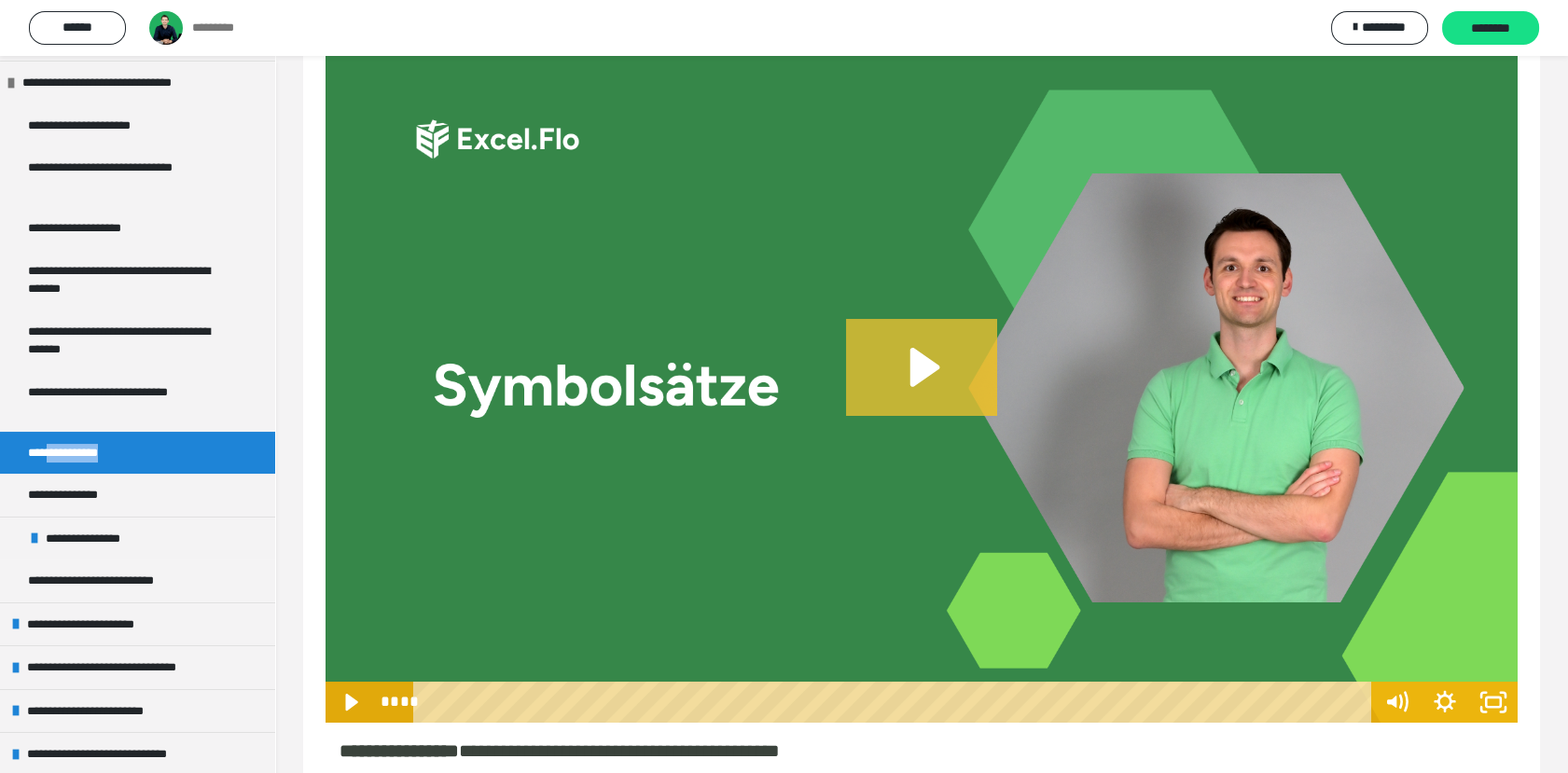 click 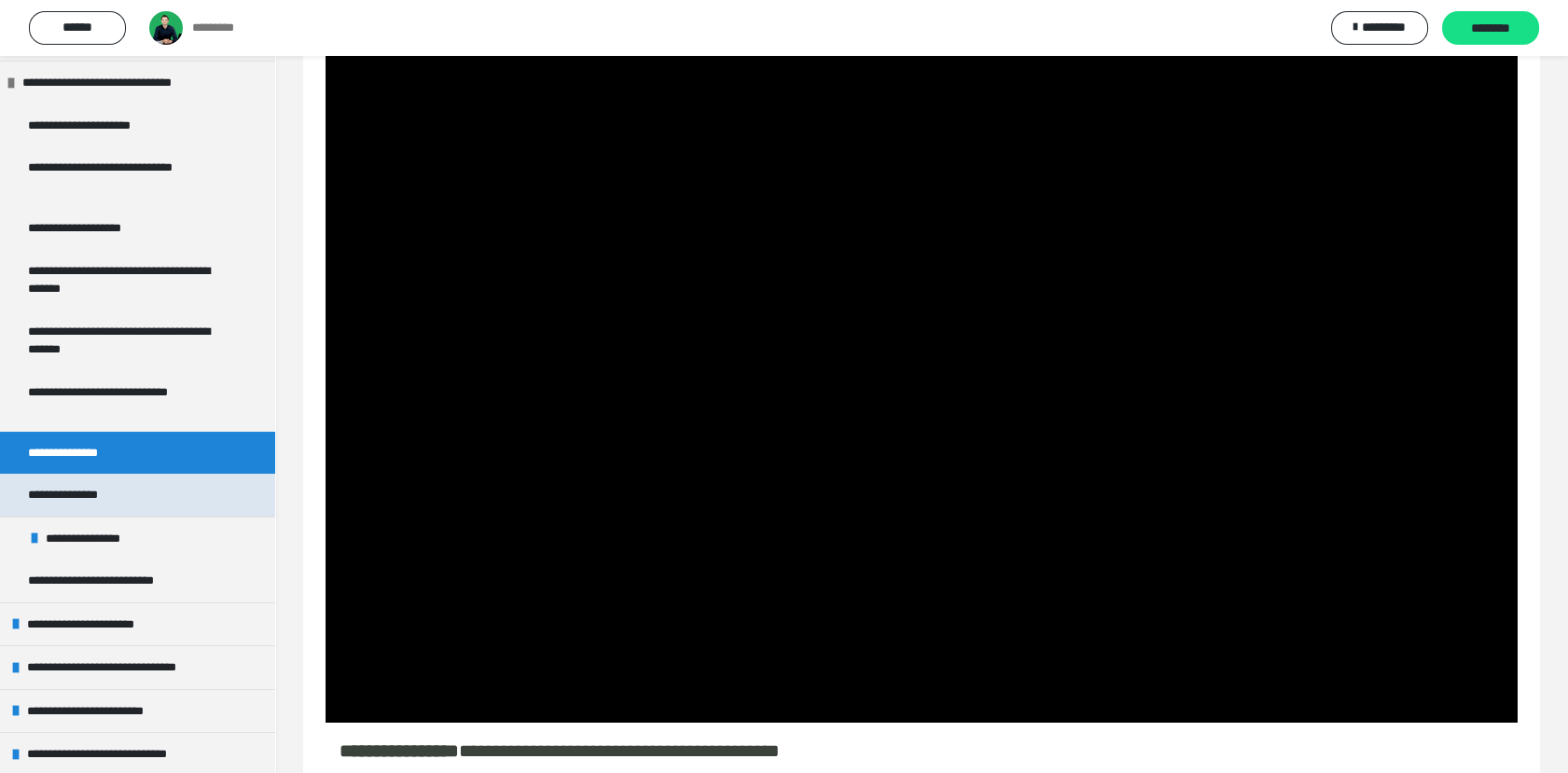 click on "**********" at bounding box center [137, 495] 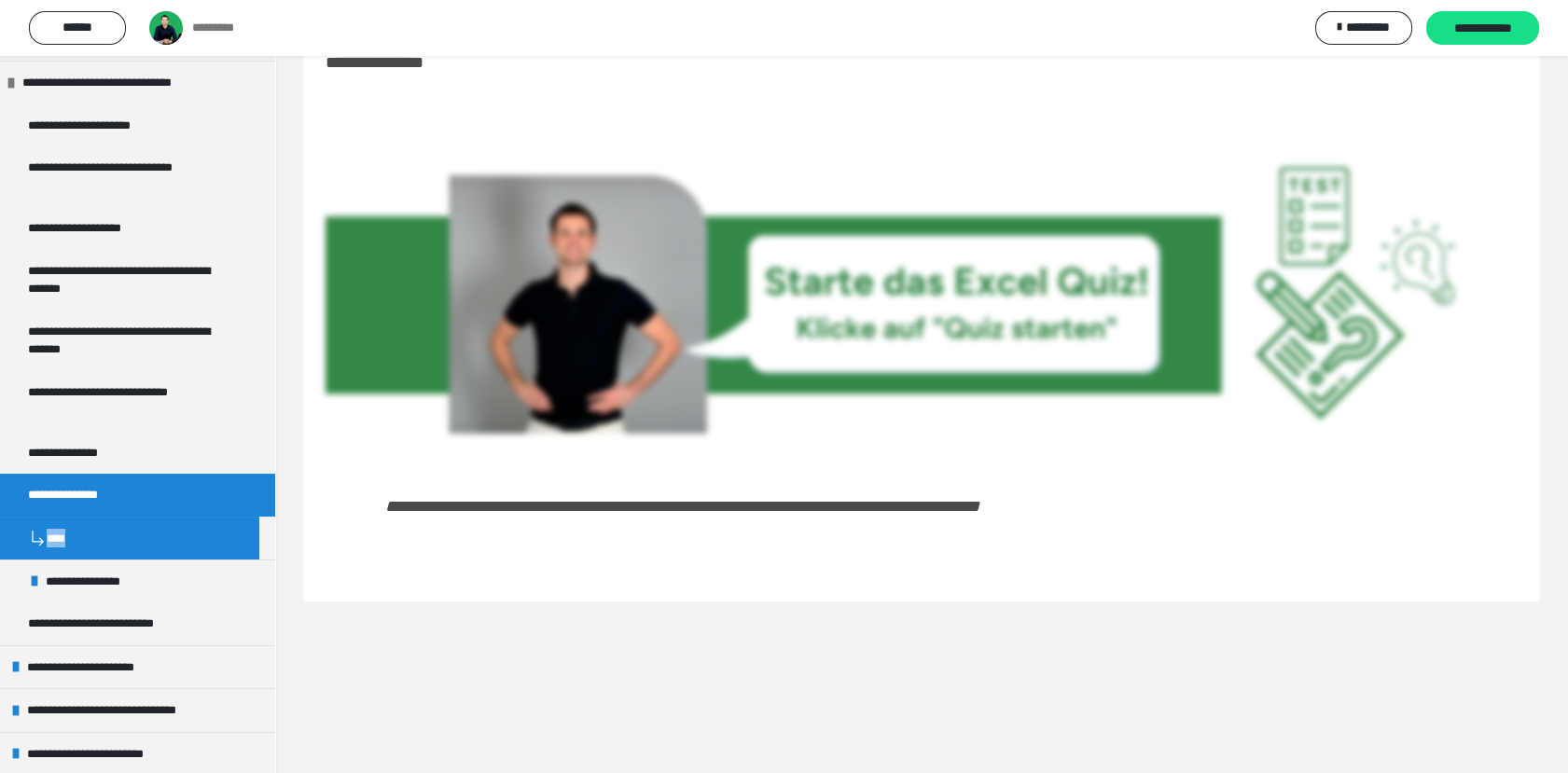 scroll, scrollTop: 56, scrollLeft: 0, axis: vertical 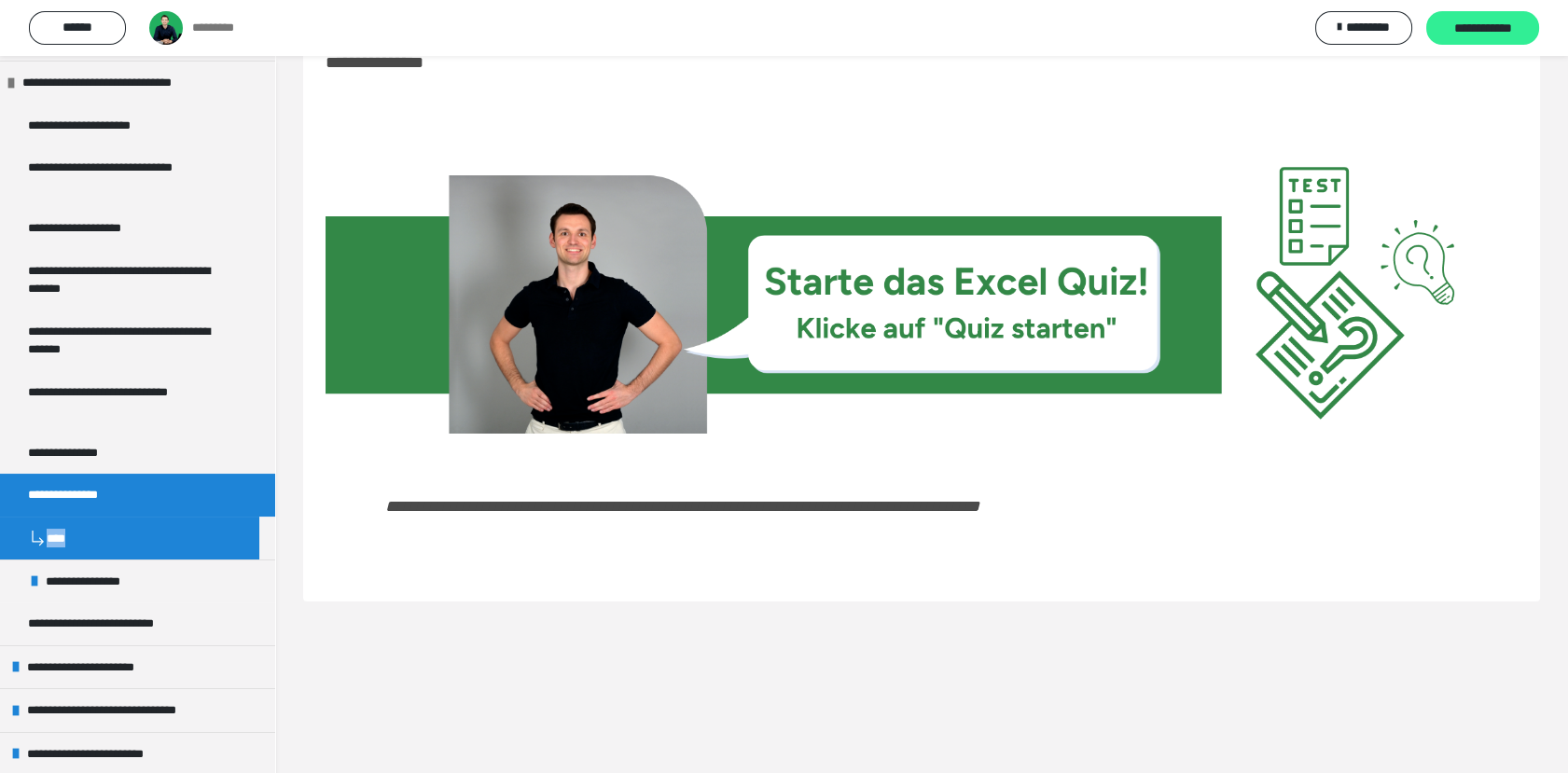 click on "**********" at bounding box center [1482, 29] 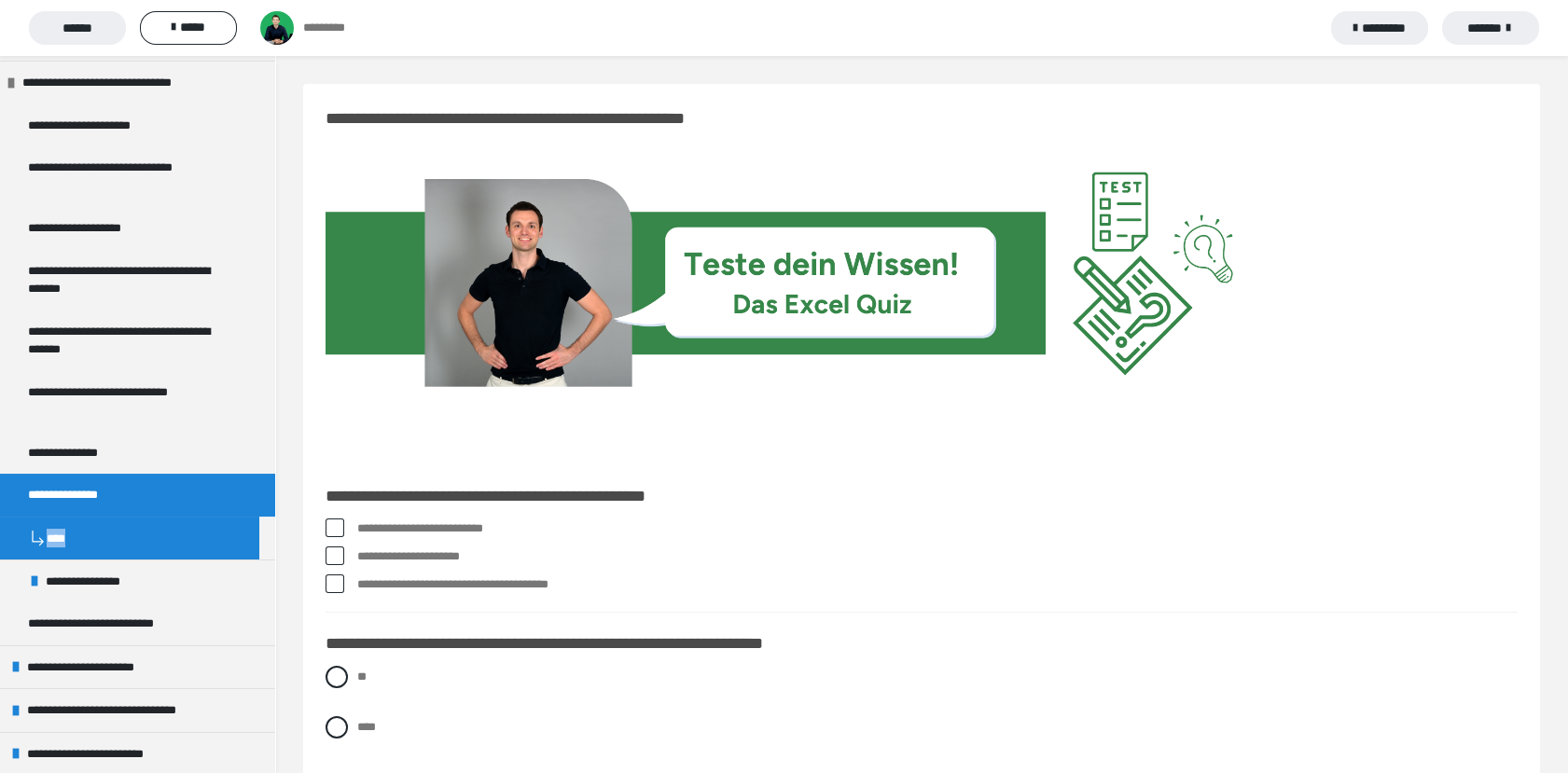 click at bounding box center [335, 528] 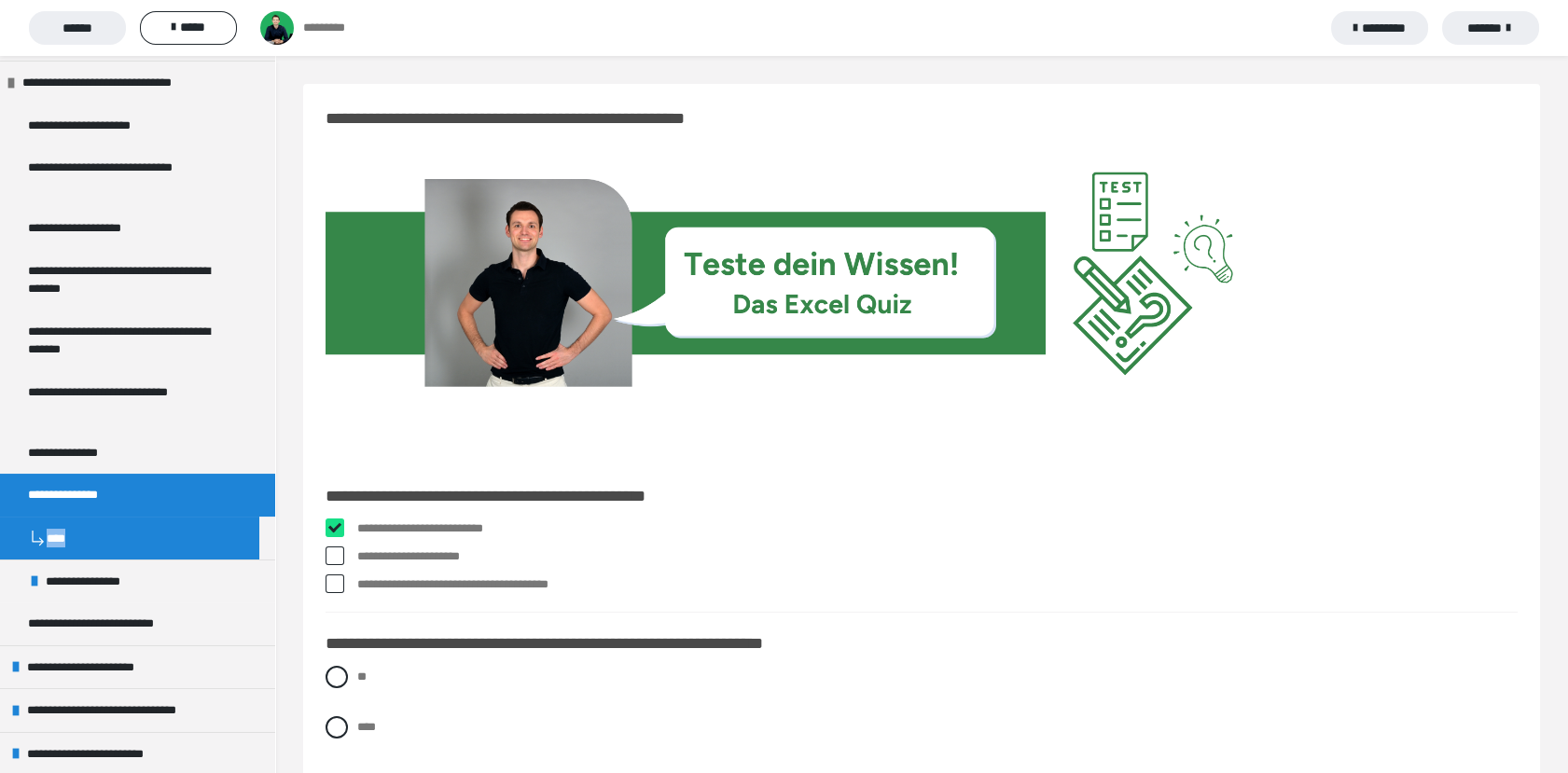 checkbox on "****" 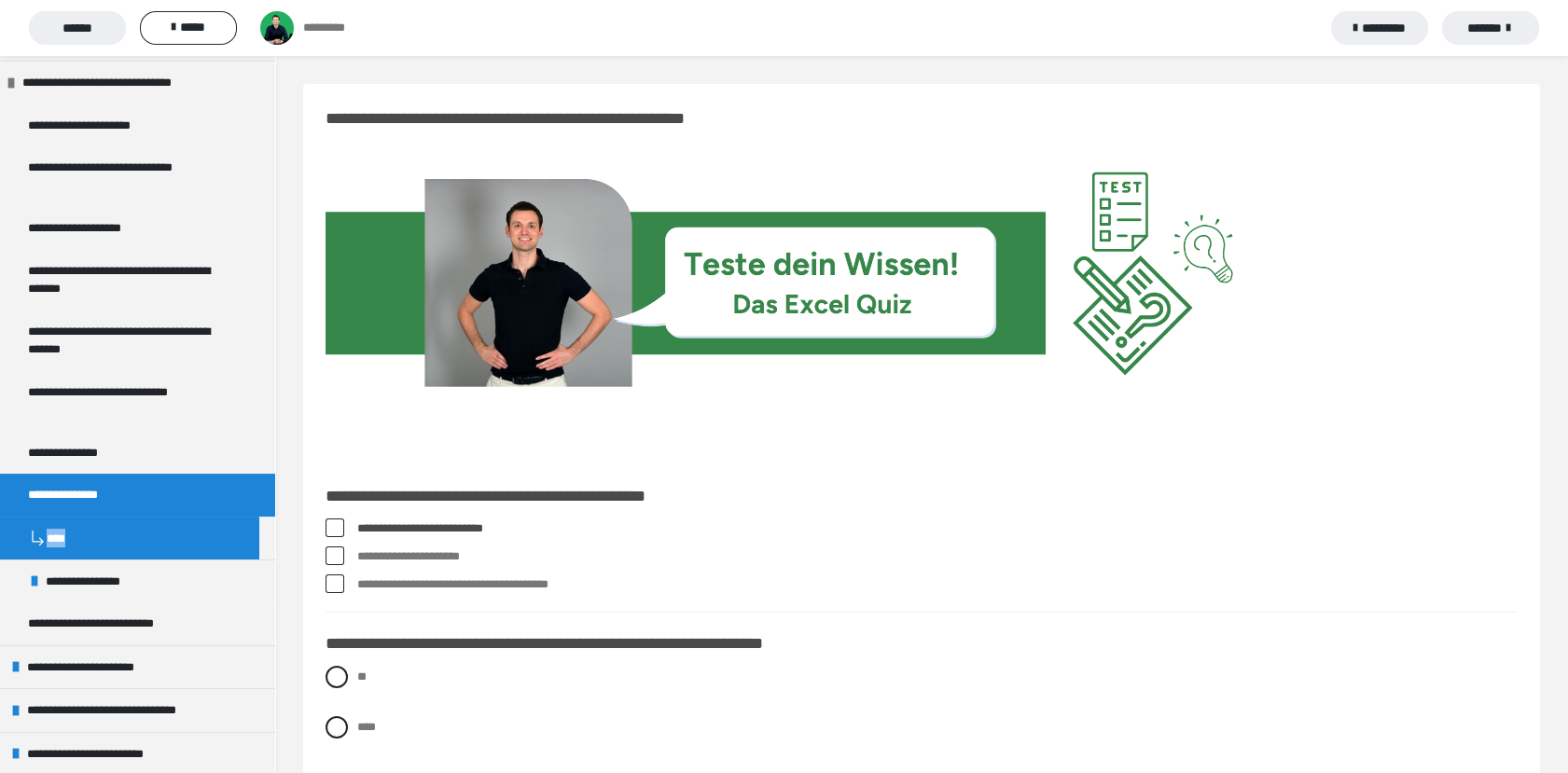click at bounding box center (335, 584) 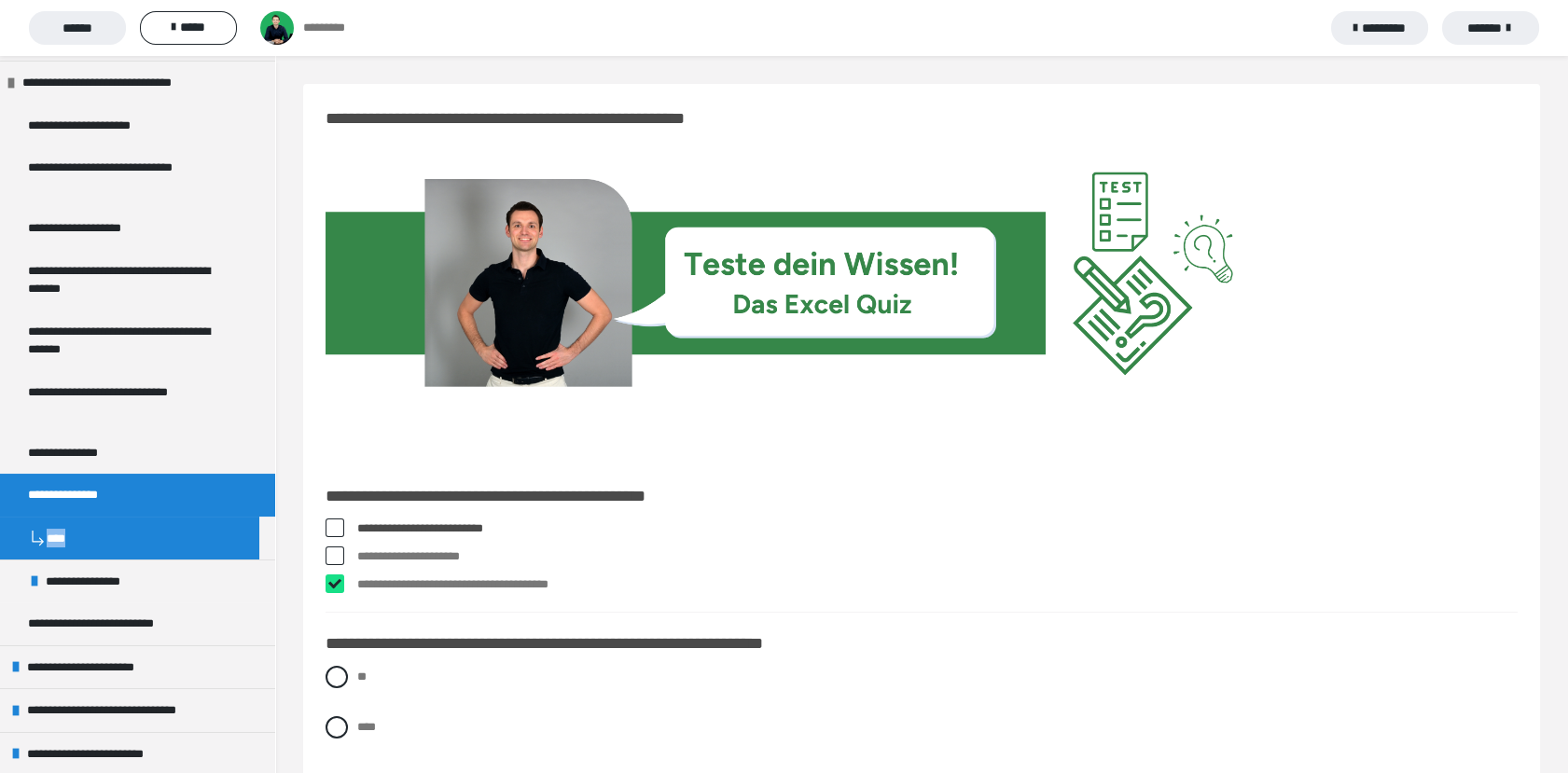 checkbox on "****" 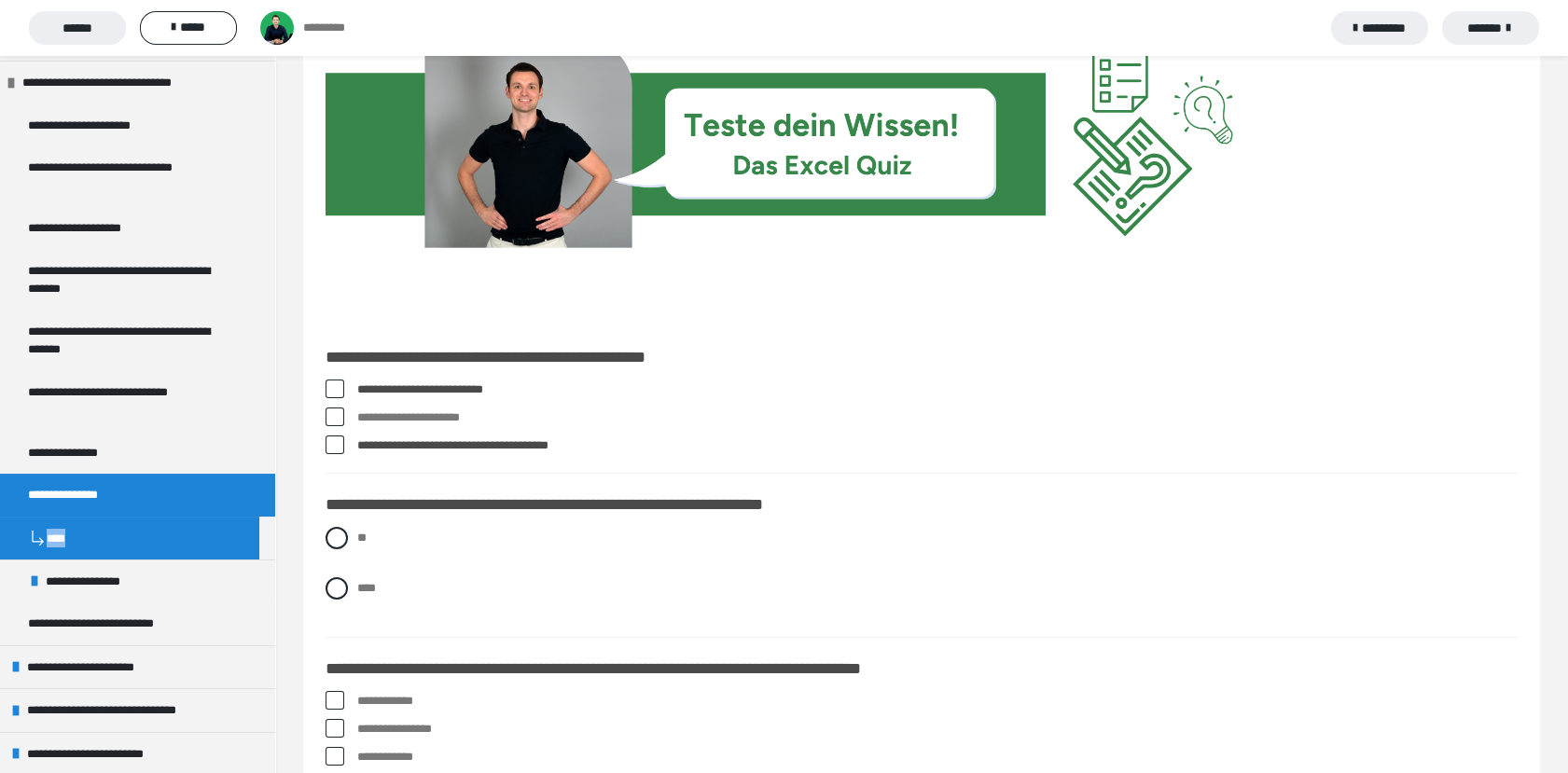 scroll, scrollTop: 165, scrollLeft: 0, axis: vertical 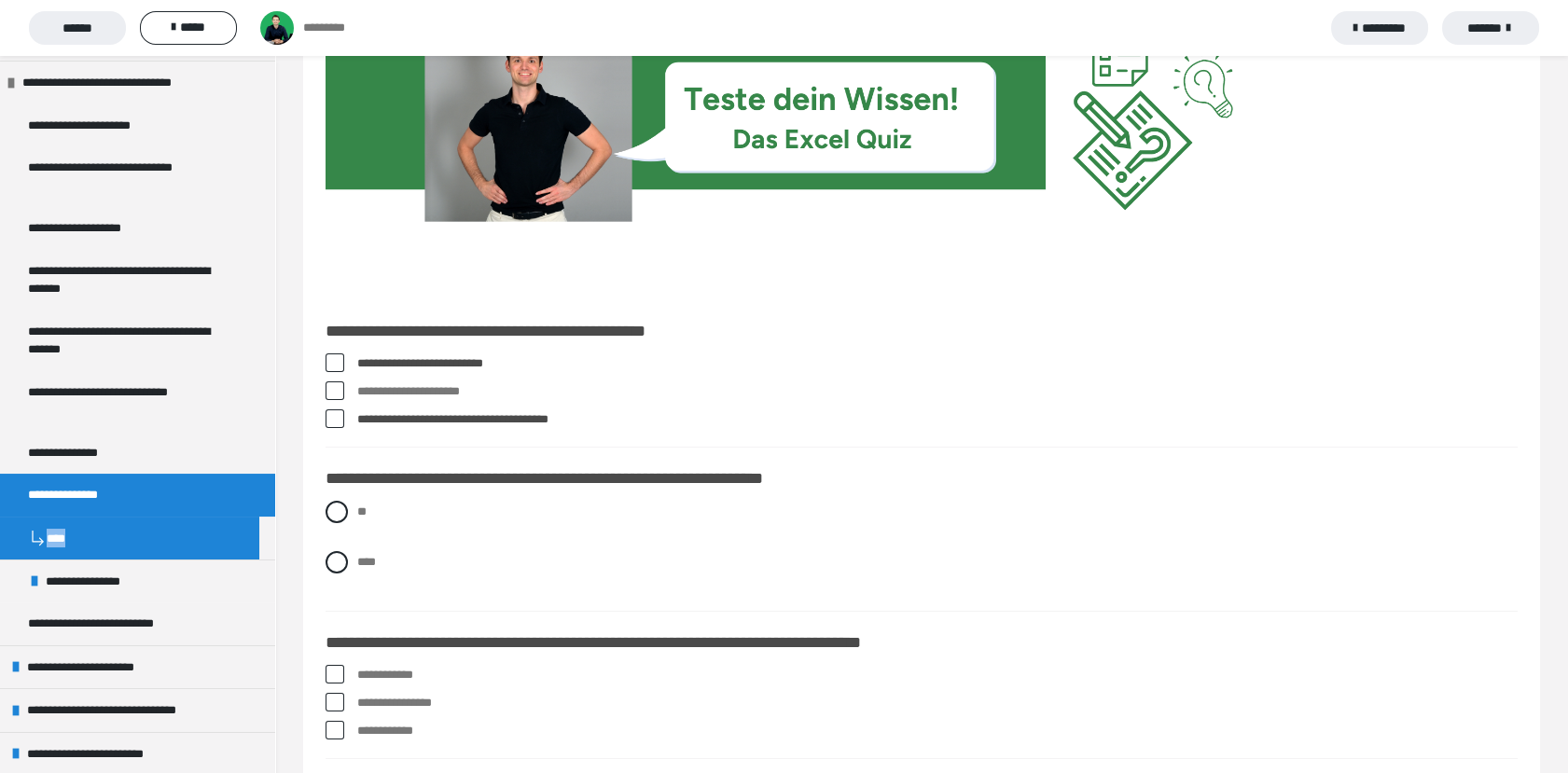 drag, startPoint x: 333, startPoint y: 672, endPoint x: 334, endPoint y: 702, distance: 30.01666 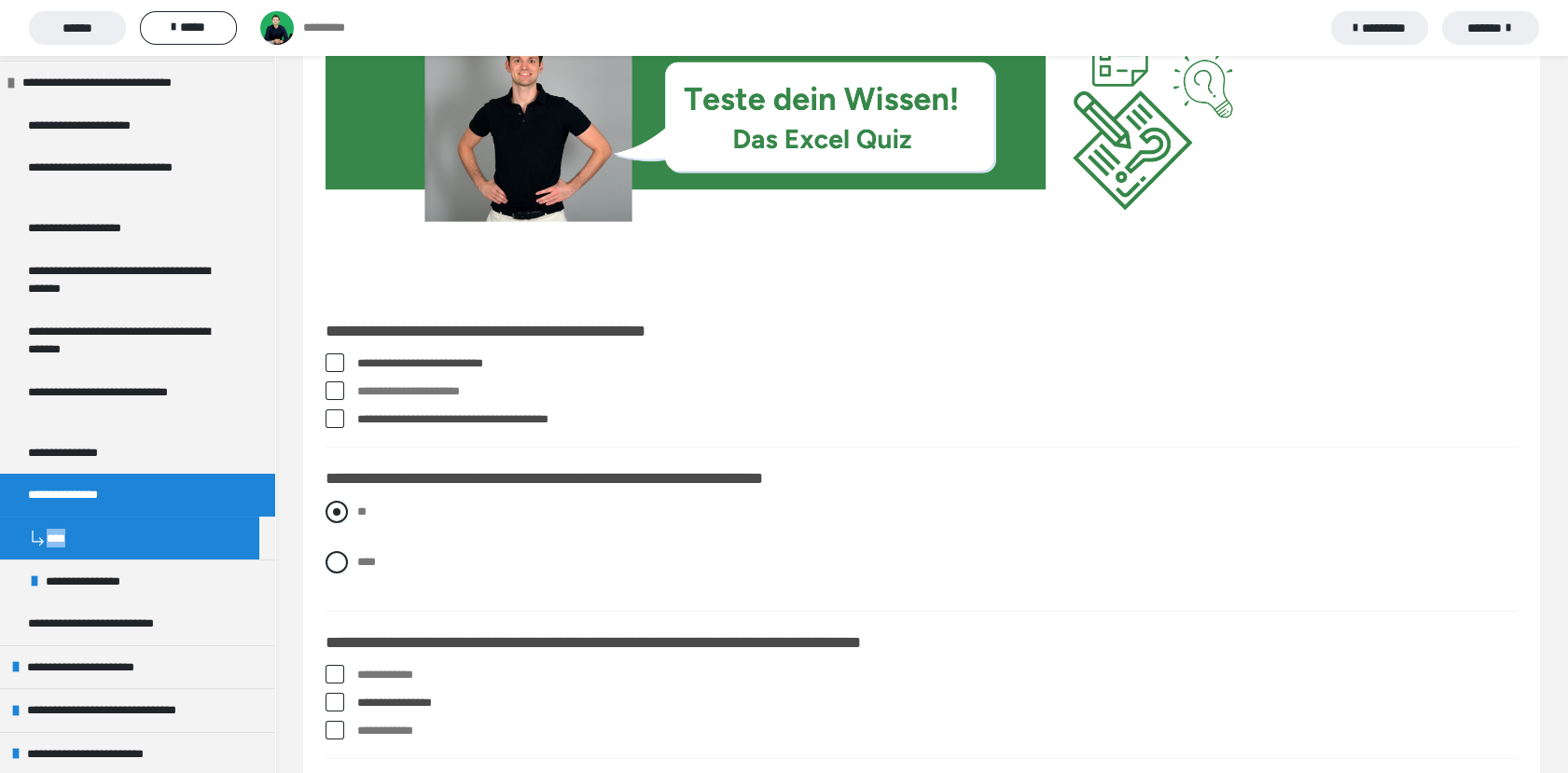 click at bounding box center (337, 512) 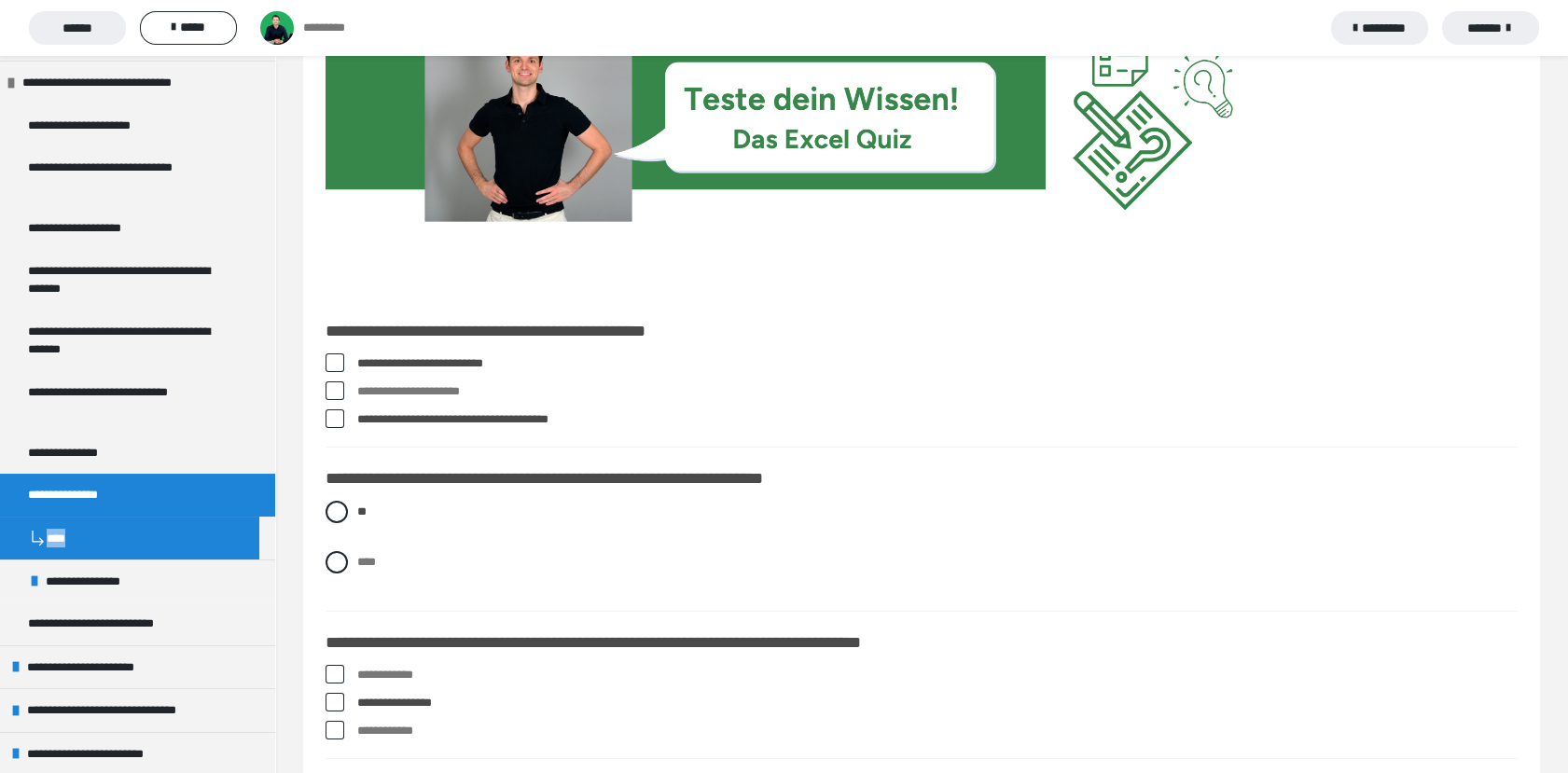 click at bounding box center (335, 674) 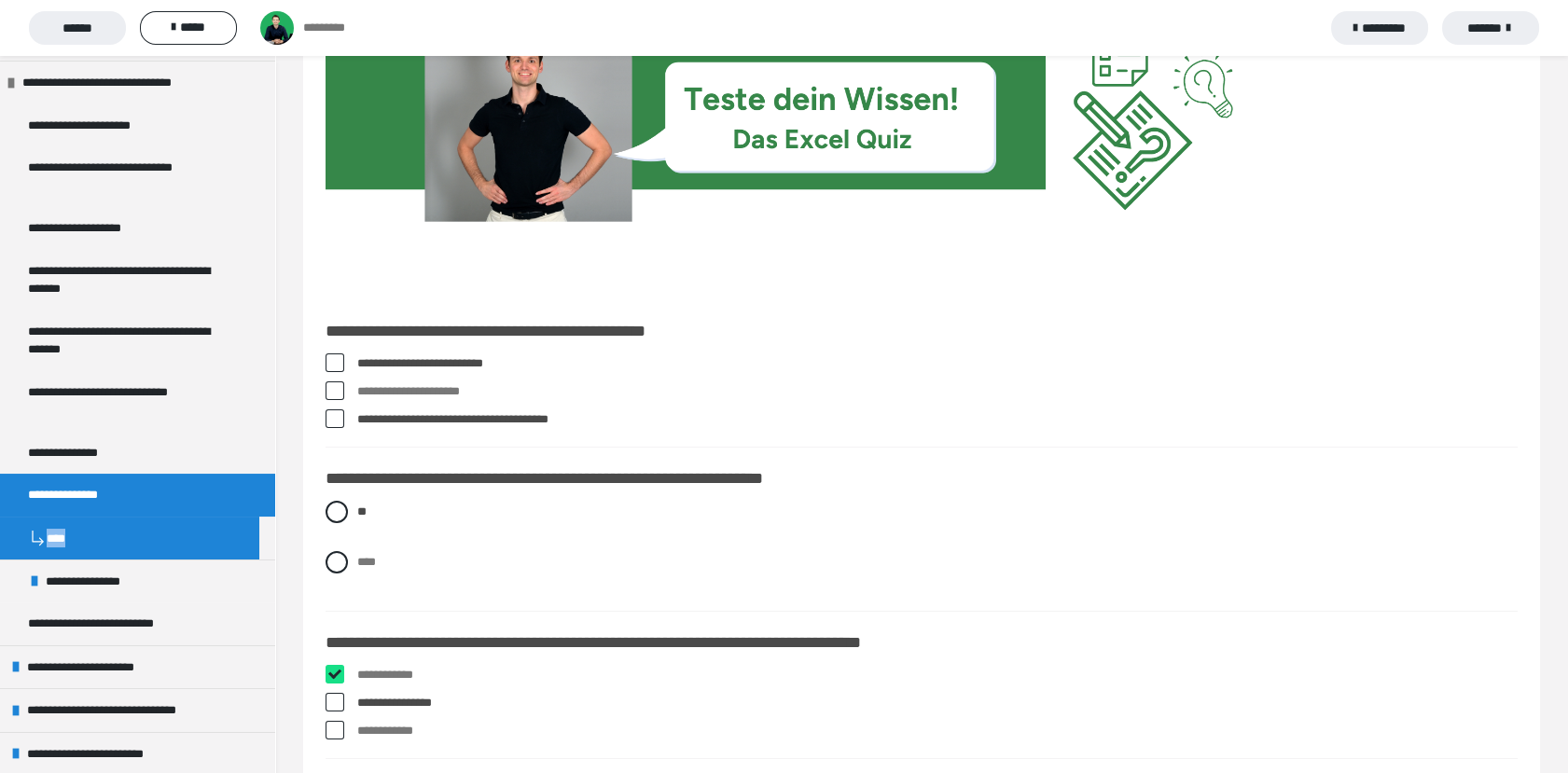 checkbox on "****" 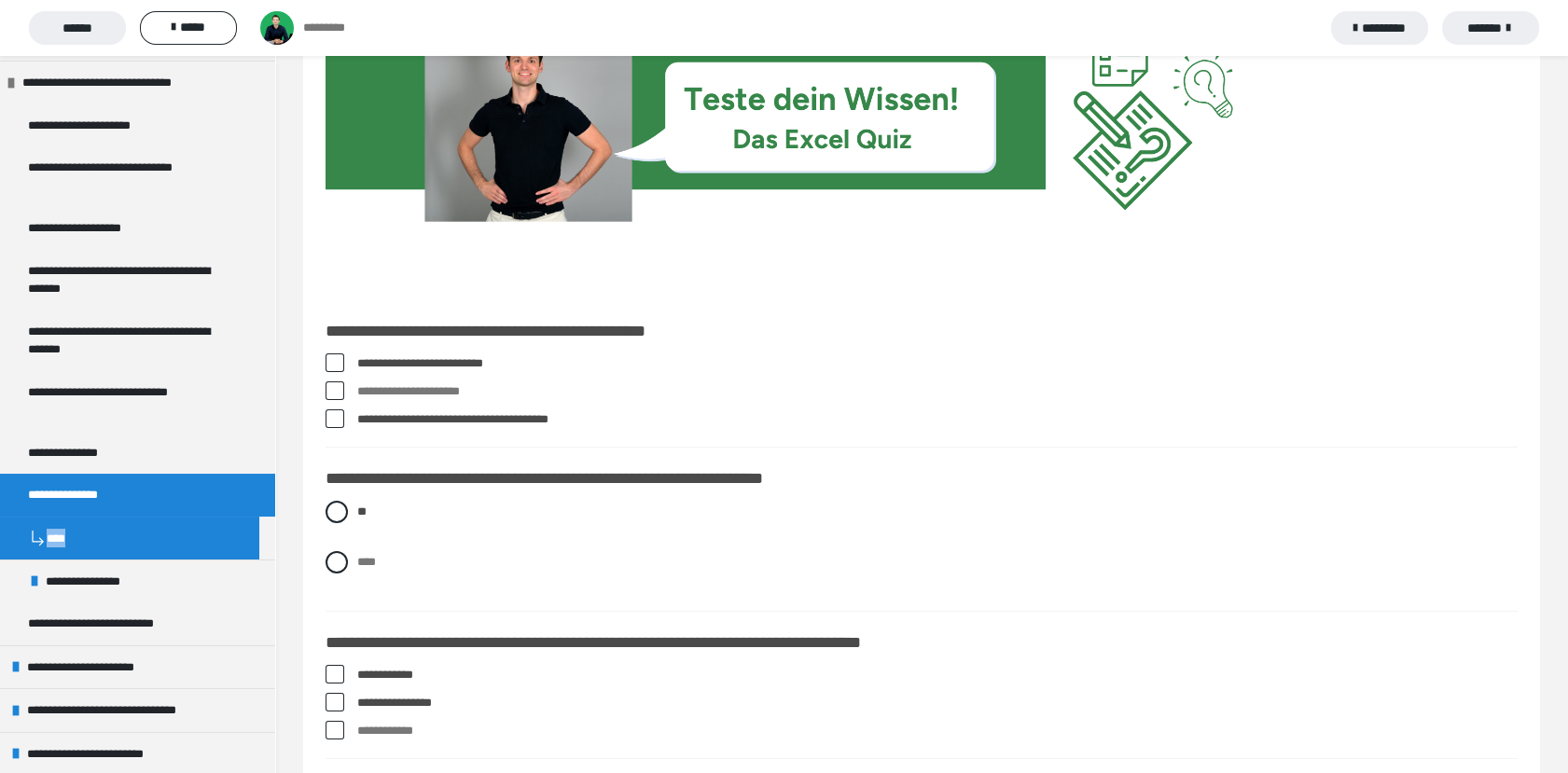 click at bounding box center [335, 730] 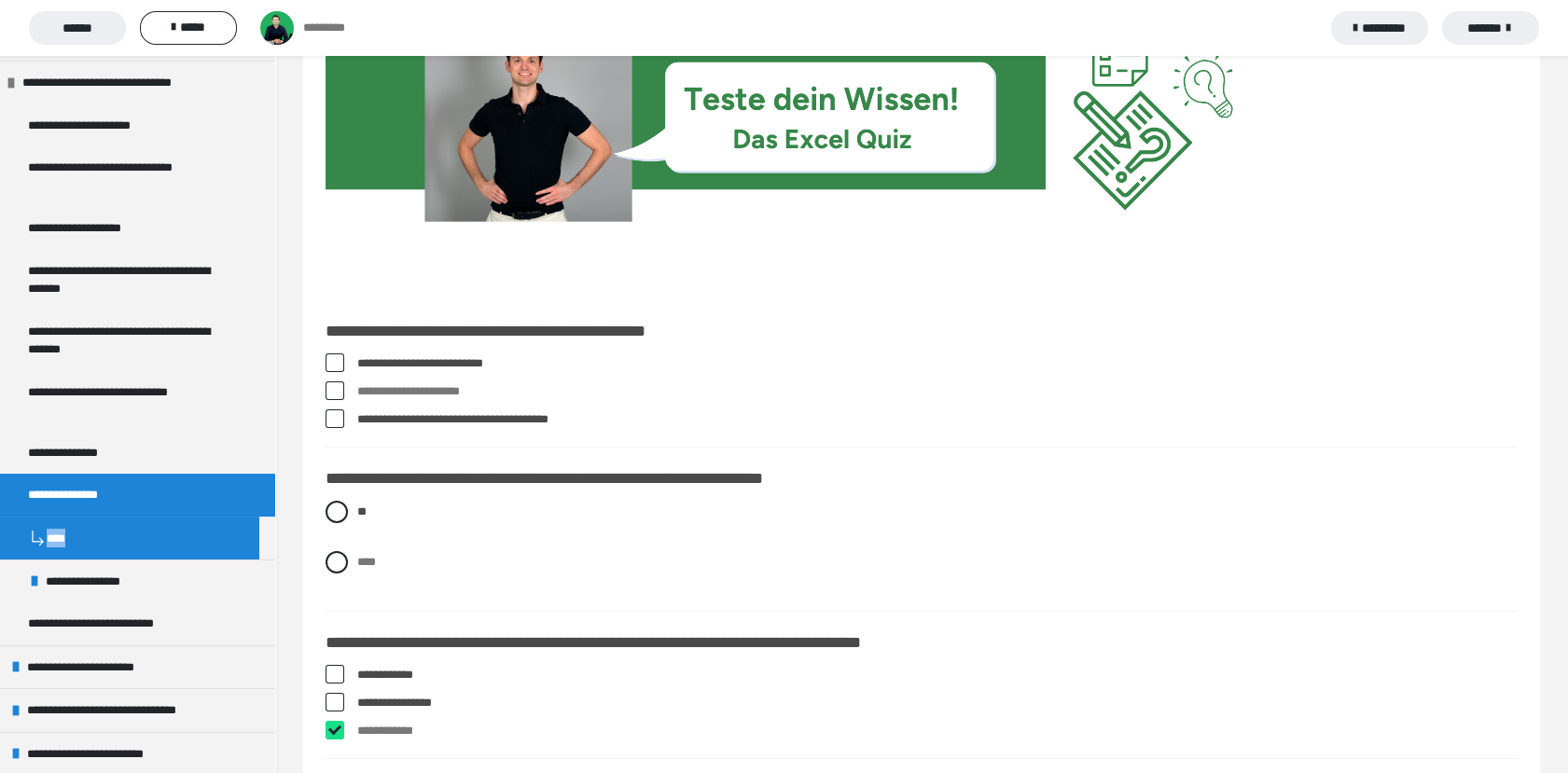 checkbox on "****" 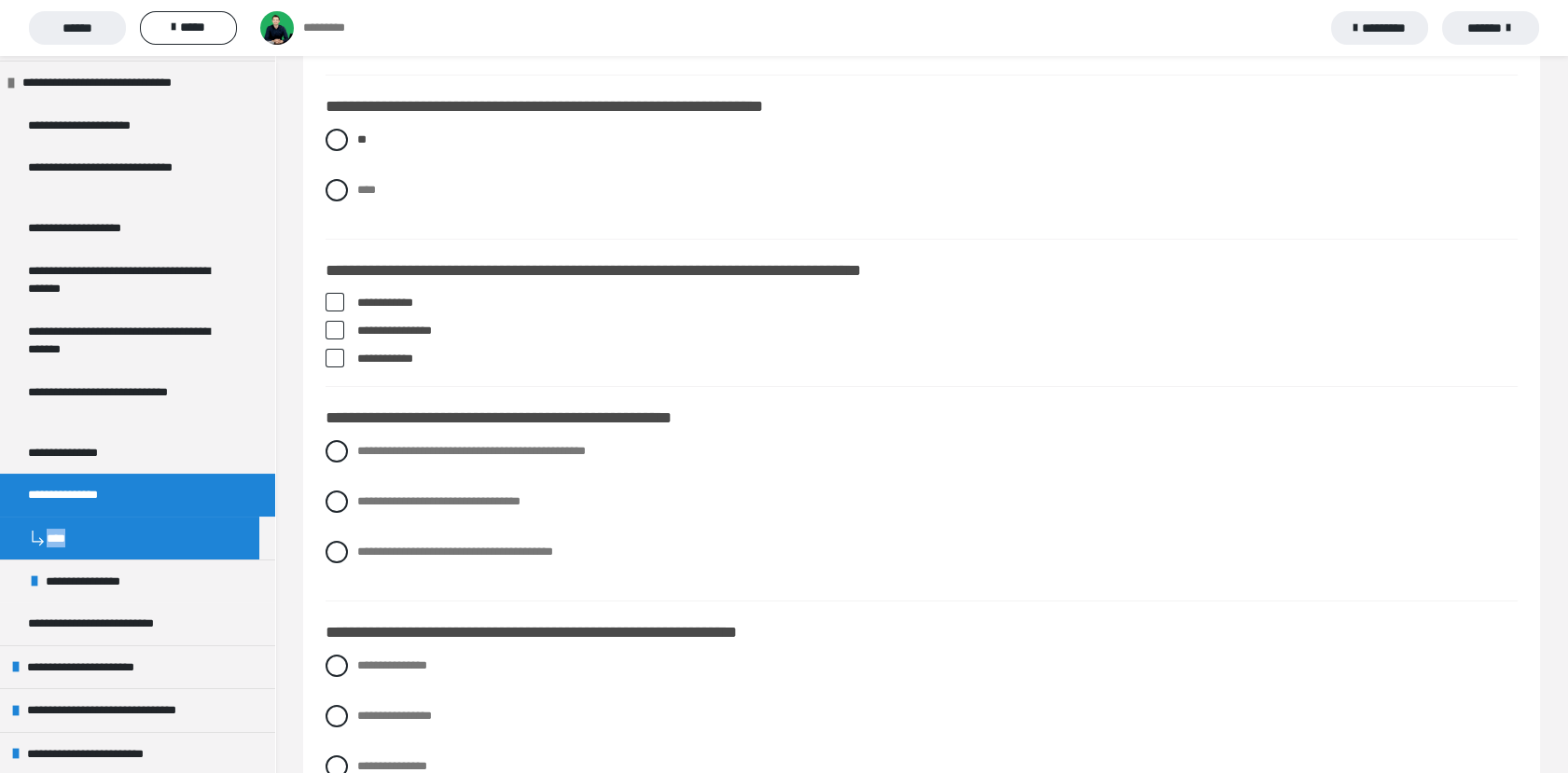 scroll, scrollTop: 538, scrollLeft: 0, axis: vertical 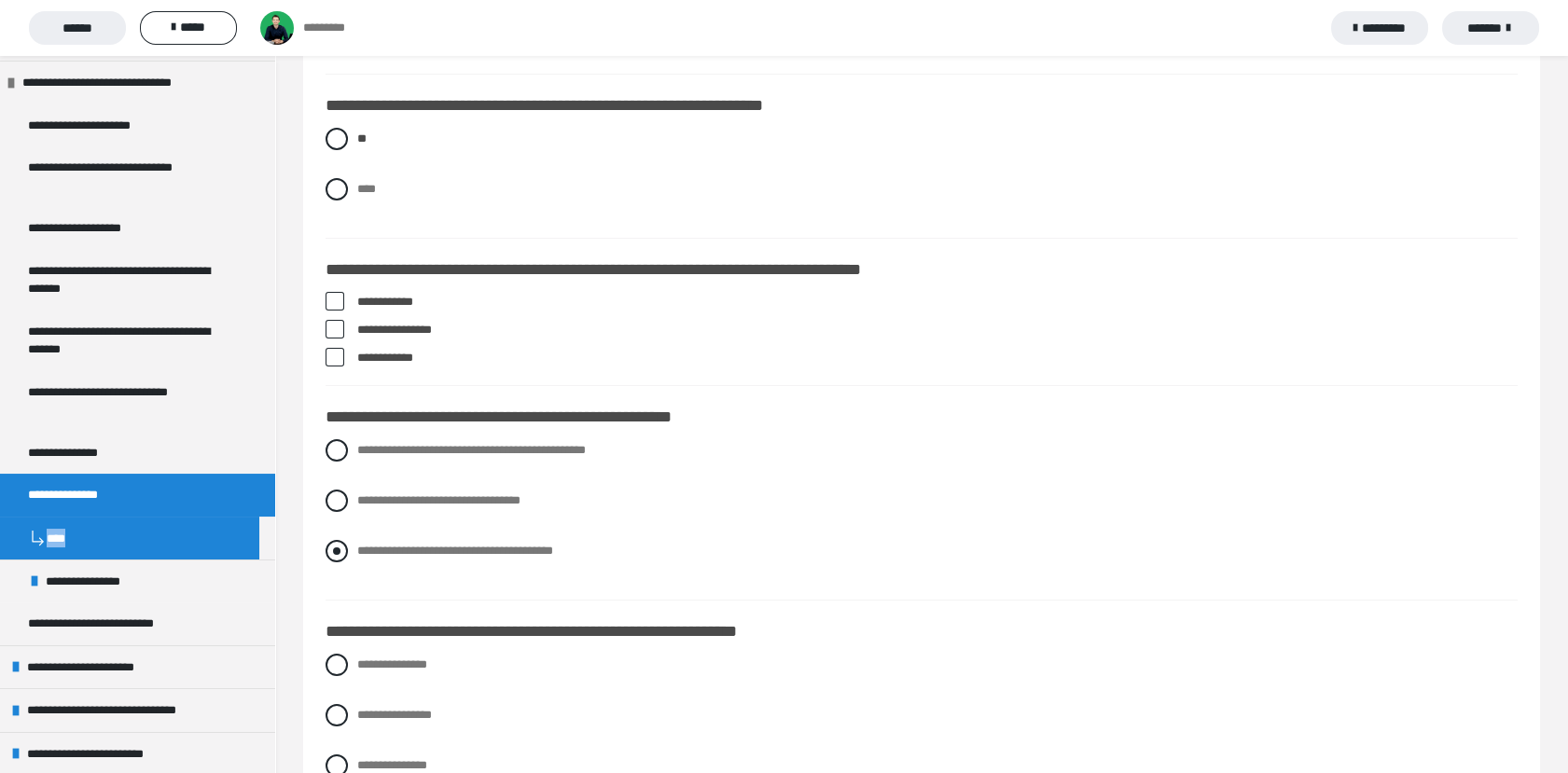 click at bounding box center [337, 551] 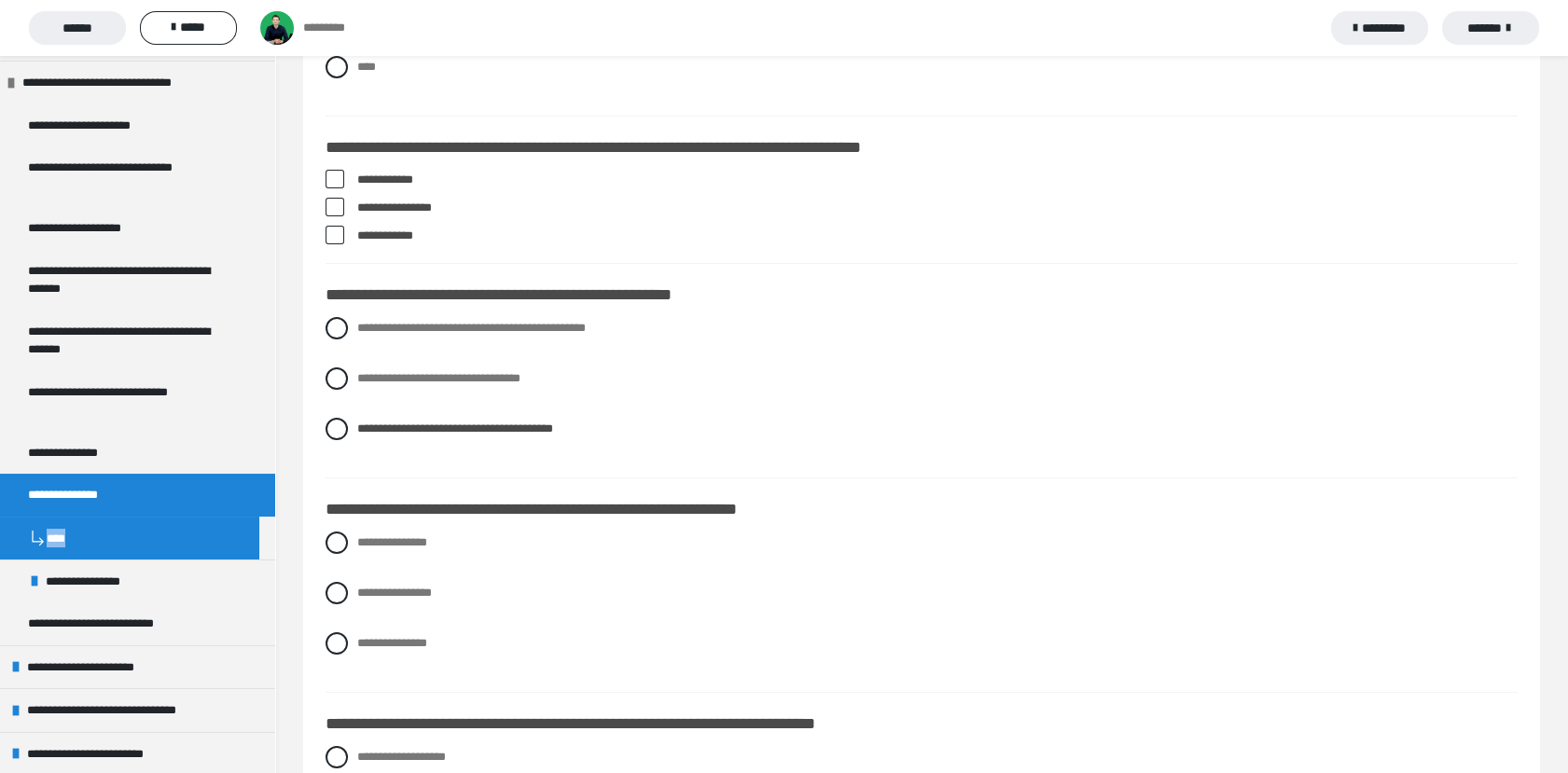 scroll, scrollTop: 663, scrollLeft: 0, axis: vertical 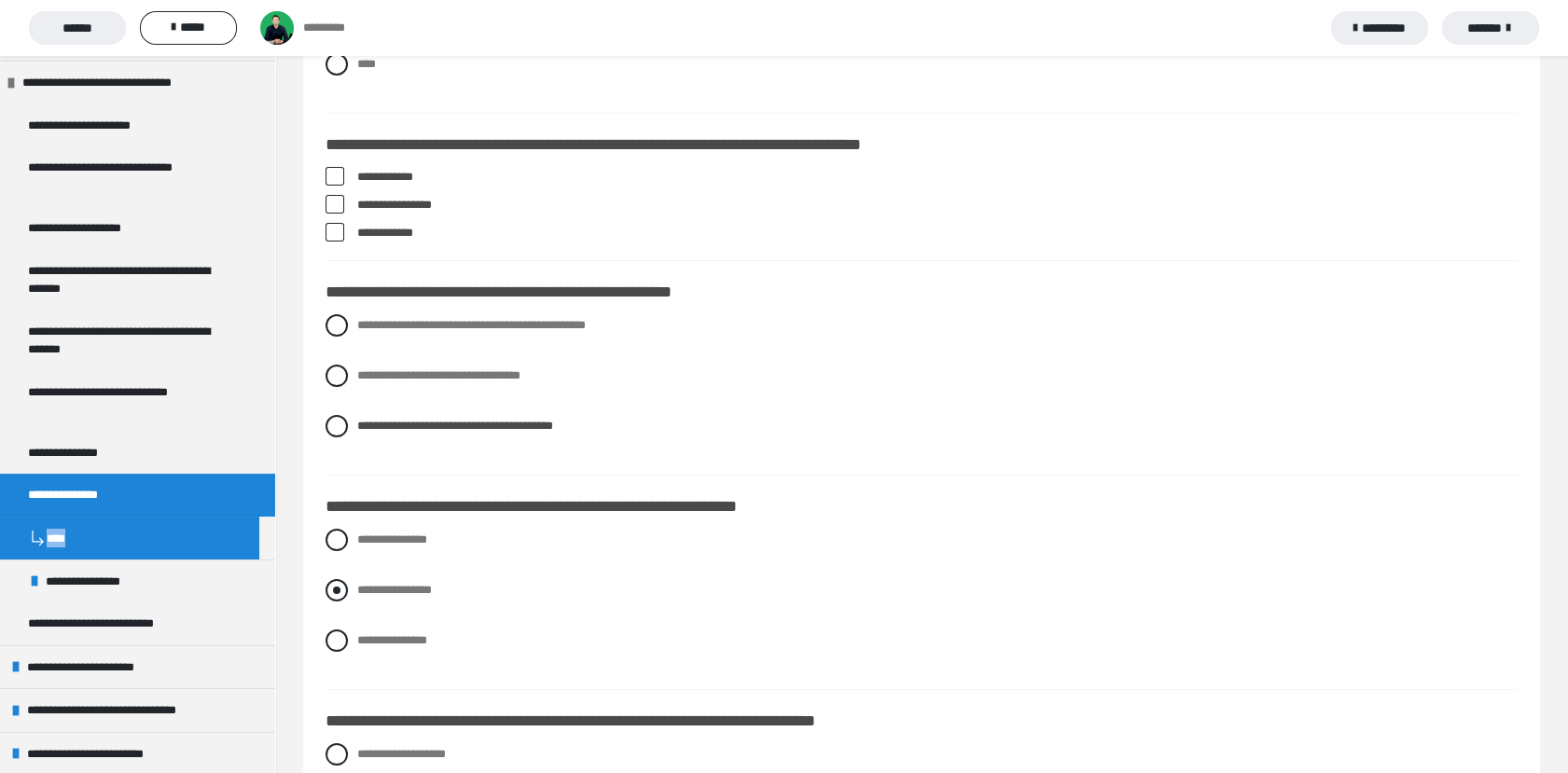 click at bounding box center (337, 590) 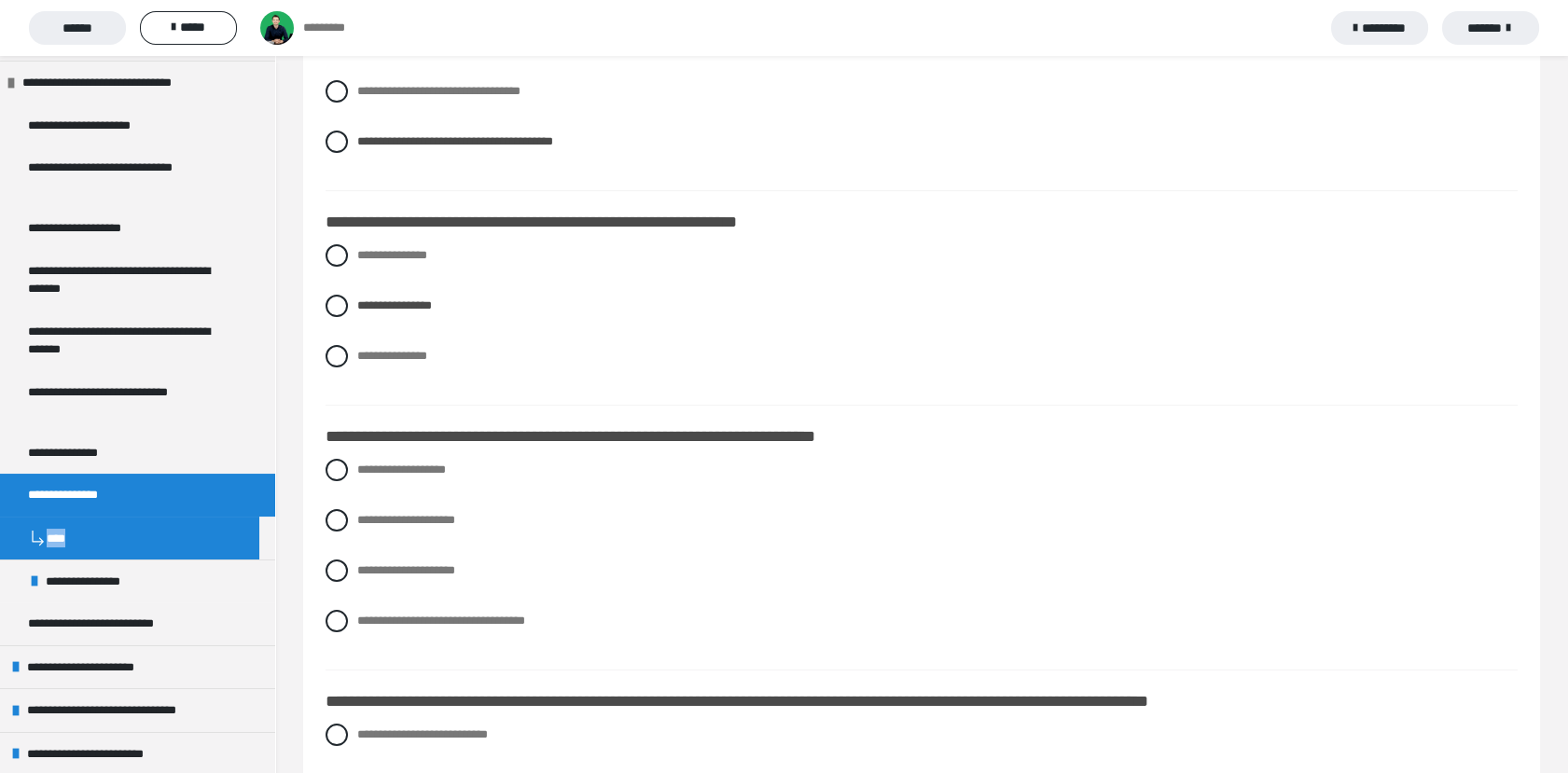 scroll, scrollTop: 967, scrollLeft: 0, axis: vertical 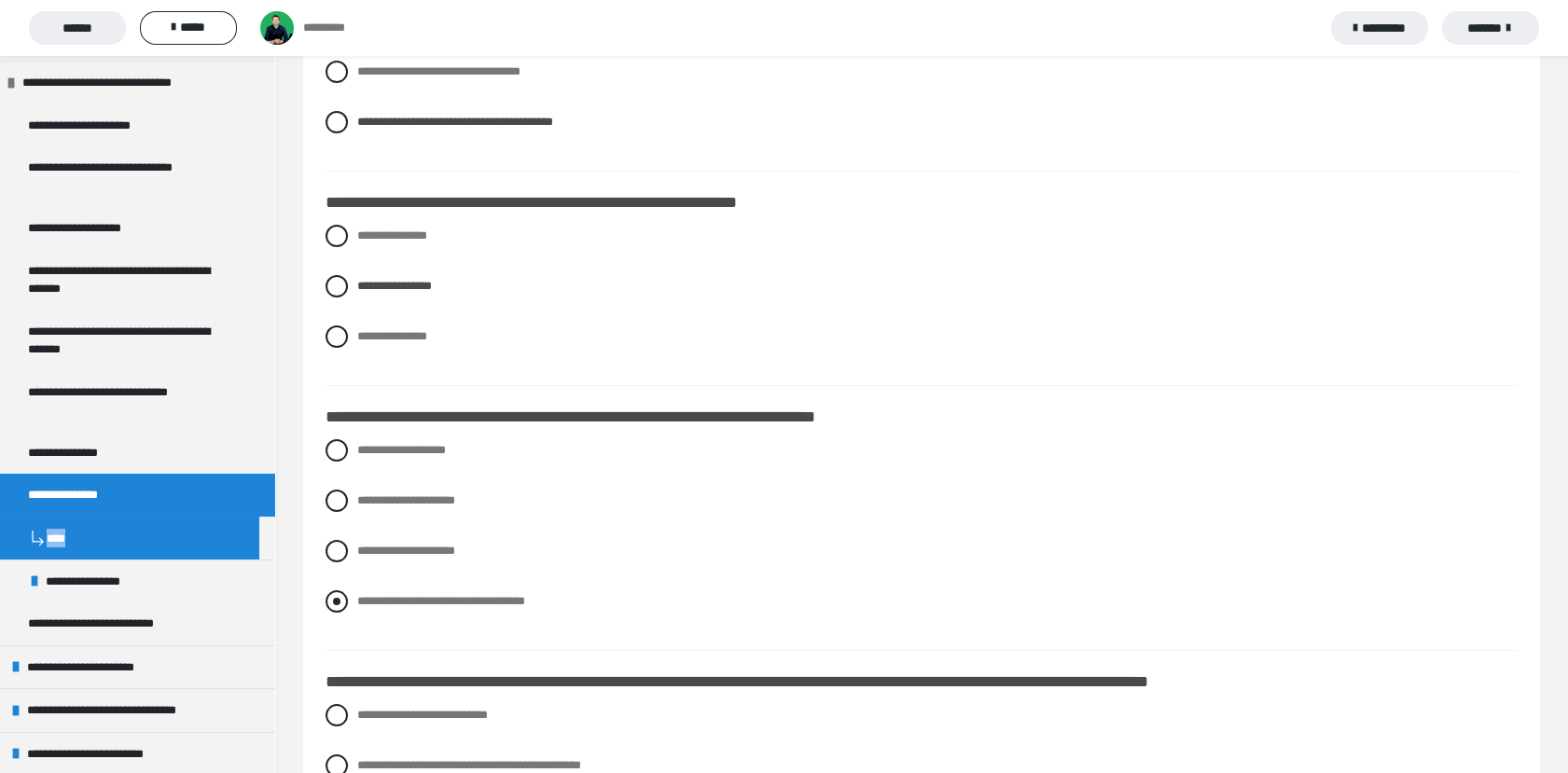 click on "**********" at bounding box center (441, 600) 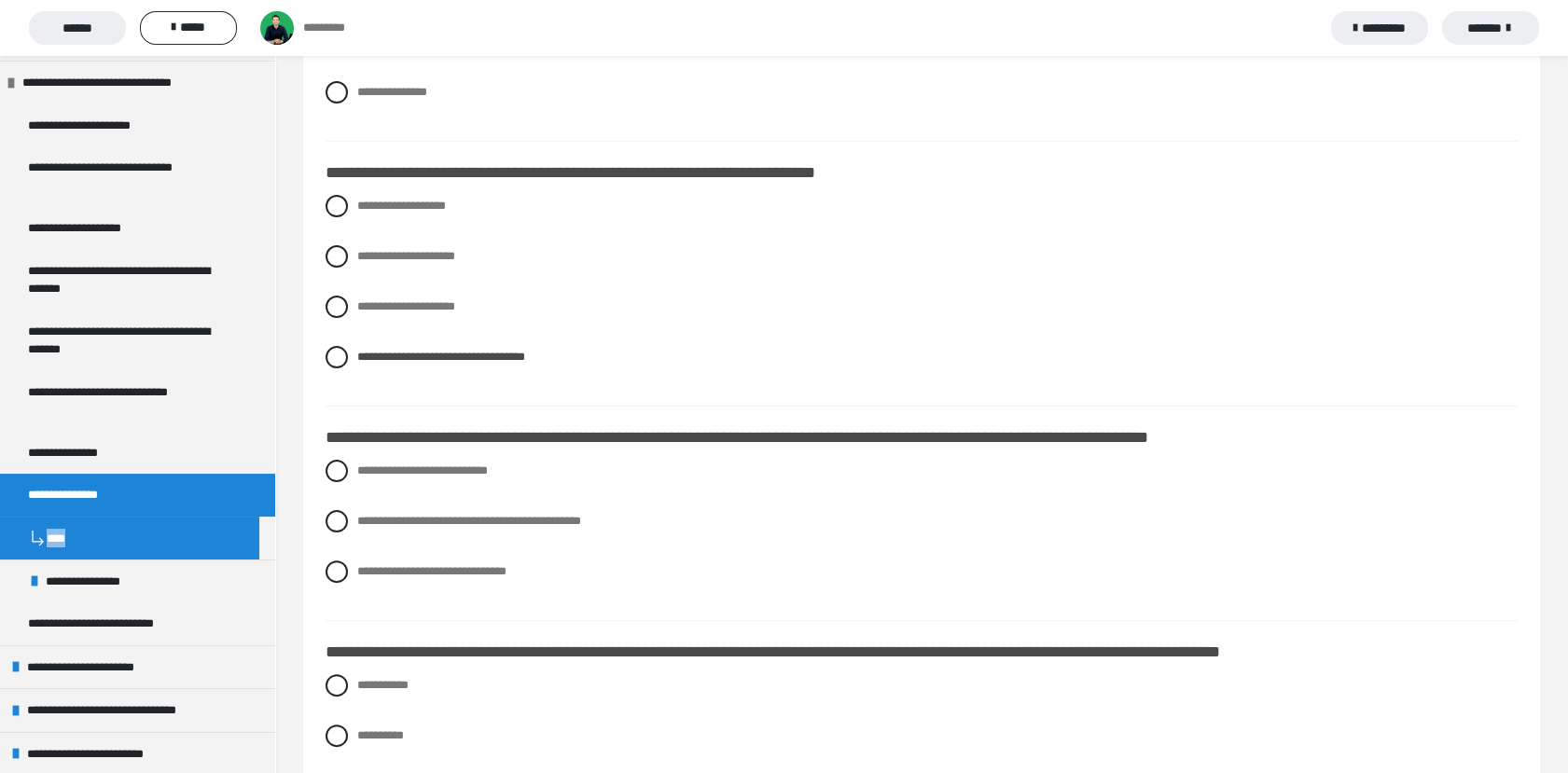 scroll, scrollTop: 1216, scrollLeft: 0, axis: vertical 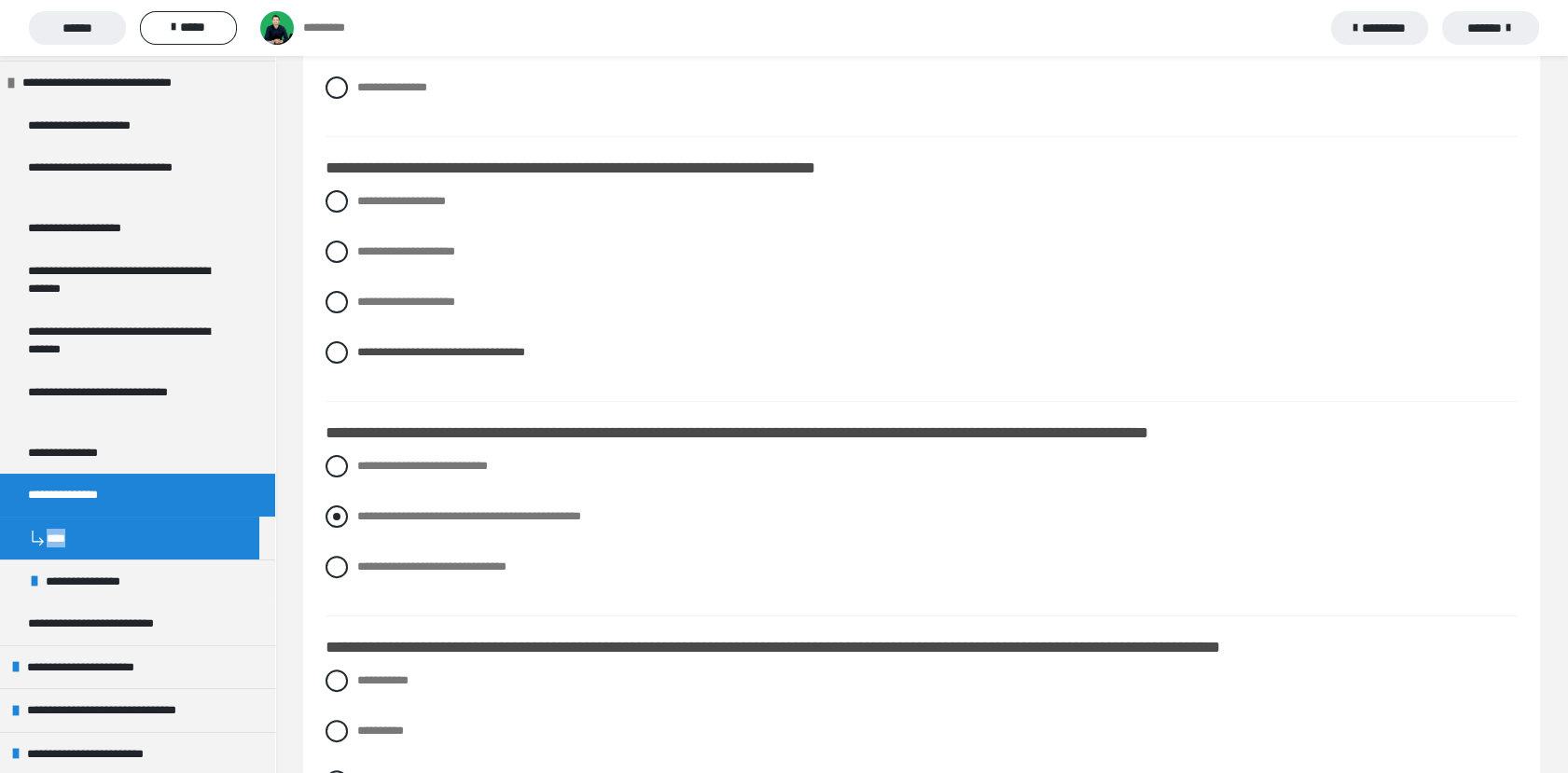 click on "**********" at bounding box center (469, 516) 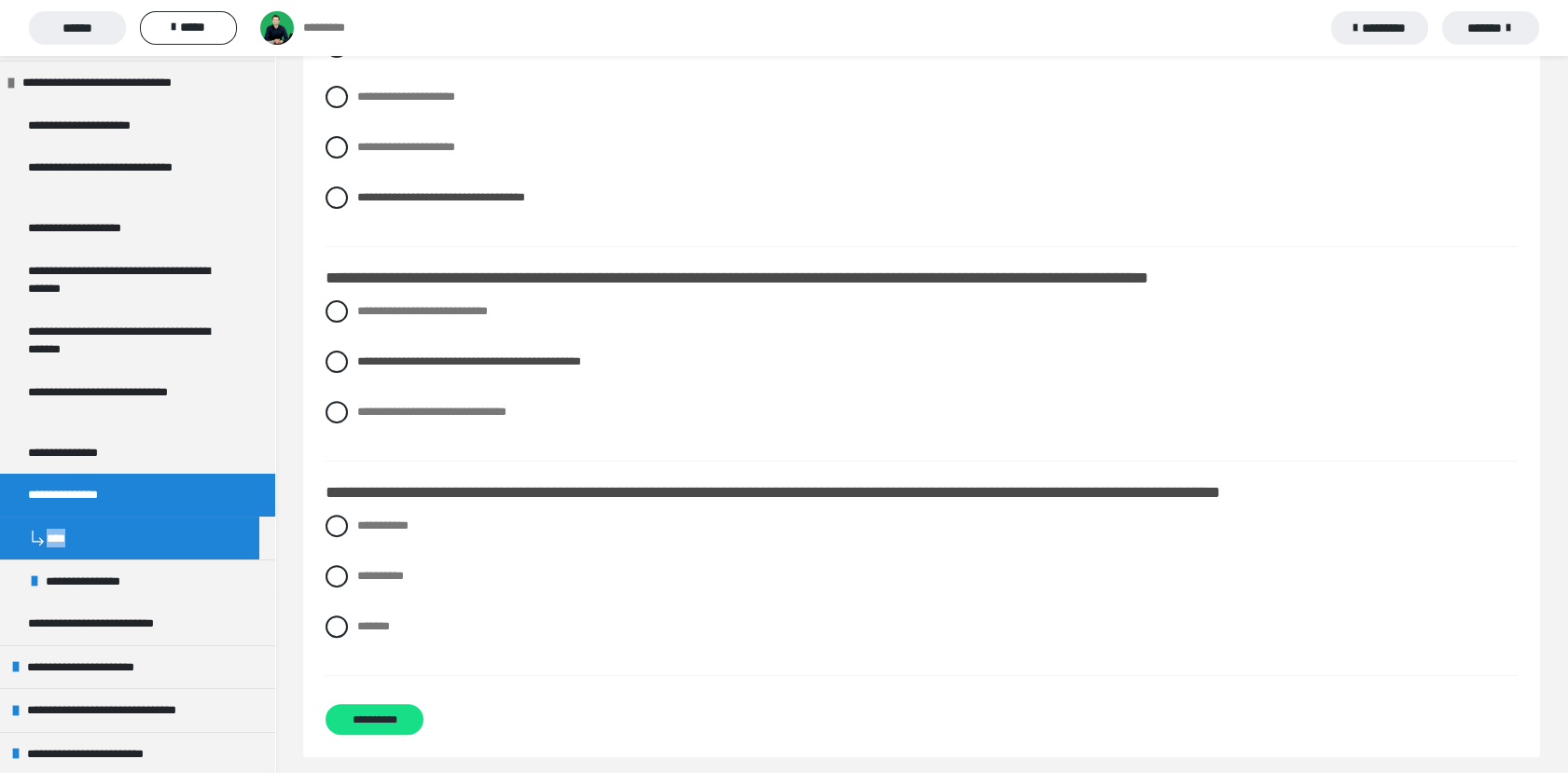 scroll, scrollTop: 1381, scrollLeft: 0, axis: vertical 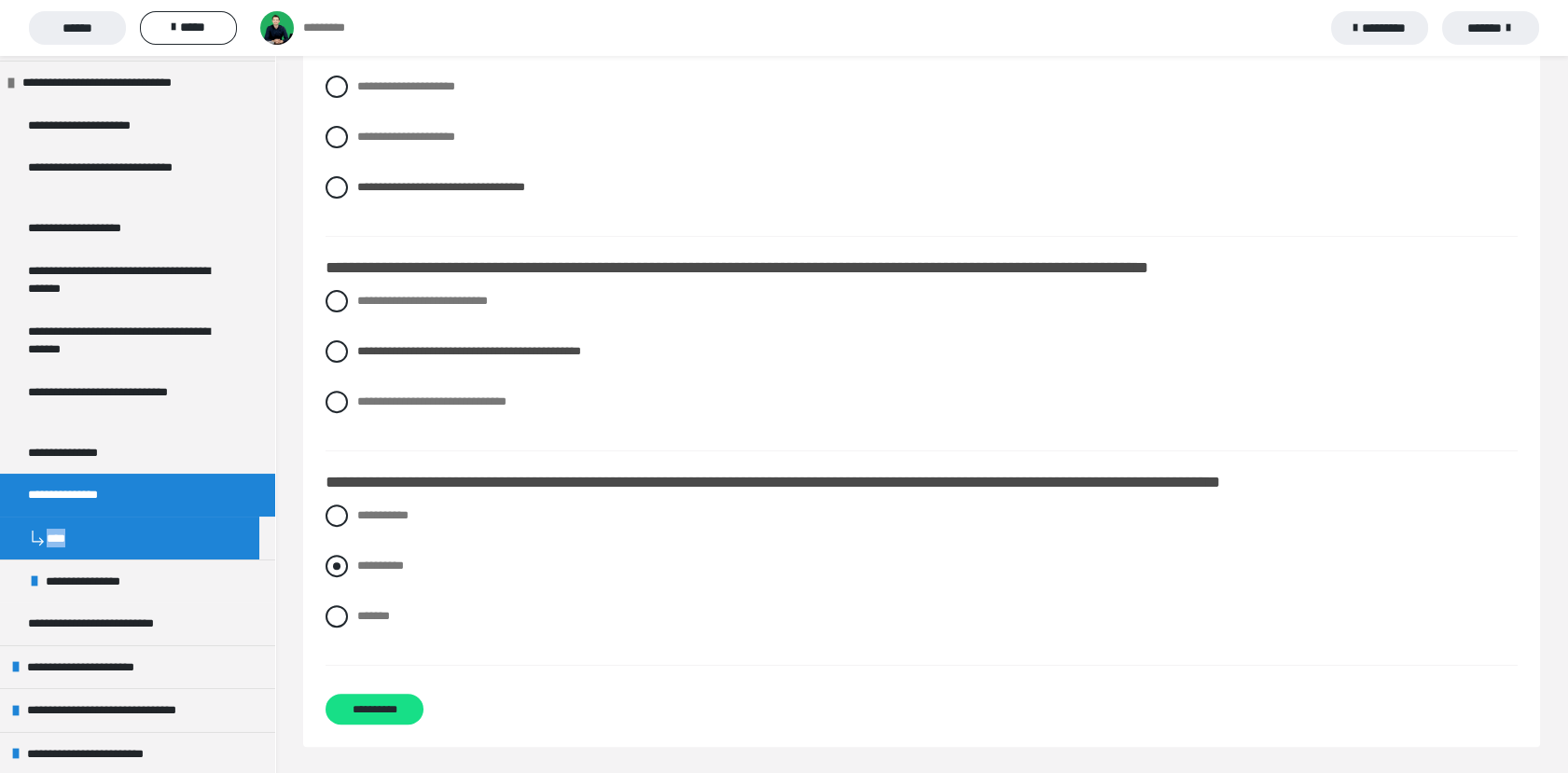 click on "**********" at bounding box center (381, 565) 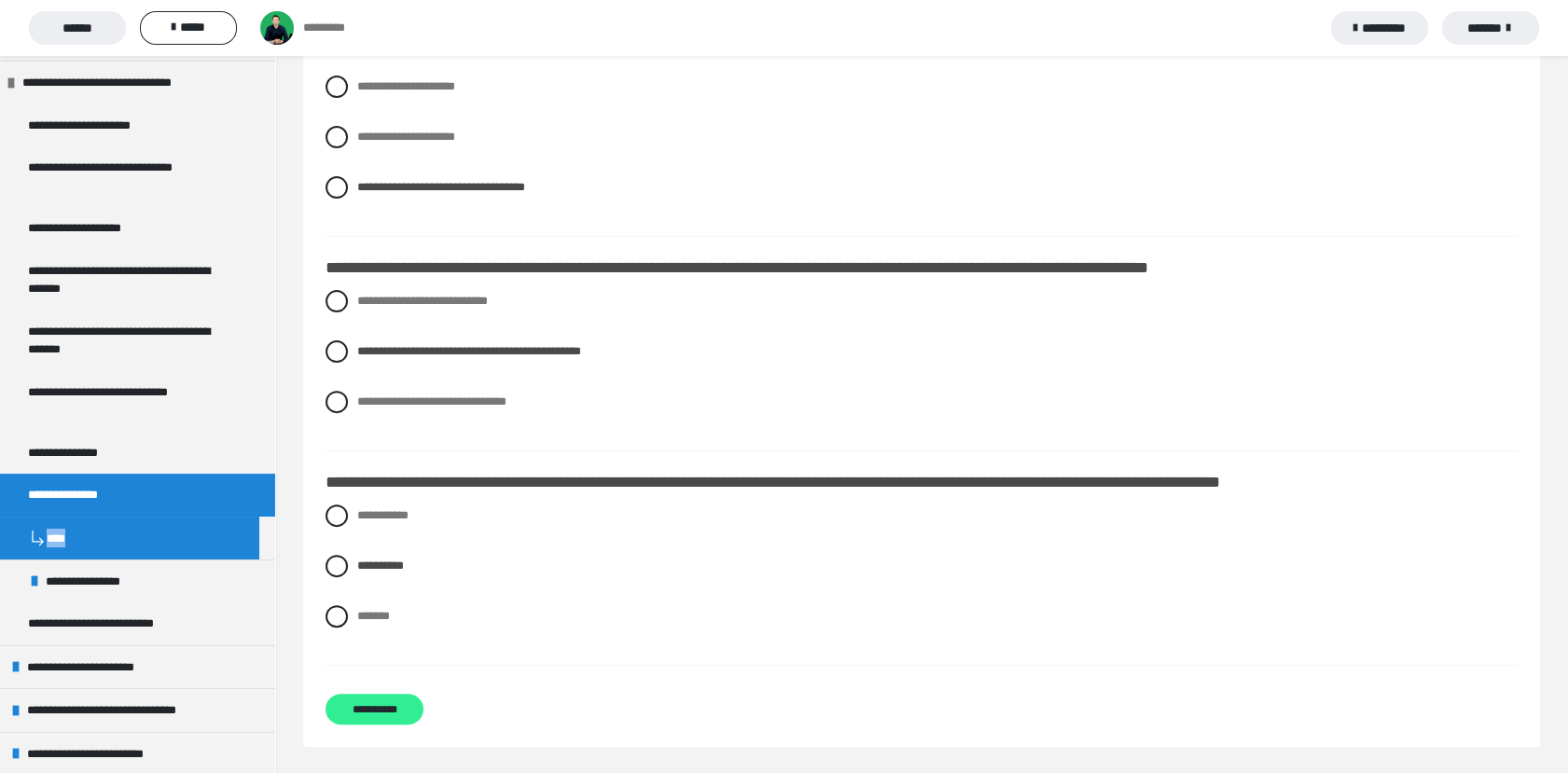 click on "**********" at bounding box center (374, 709) 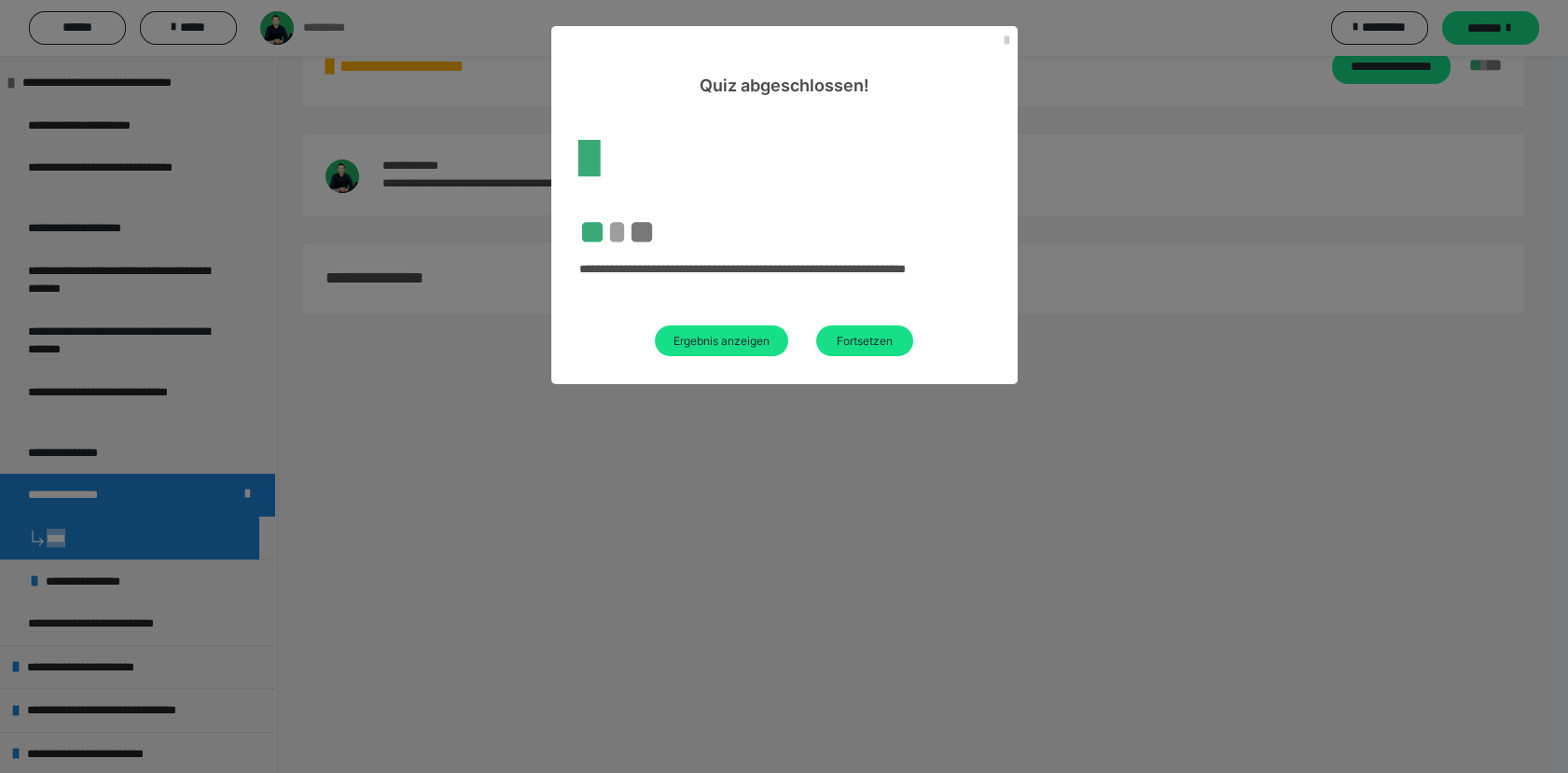 scroll, scrollTop: 120, scrollLeft: 0, axis: vertical 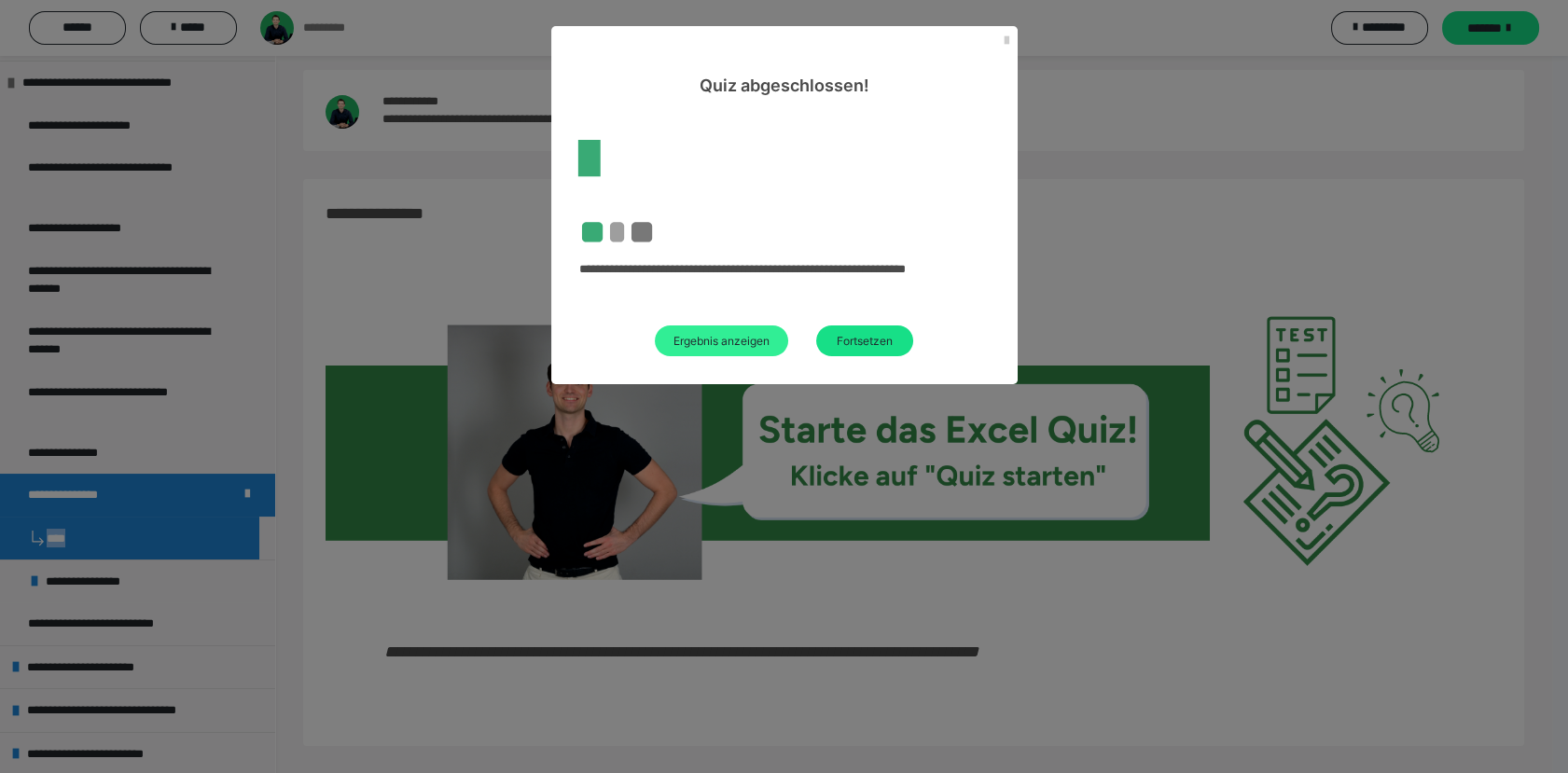 click on "Ergebnis anzeigen" at bounding box center (721, 340) 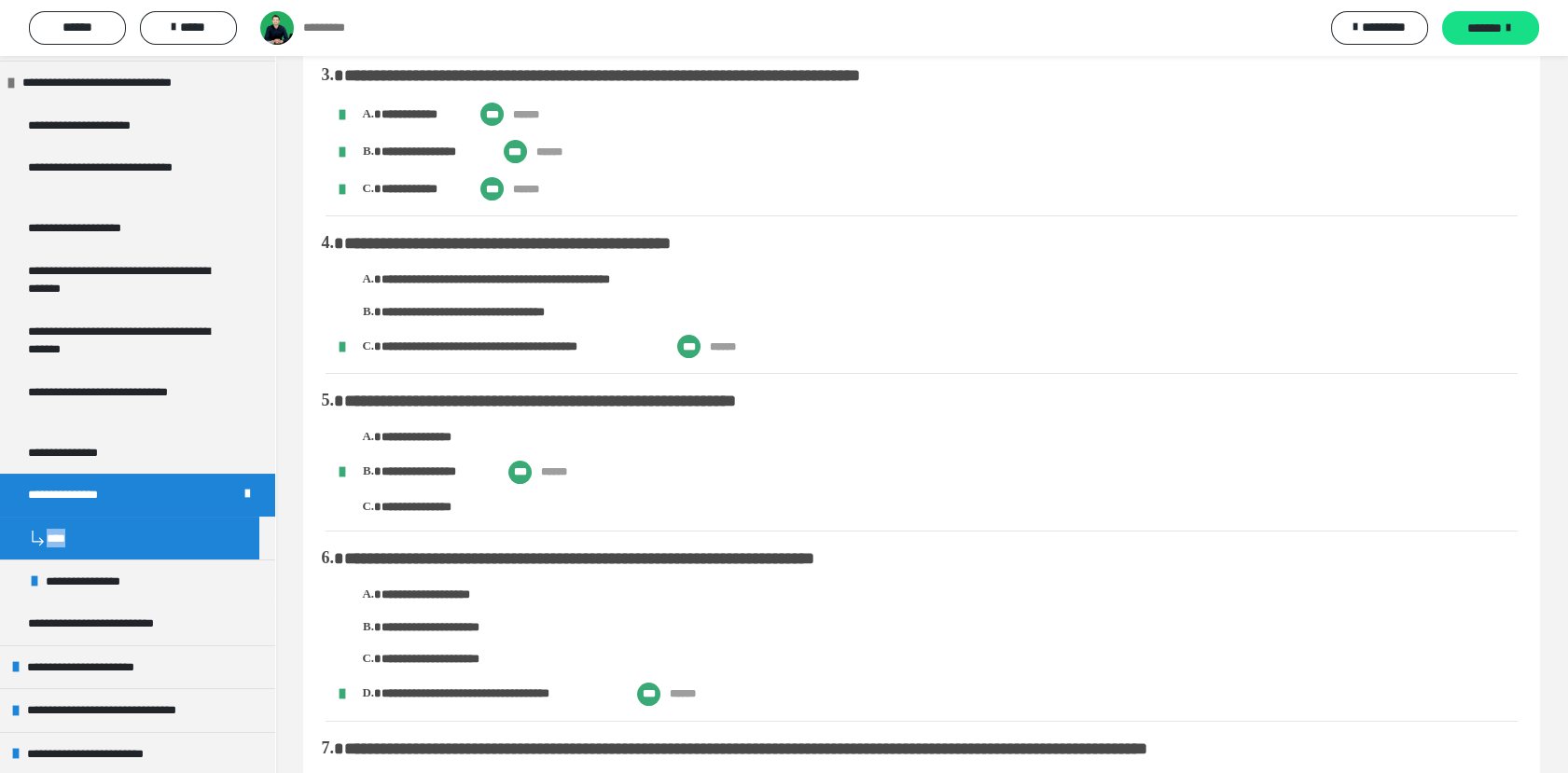 scroll, scrollTop: 369, scrollLeft: 0, axis: vertical 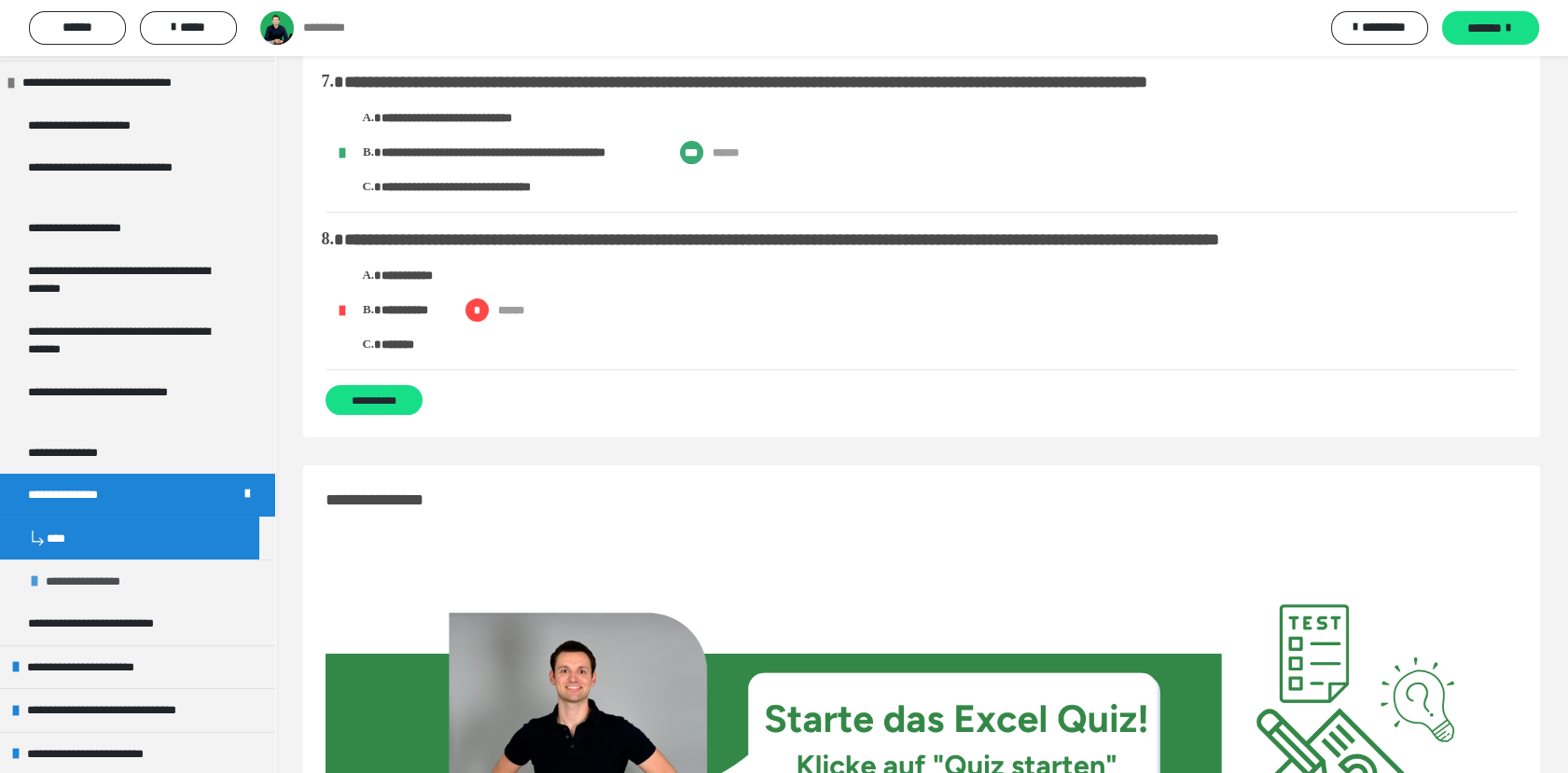 click on "**********" at bounding box center (93, 582) 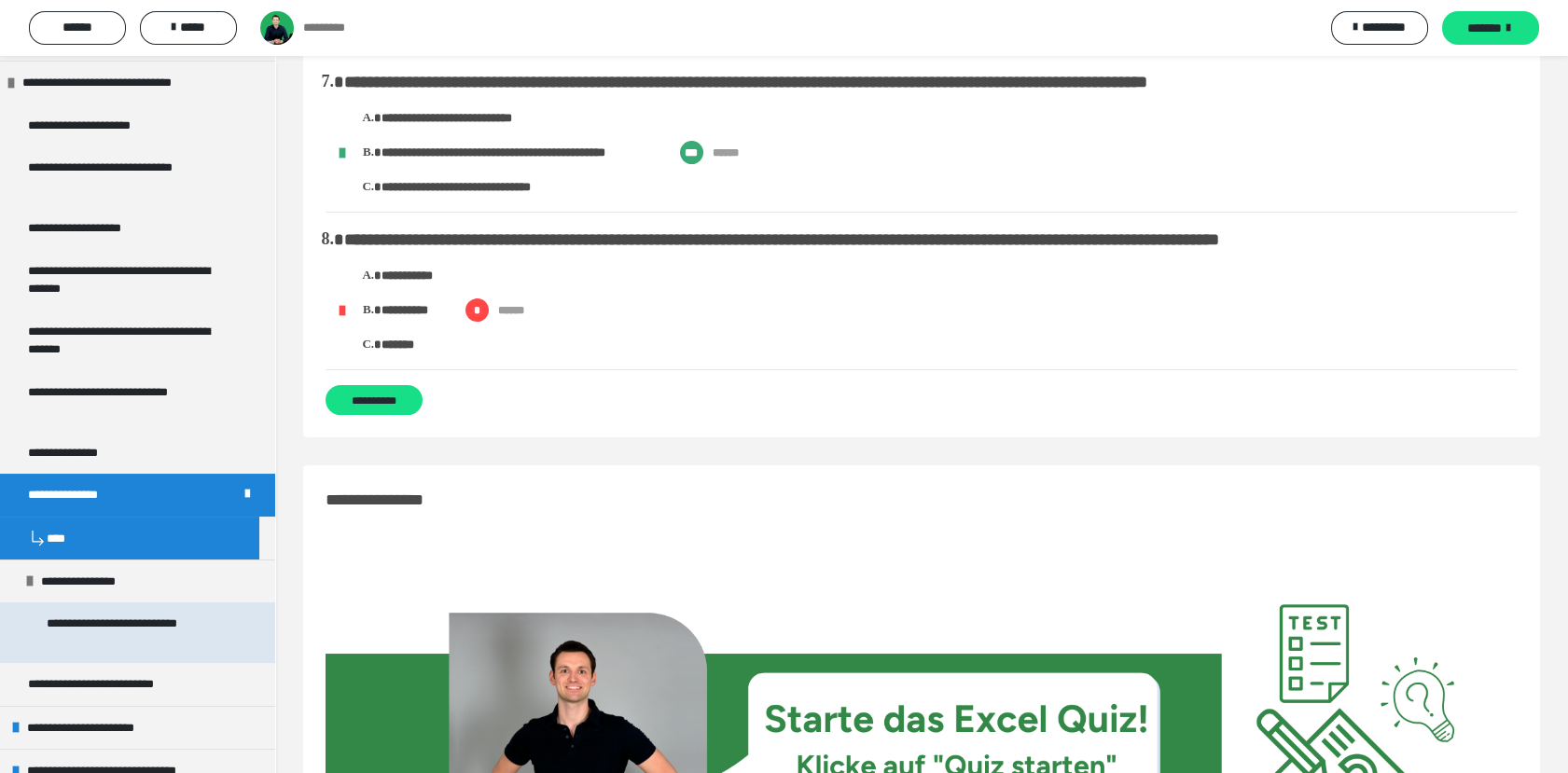 click on "**********" at bounding box center (132, 632) 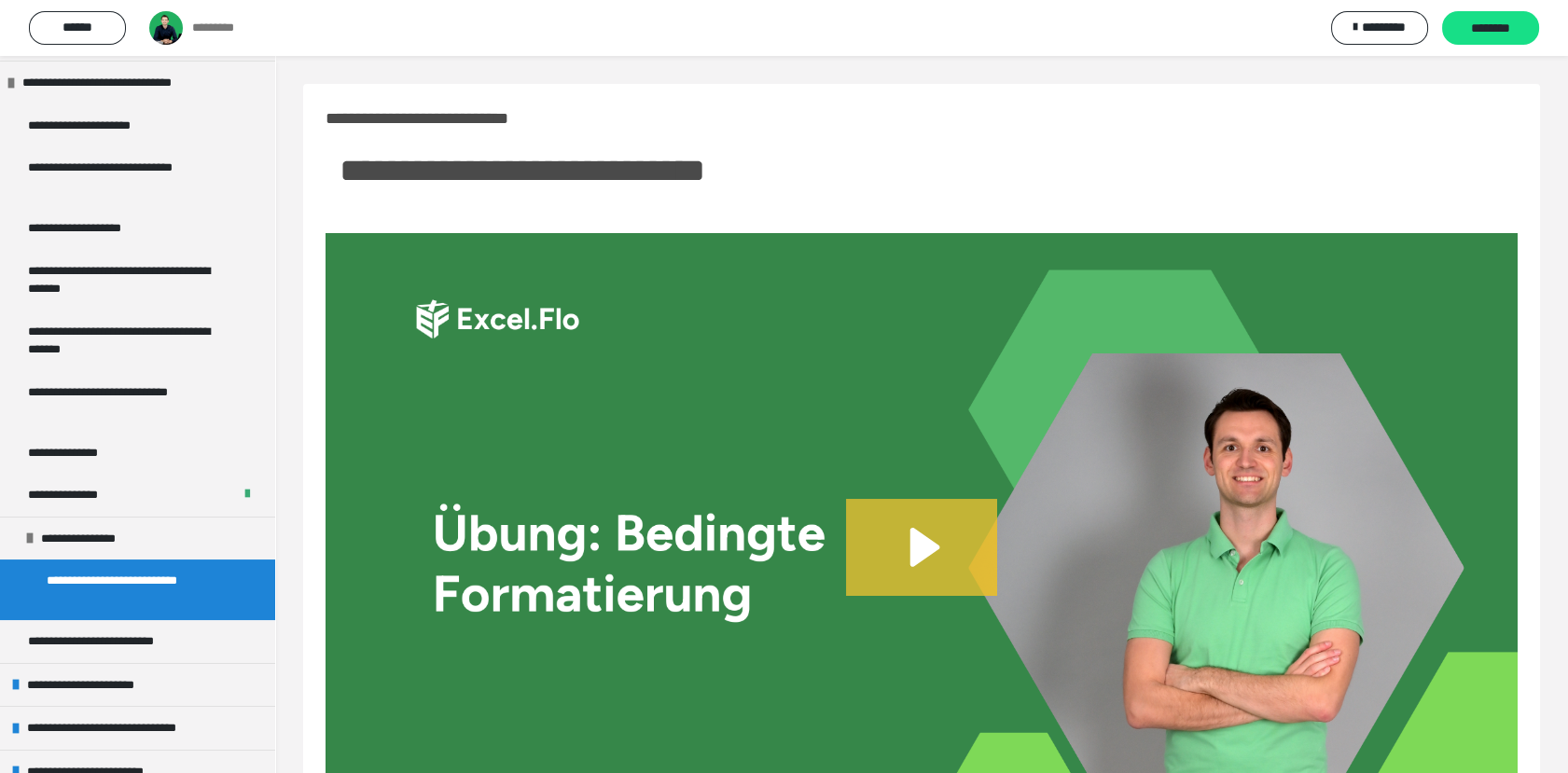 click 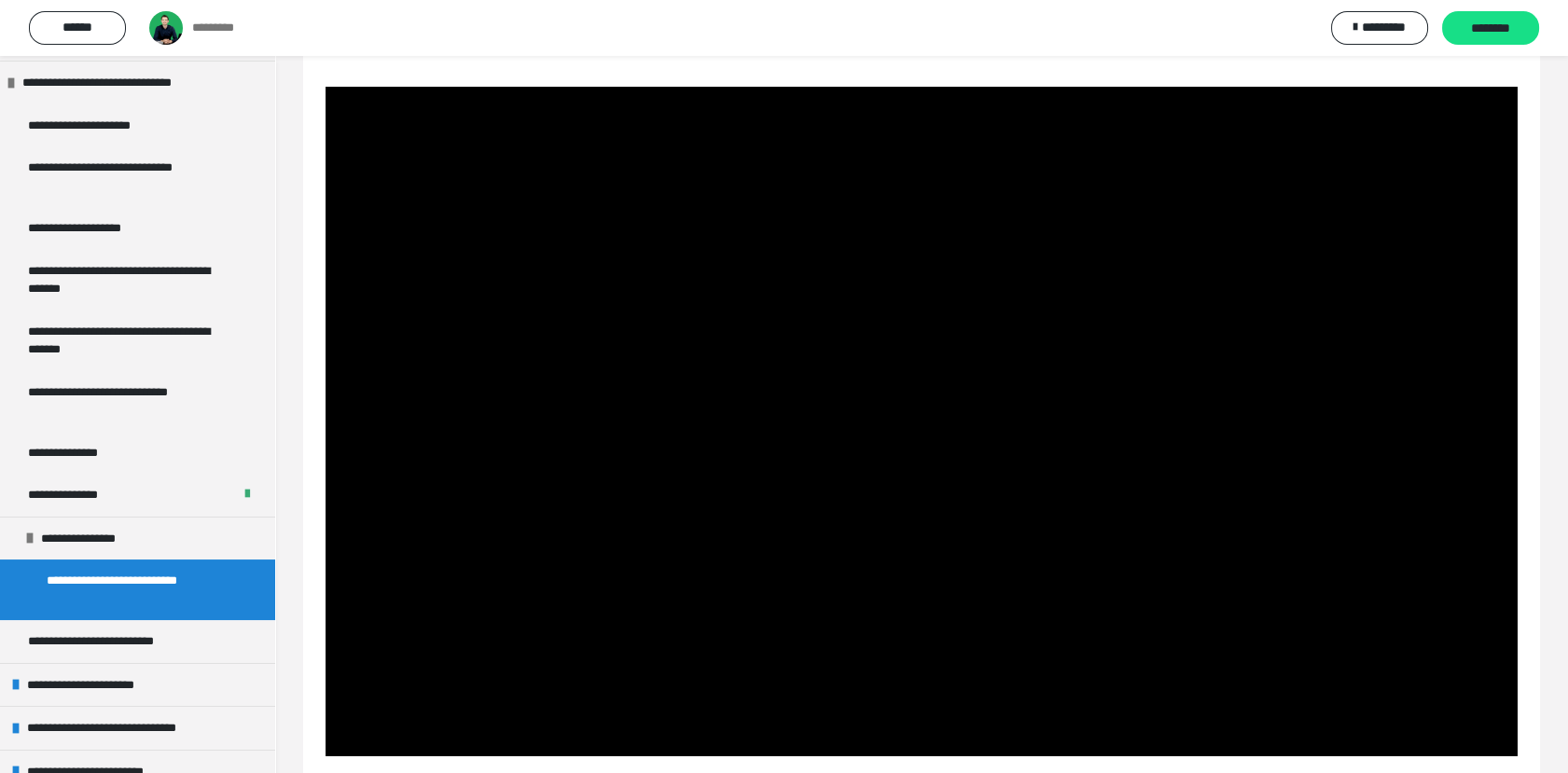 scroll, scrollTop: 147, scrollLeft: 0, axis: vertical 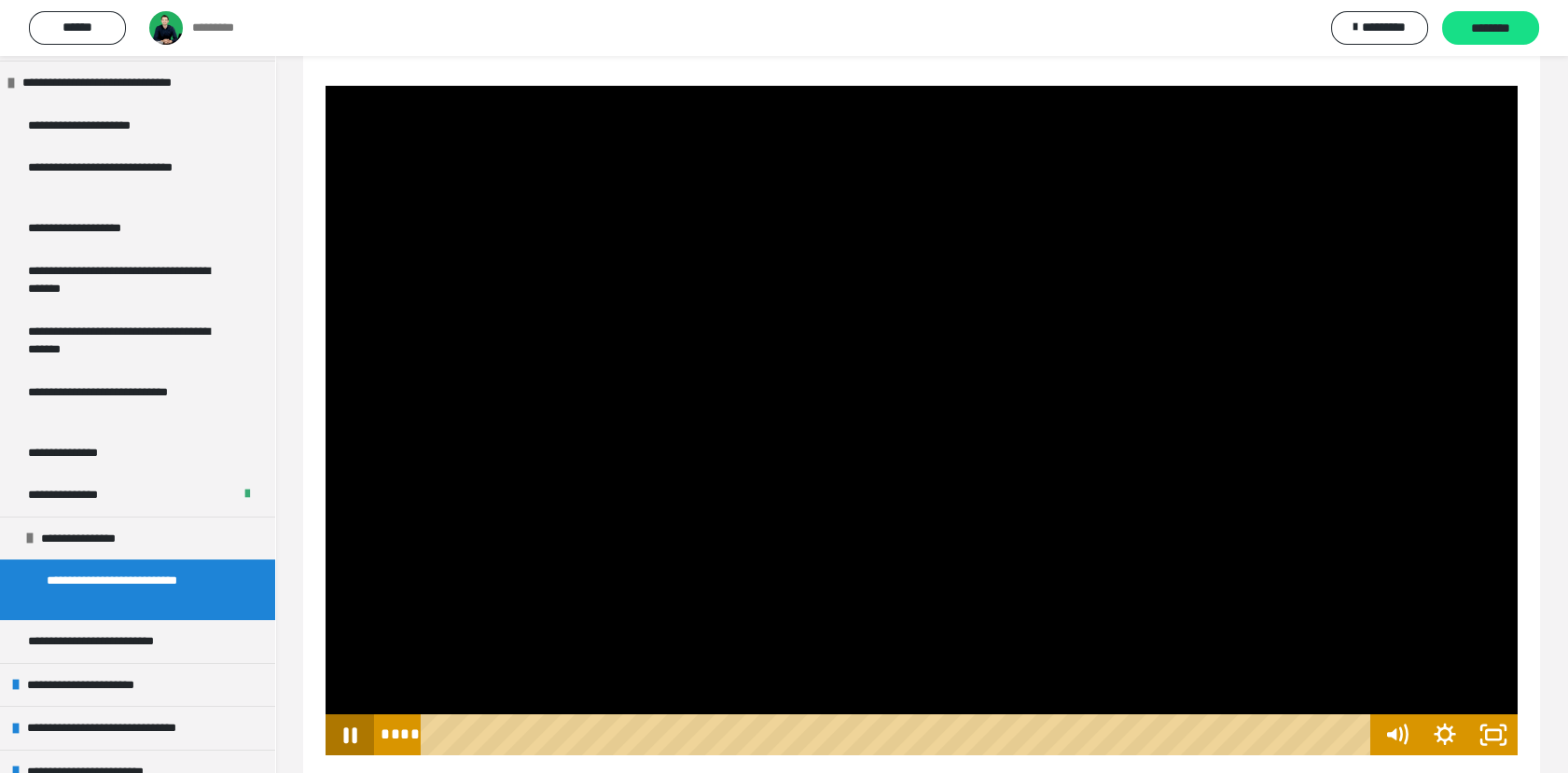 click 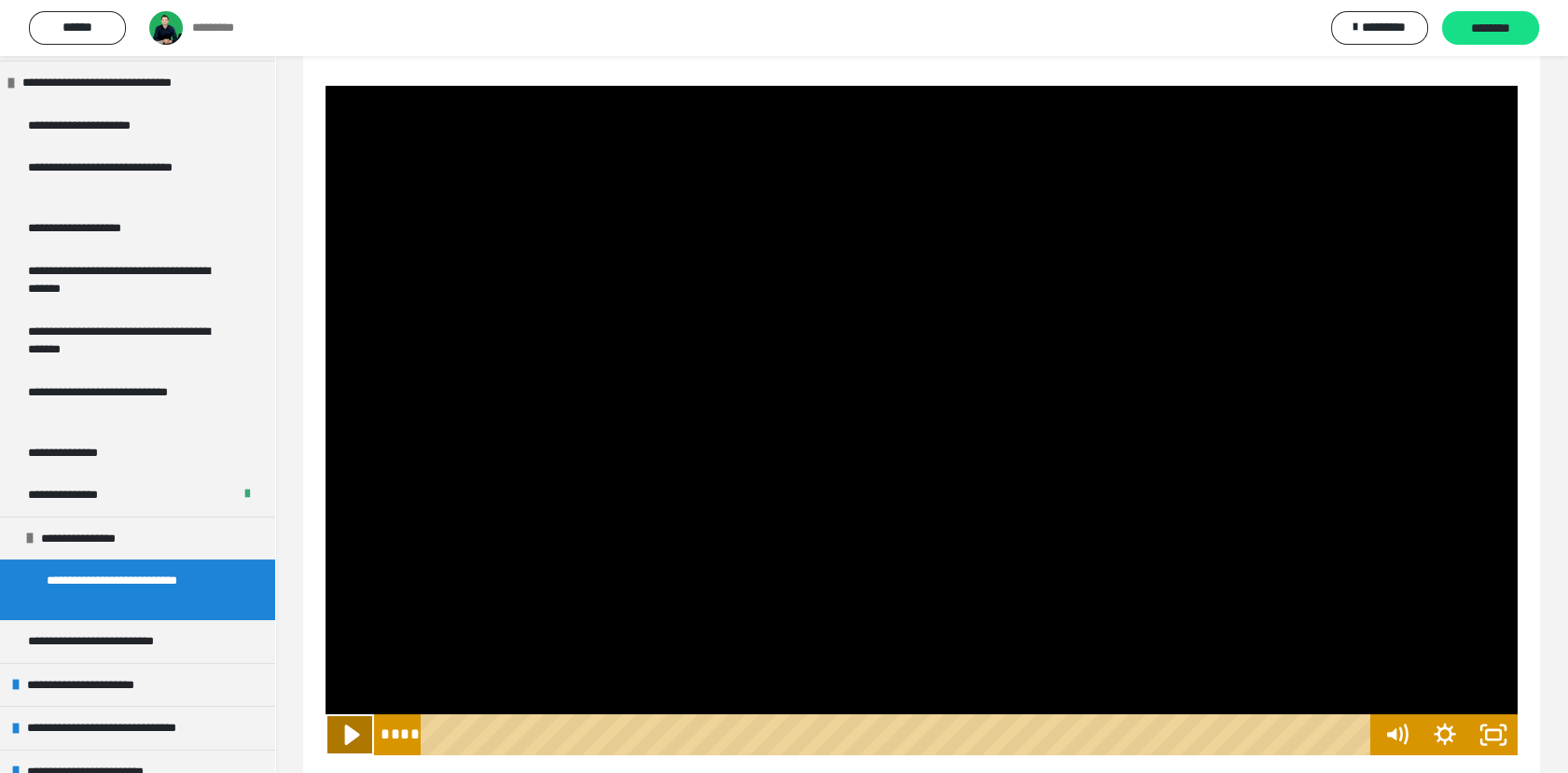 click 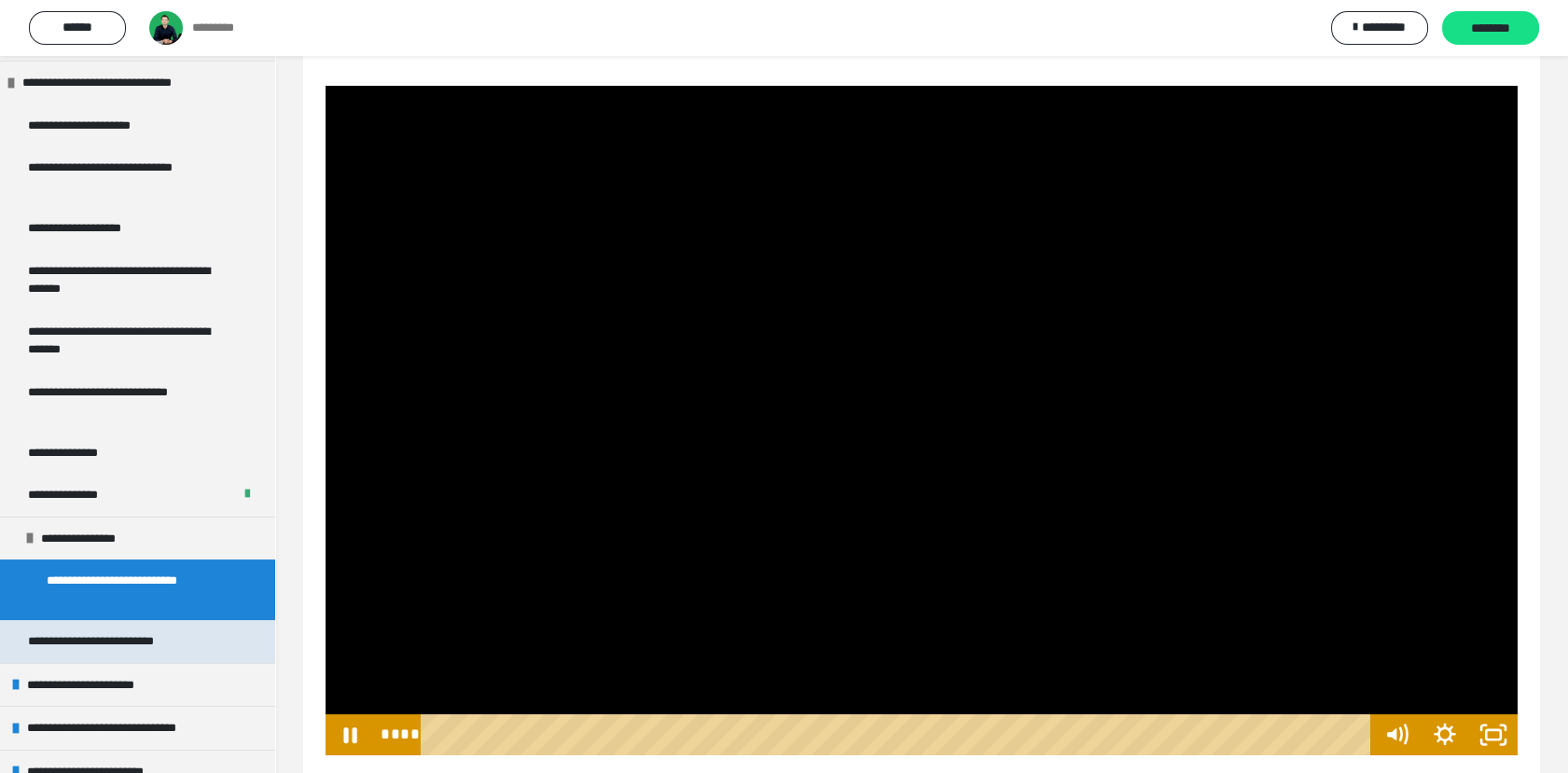 click on "**********" at bounding box center [113, 642] 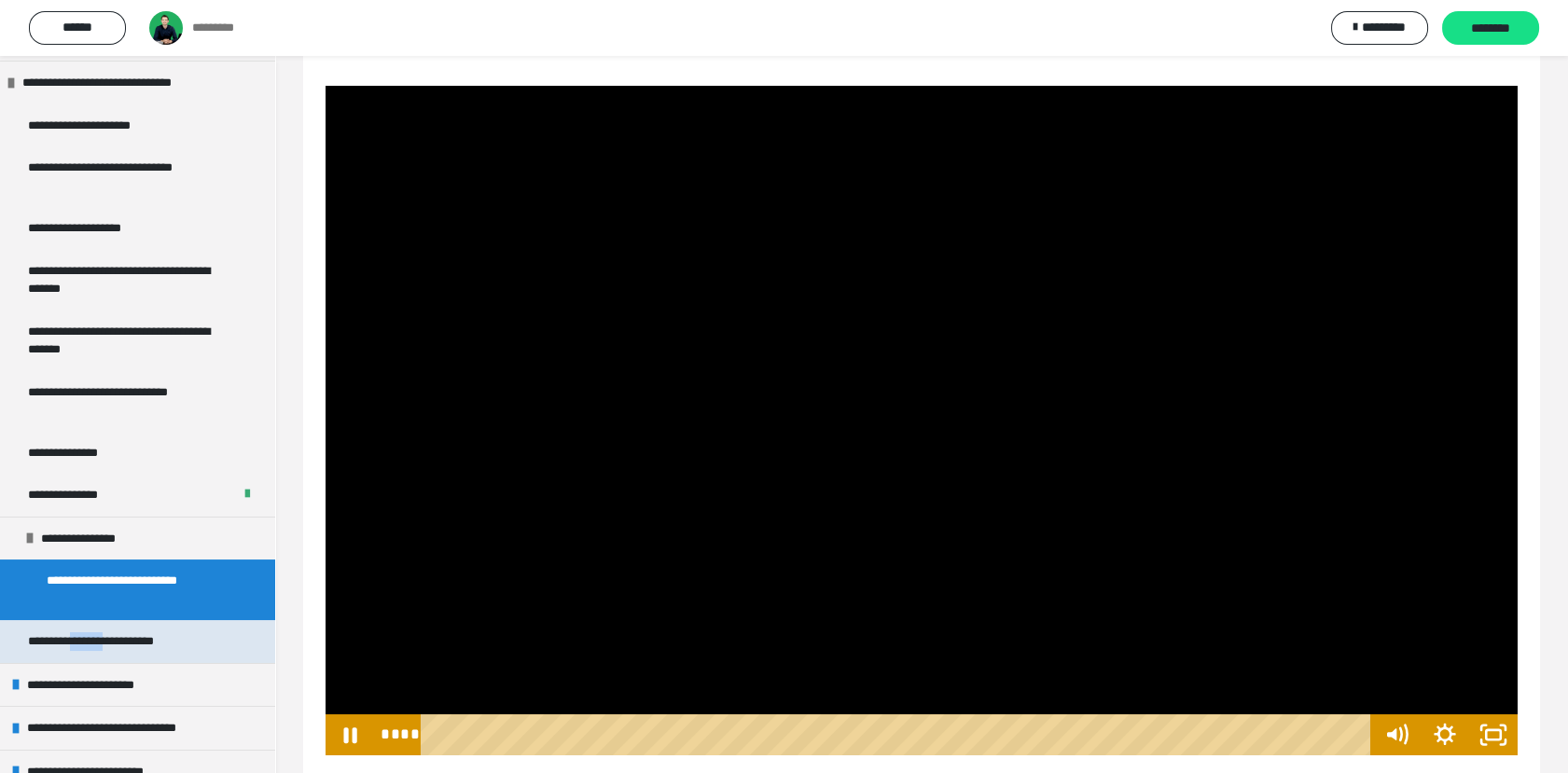 click on "**********" at bounding box center (113, 642) 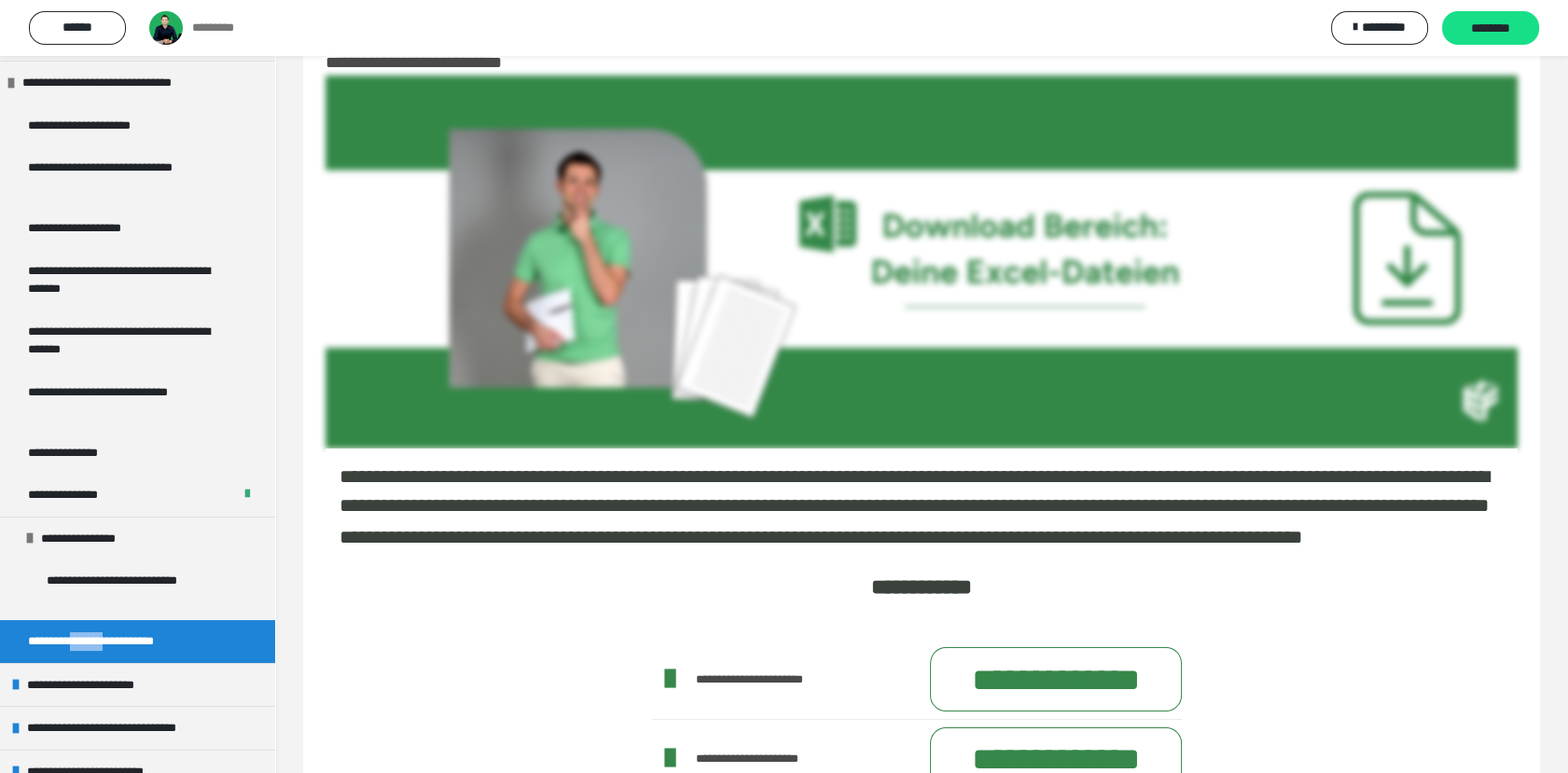scroll, scrollTop: 147, scrollLeft: 0, axis: vertical 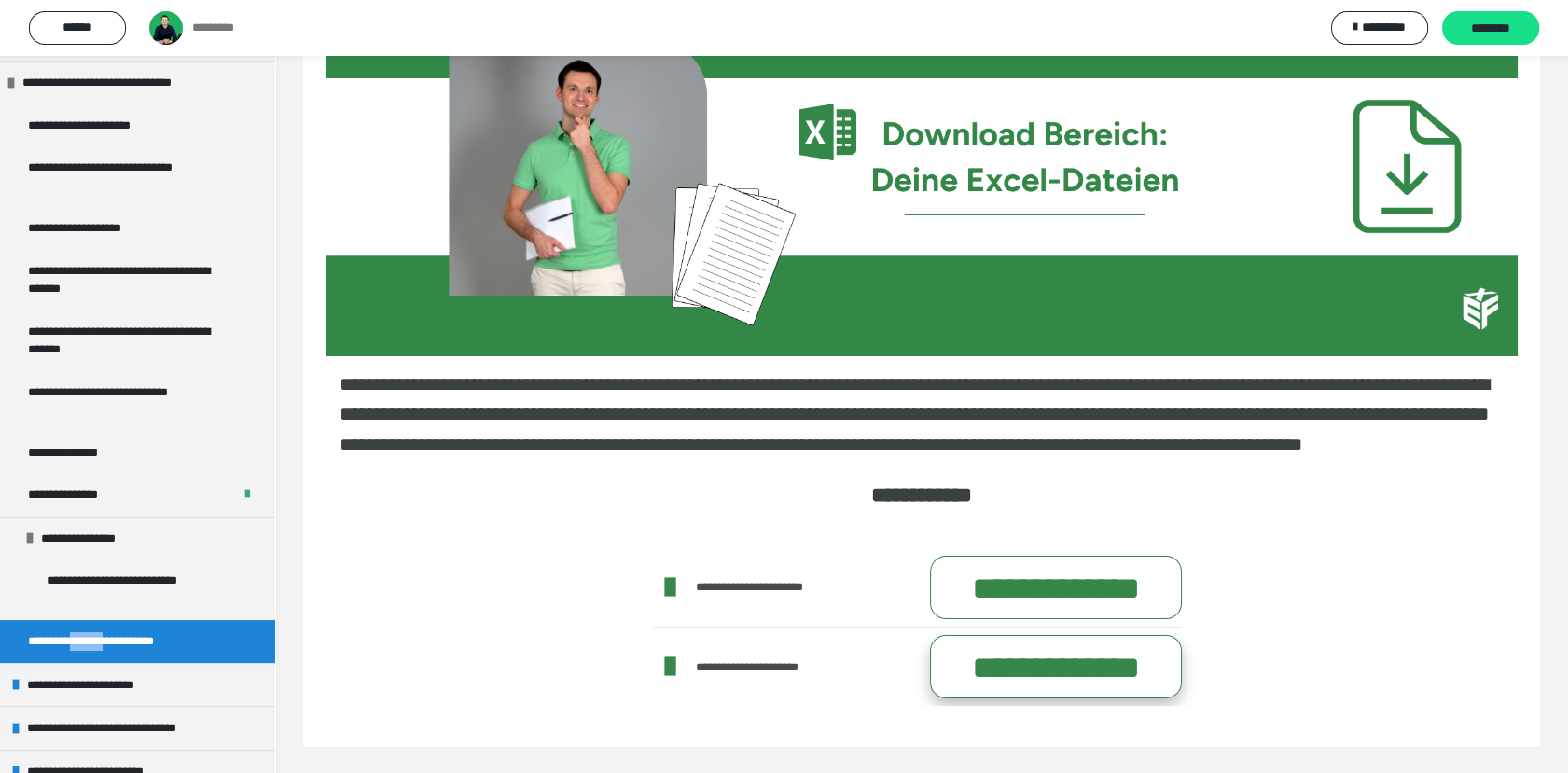 click on "**********" at bounding box center (1056, 667) 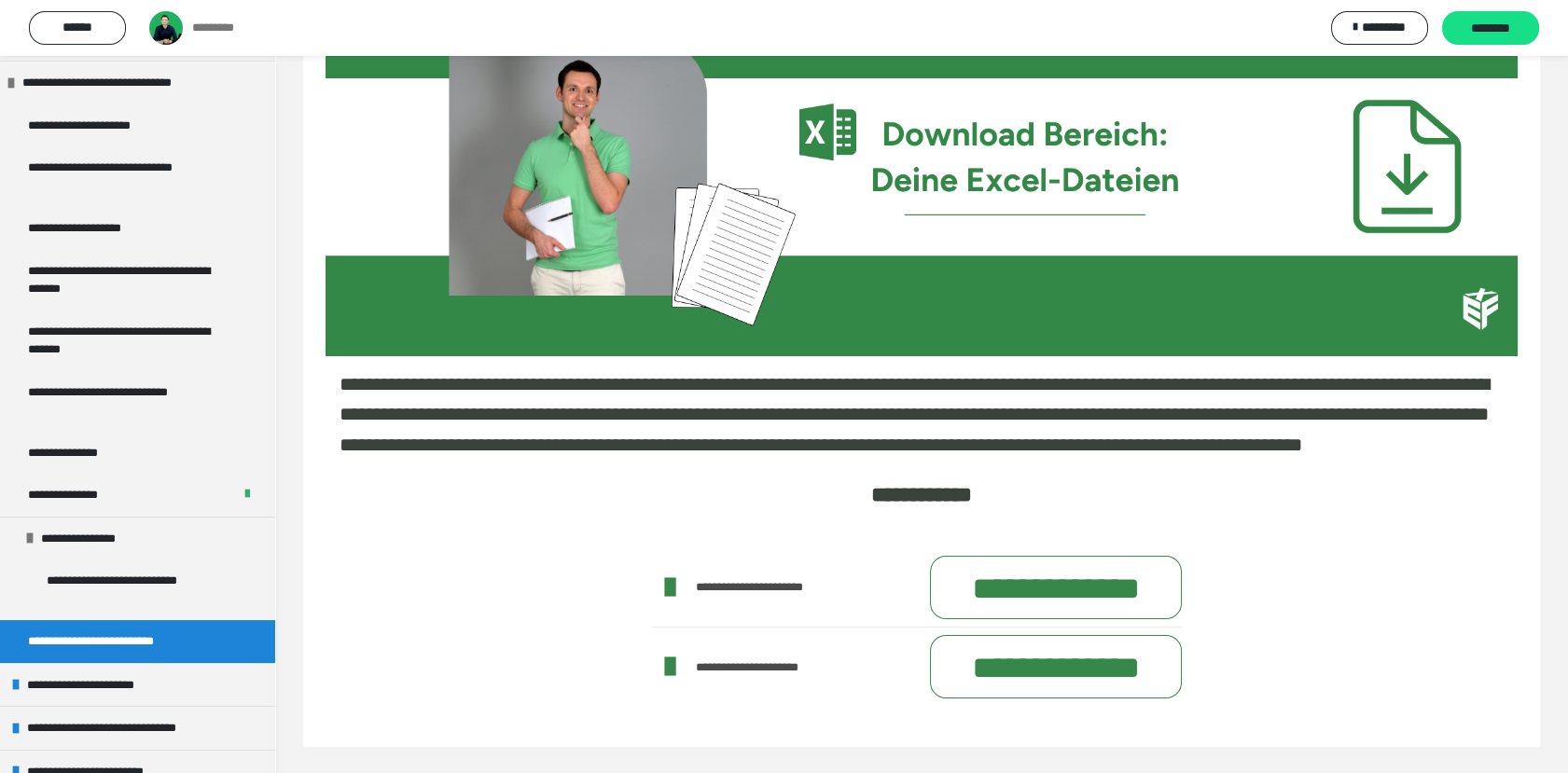 click on "**********" at bounding box center (917, 587) 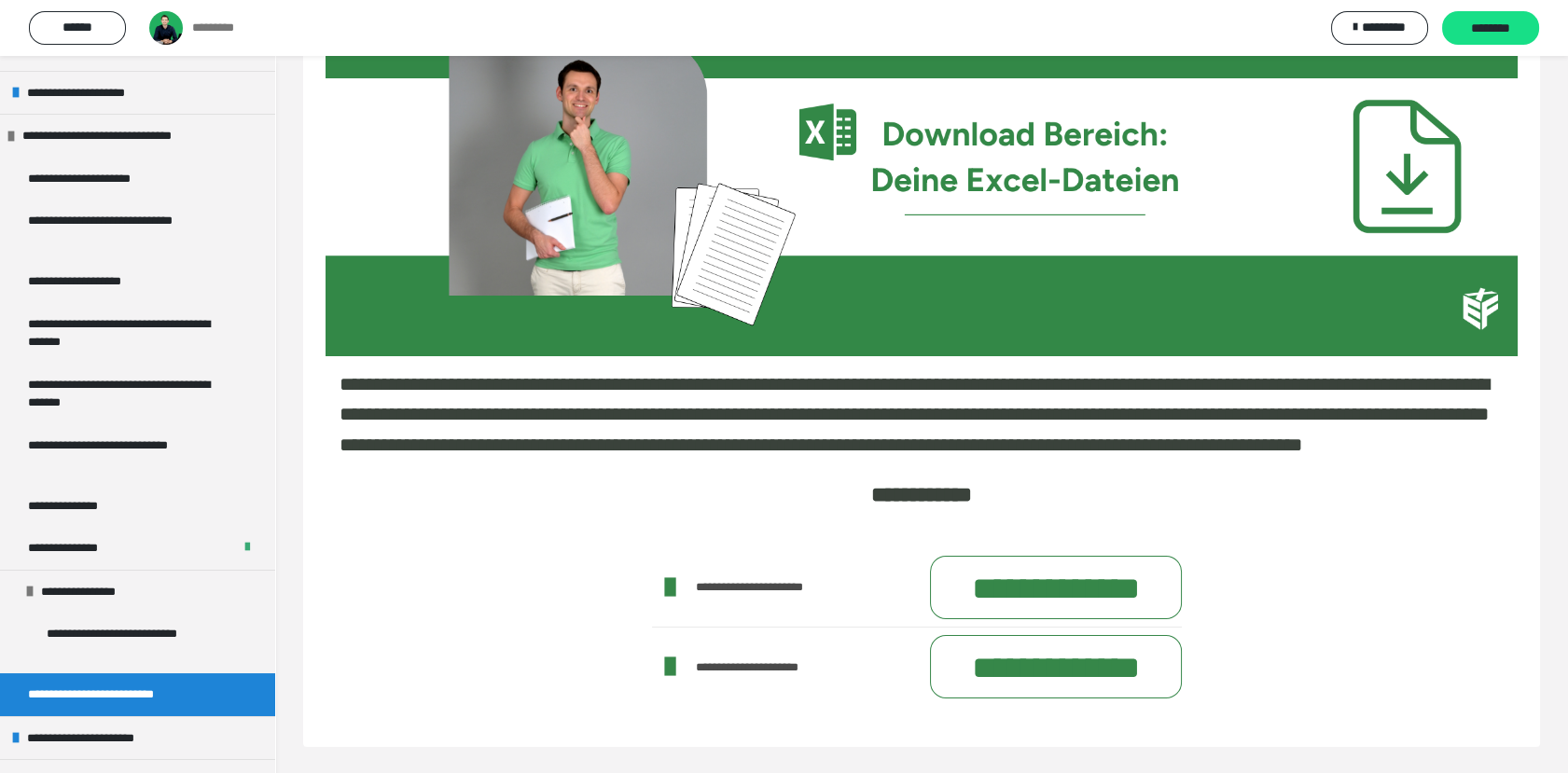 scroll, scrollTop: 412, scrollLeft: 0, axis: vertical 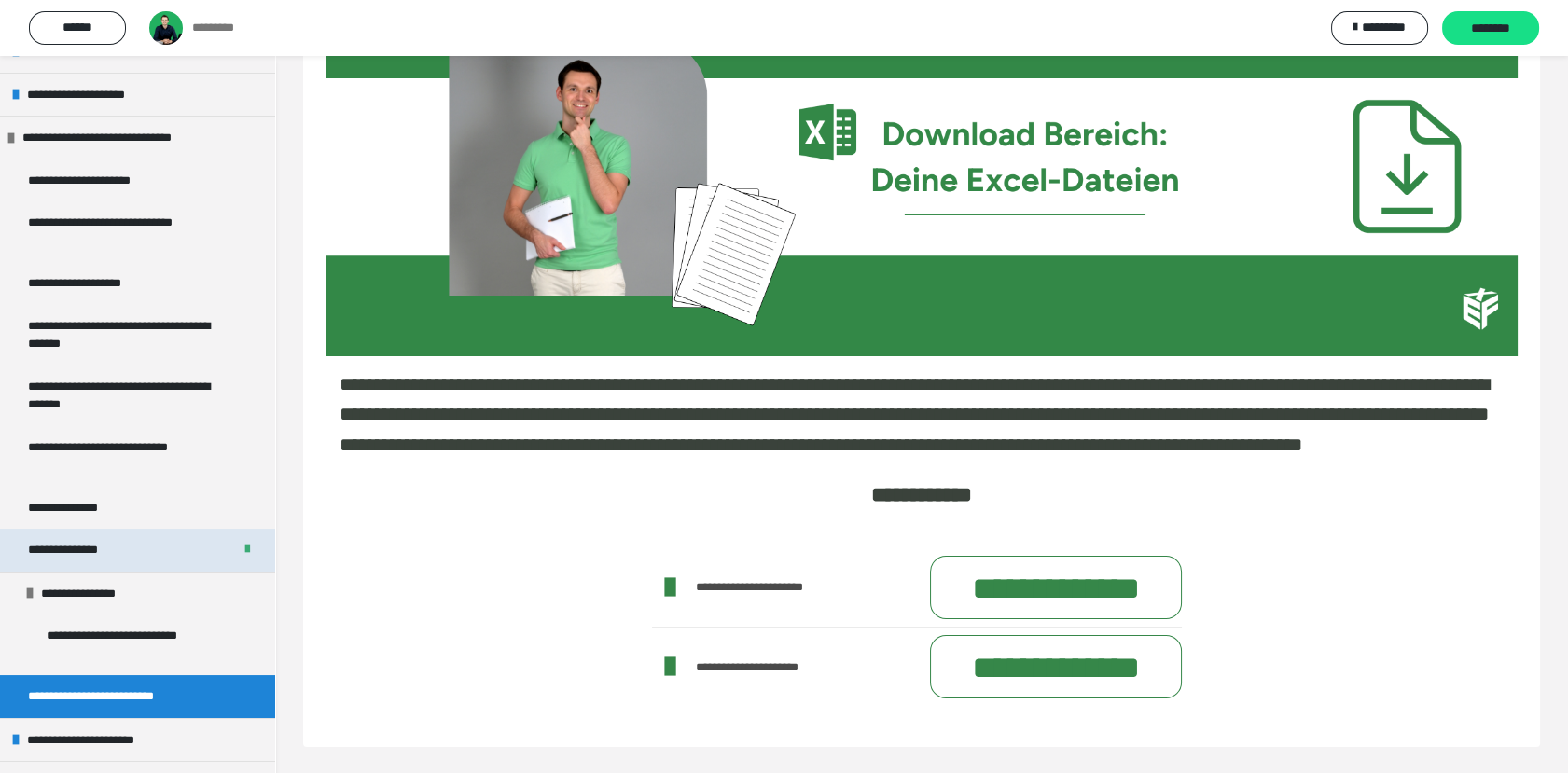 click on "**********" at bounding box center [137, 550] 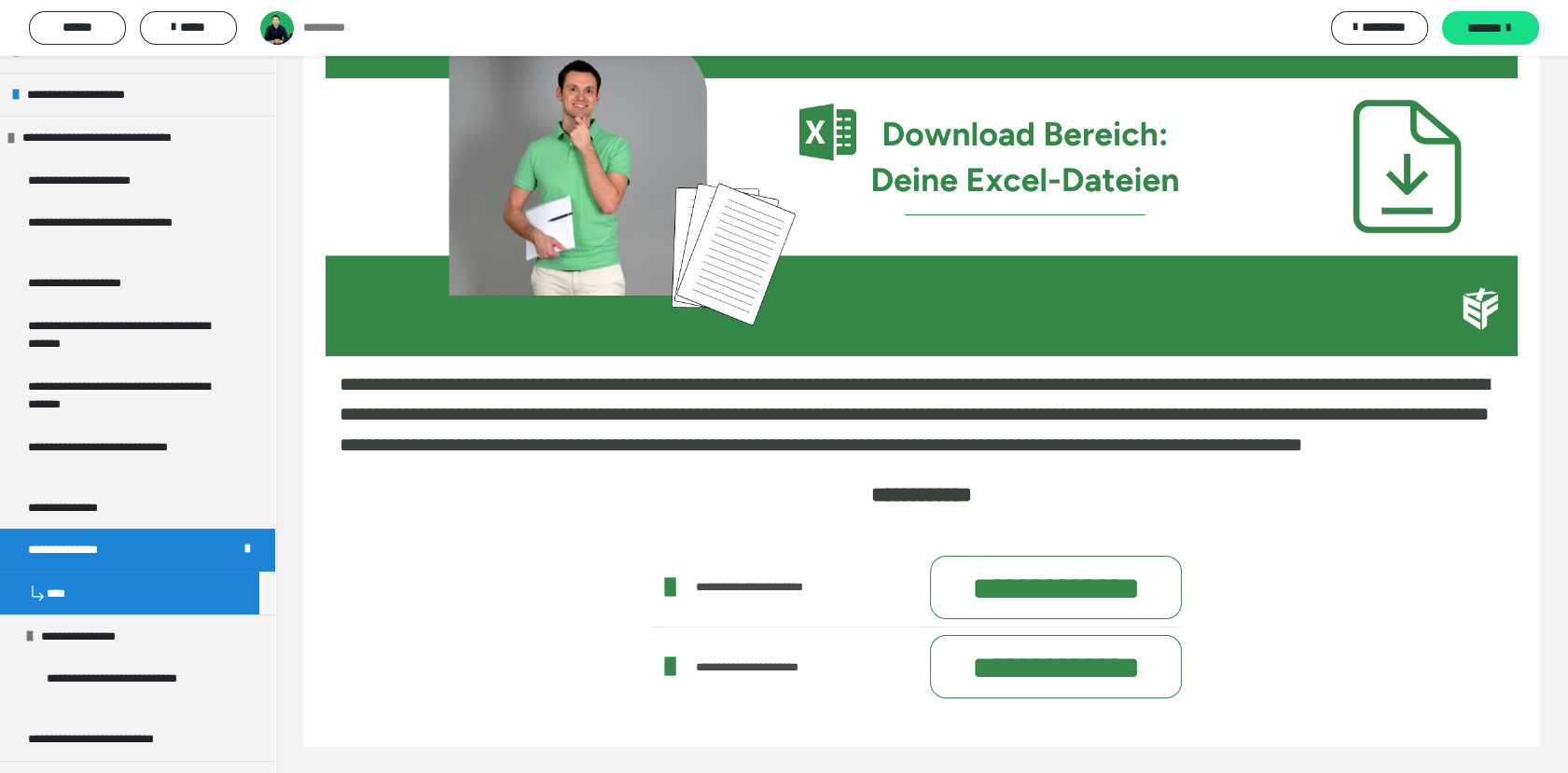 scroll, scrollTop: 127, scrollLeft: 0, axis: vertical 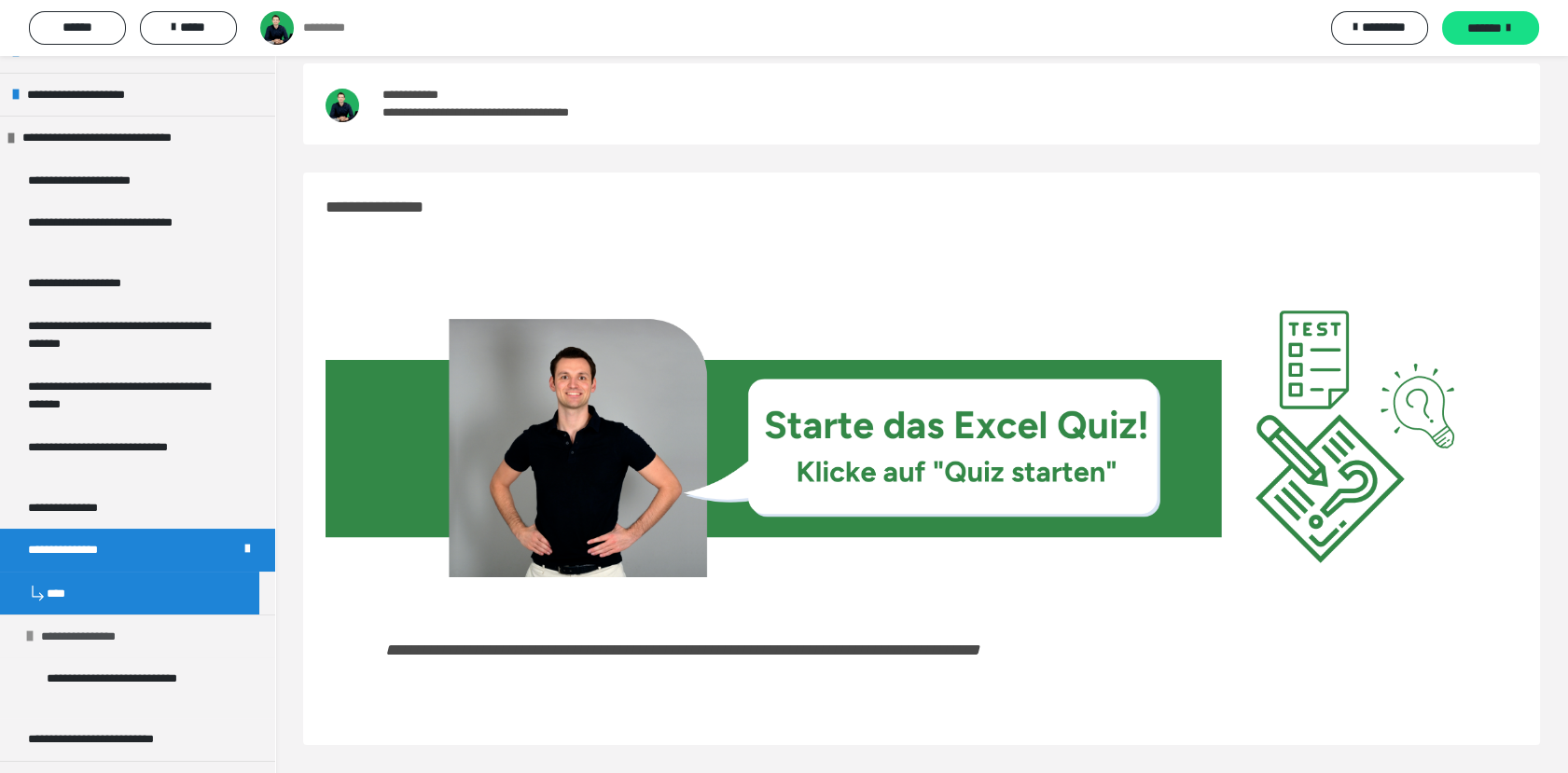click on "**********" at bounding box center (89, 637) 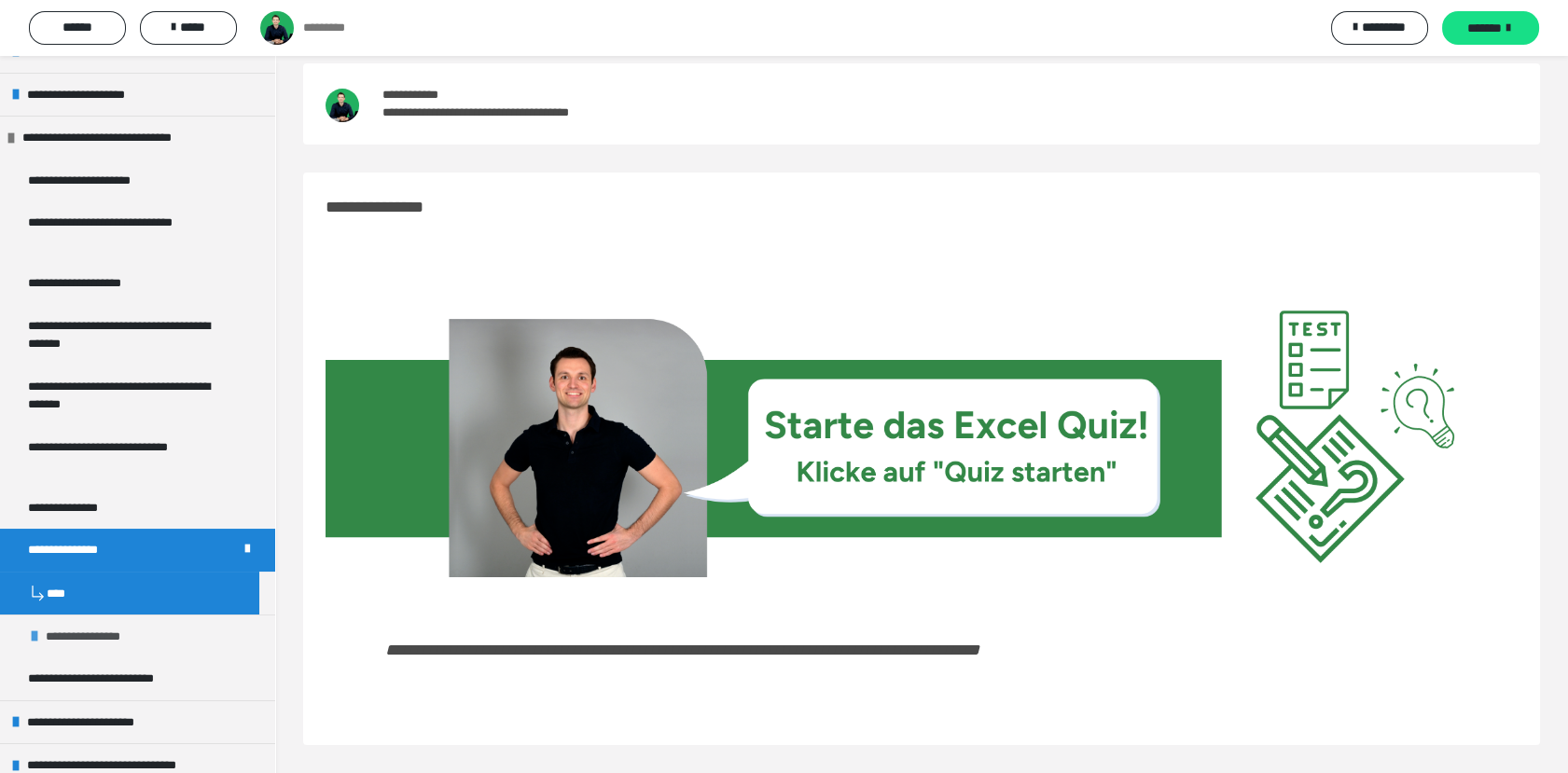 click on "**********" at bounding box center (93, 637) 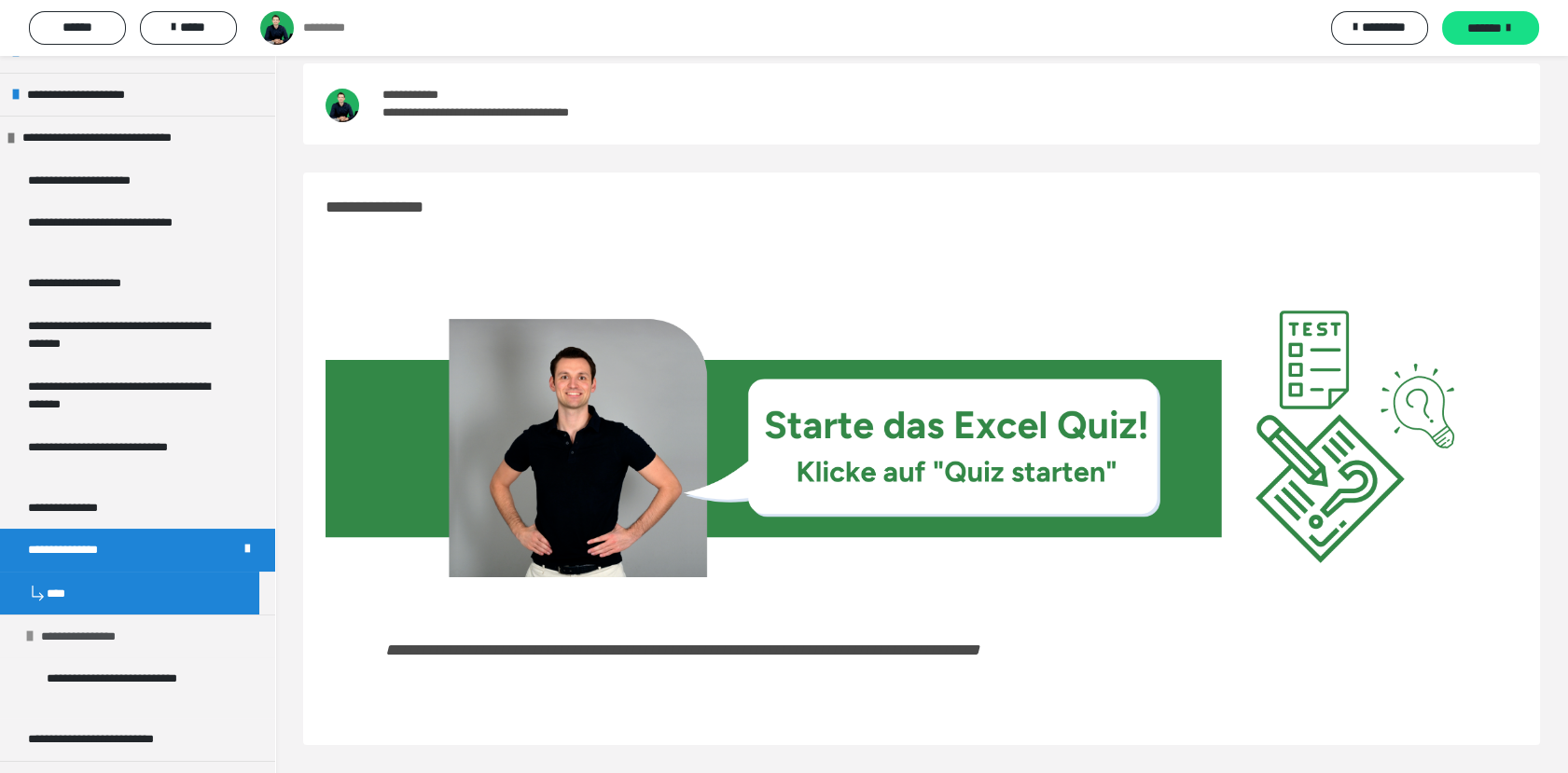 click on "**********" at bounding box center [89, 637] 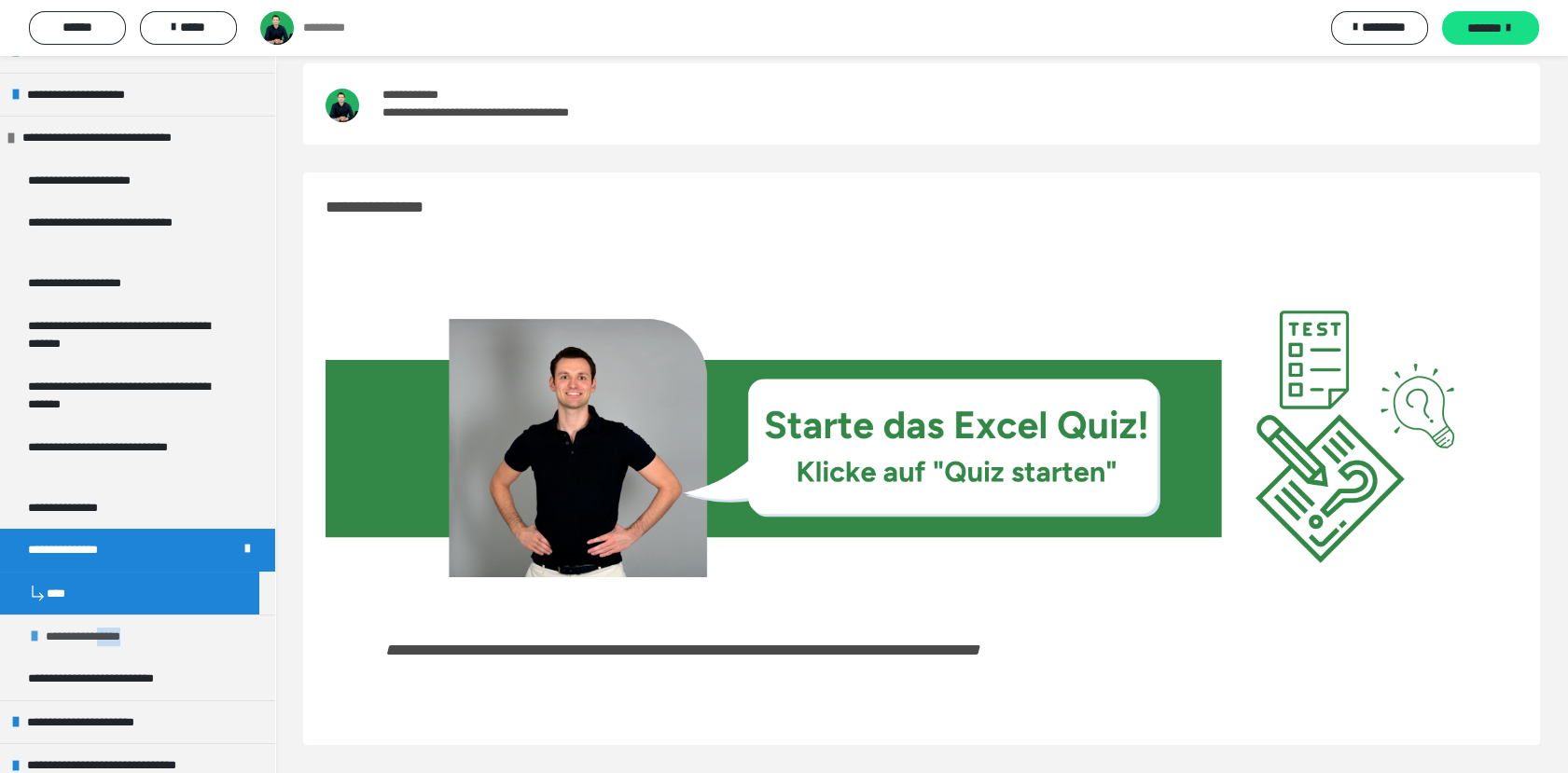 click on "**********" at bounding box center [93, 637] 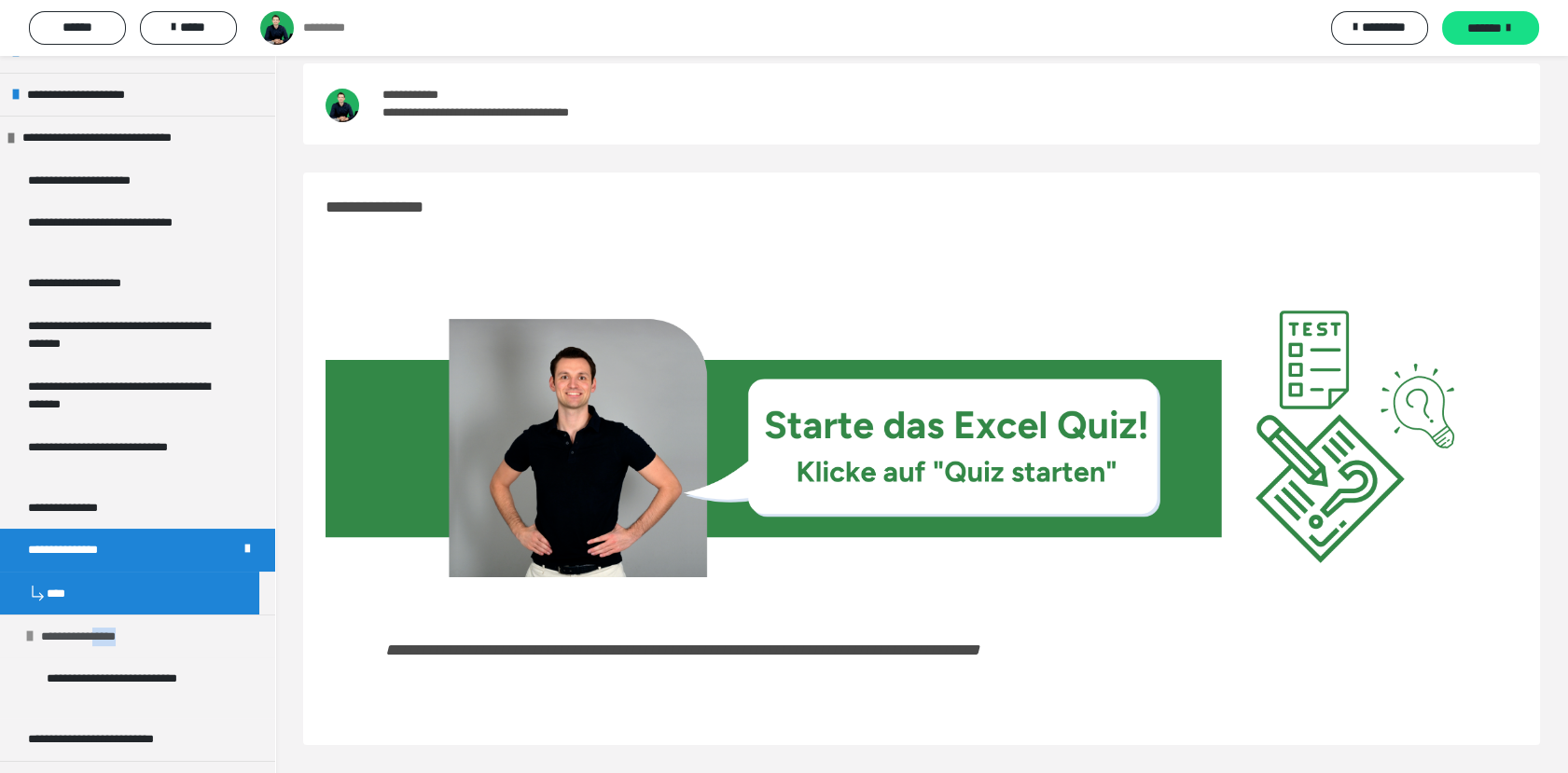 drag, startPoint x: 135, startPoint y: 636, endPoint x: 226, endPoint y: 642, distance: 91.19759 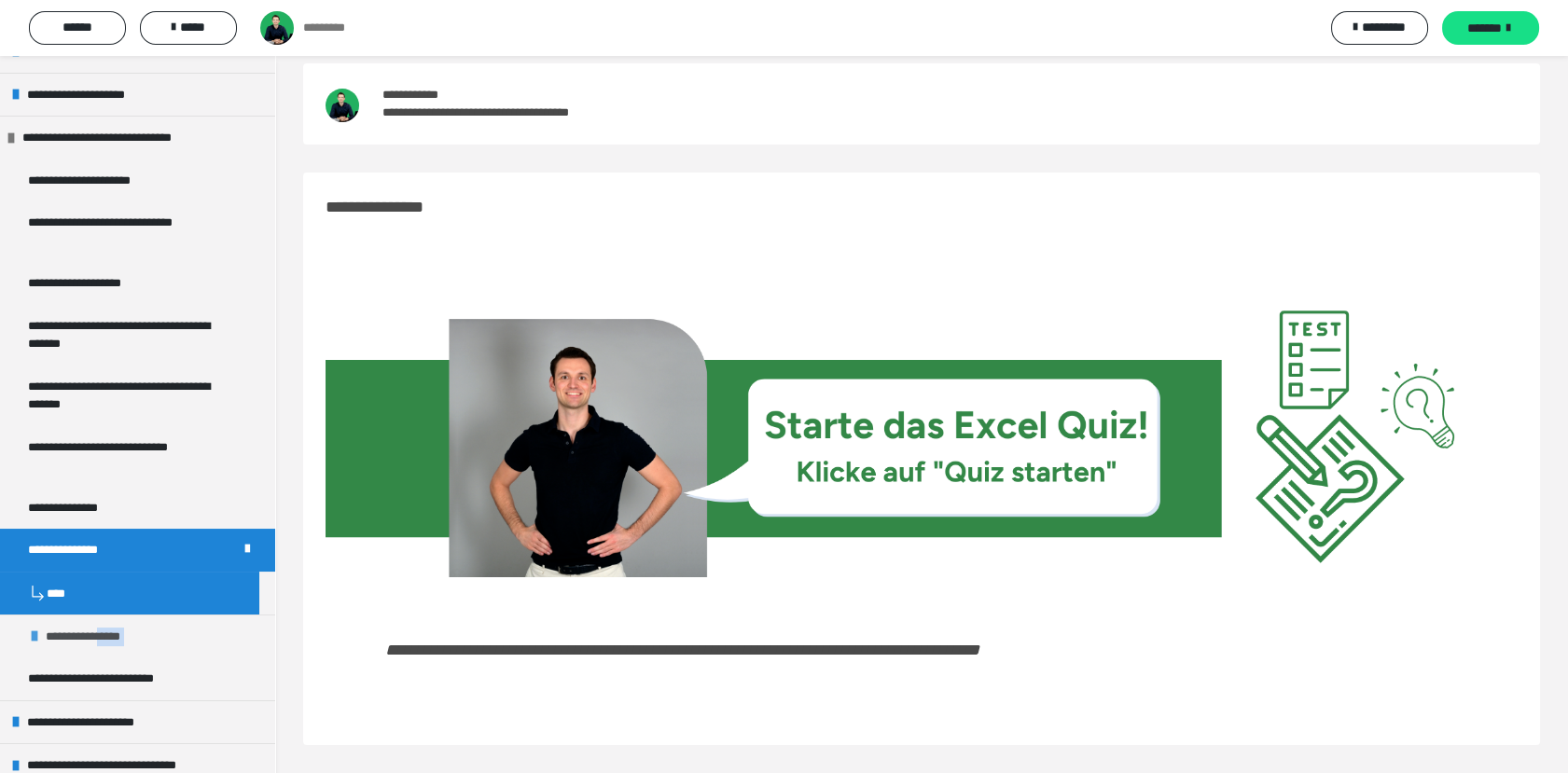 click on "**********" at bounding box center [137, 636] 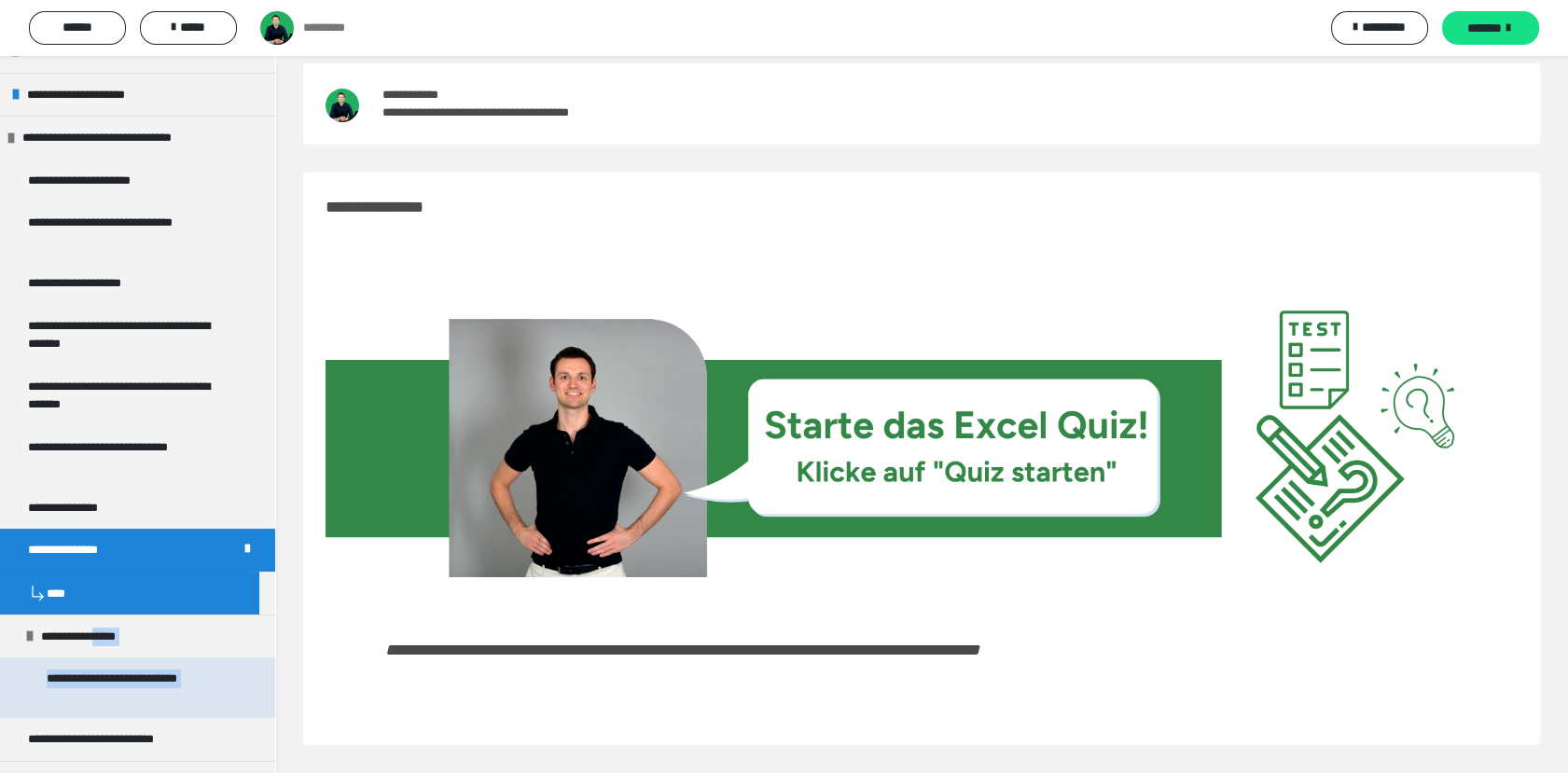 drag, startPoint x: 226, startPoint y: 642, endPoint x: 108, endPoint y: 687, distance: 126.28935 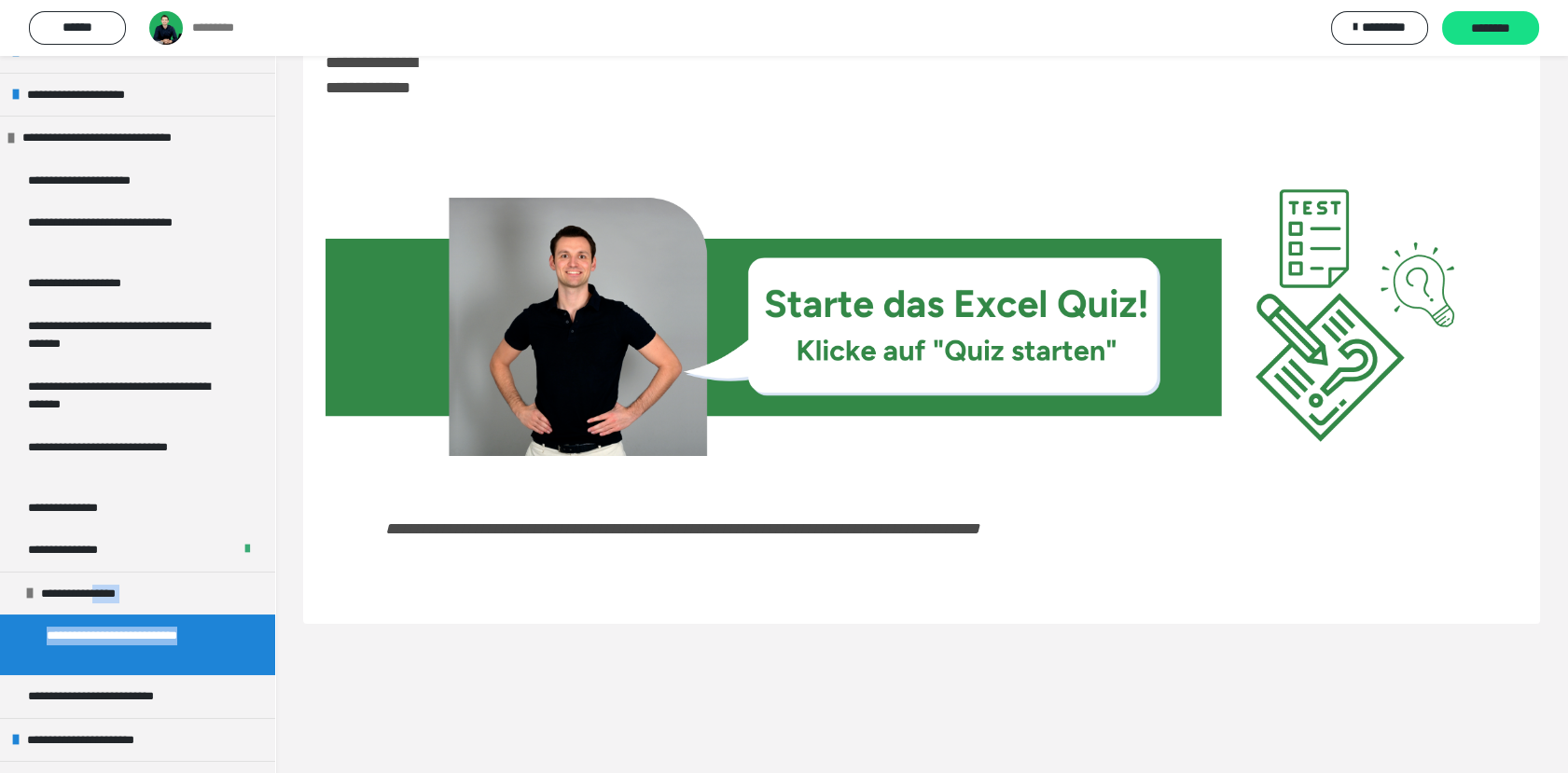 click on "**********" at bounding box center [137, 438] 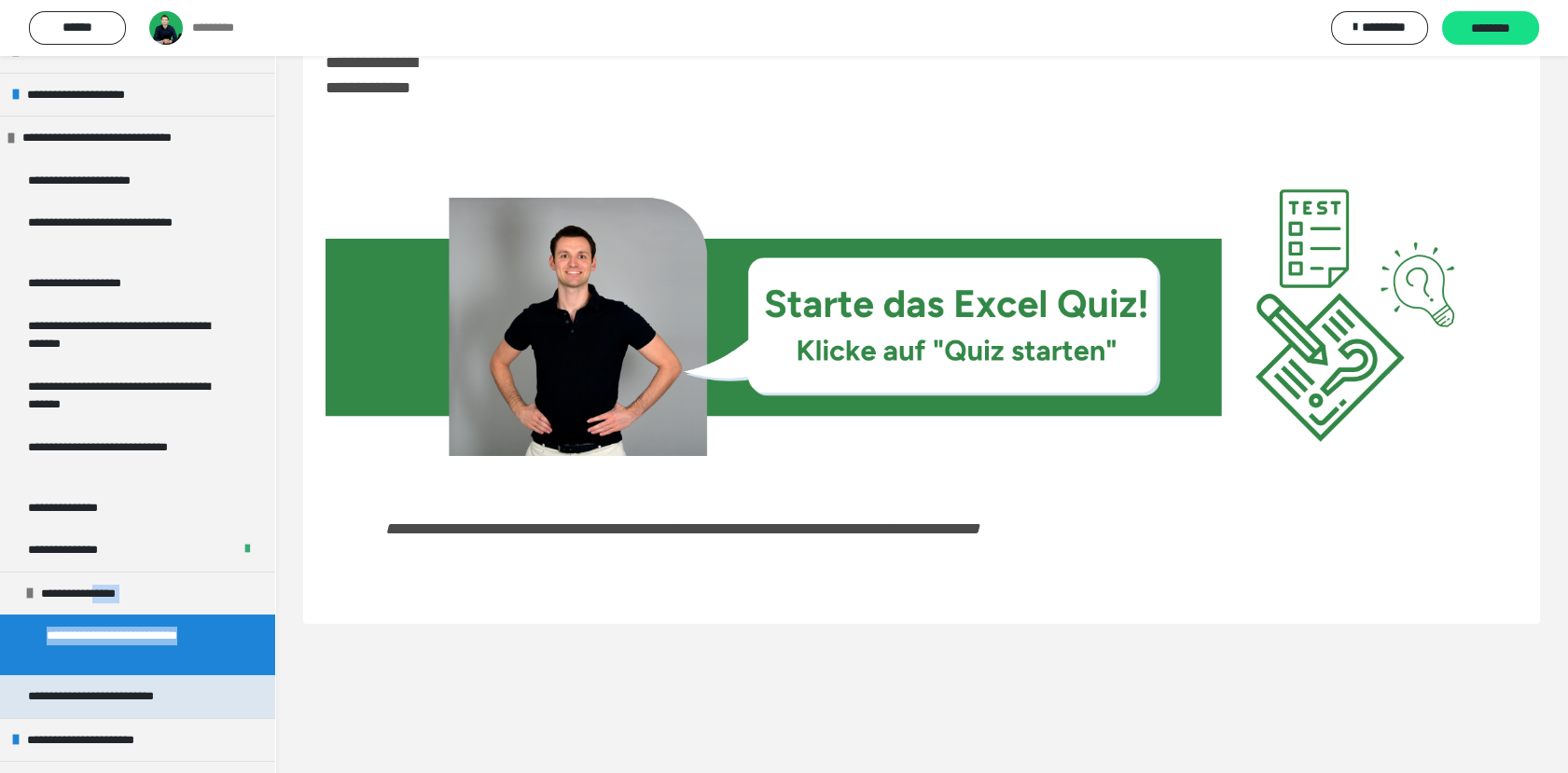 scroll, scrollTop: 56, scrollLeft: 0, axis: vertical 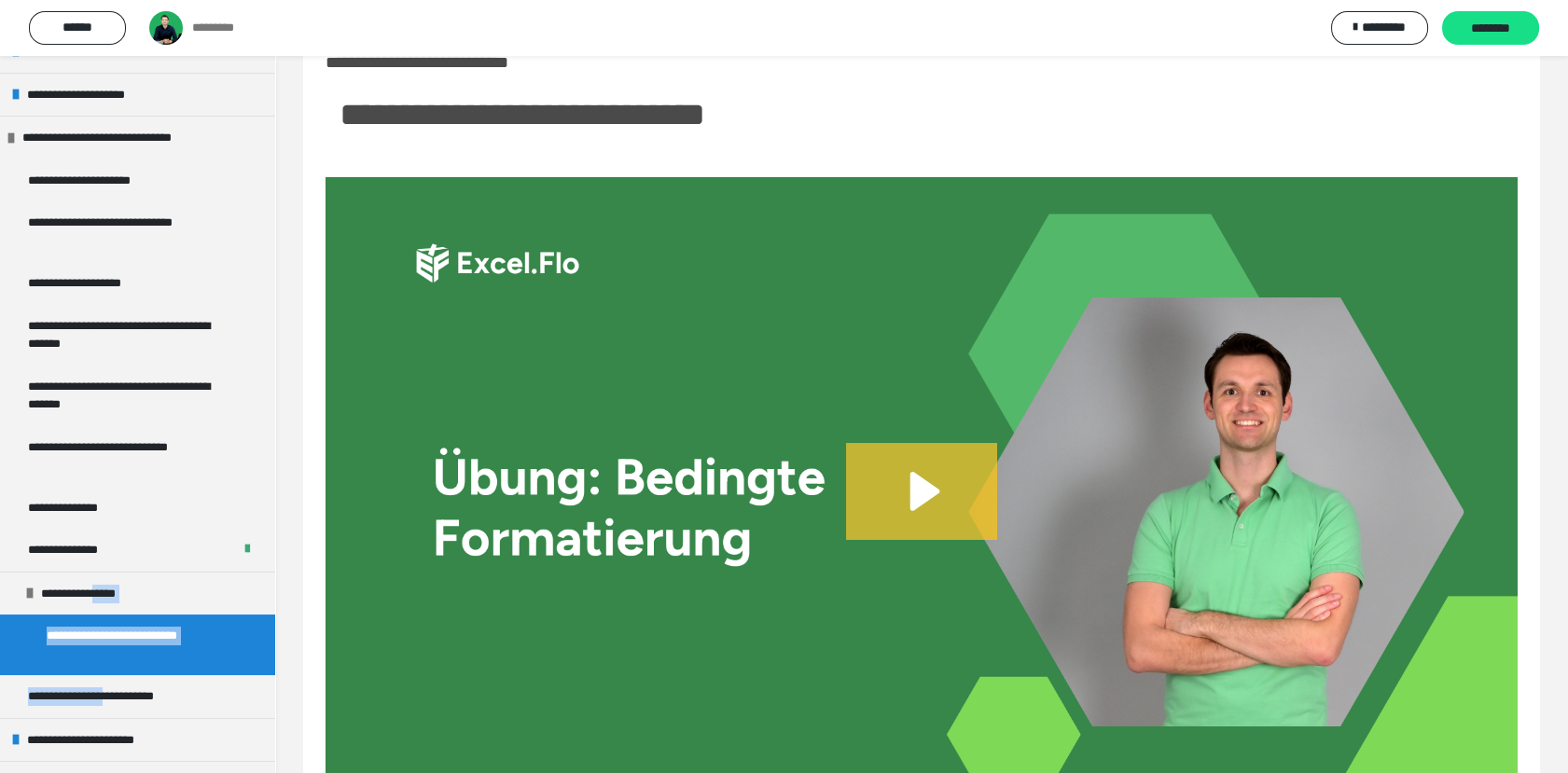 click 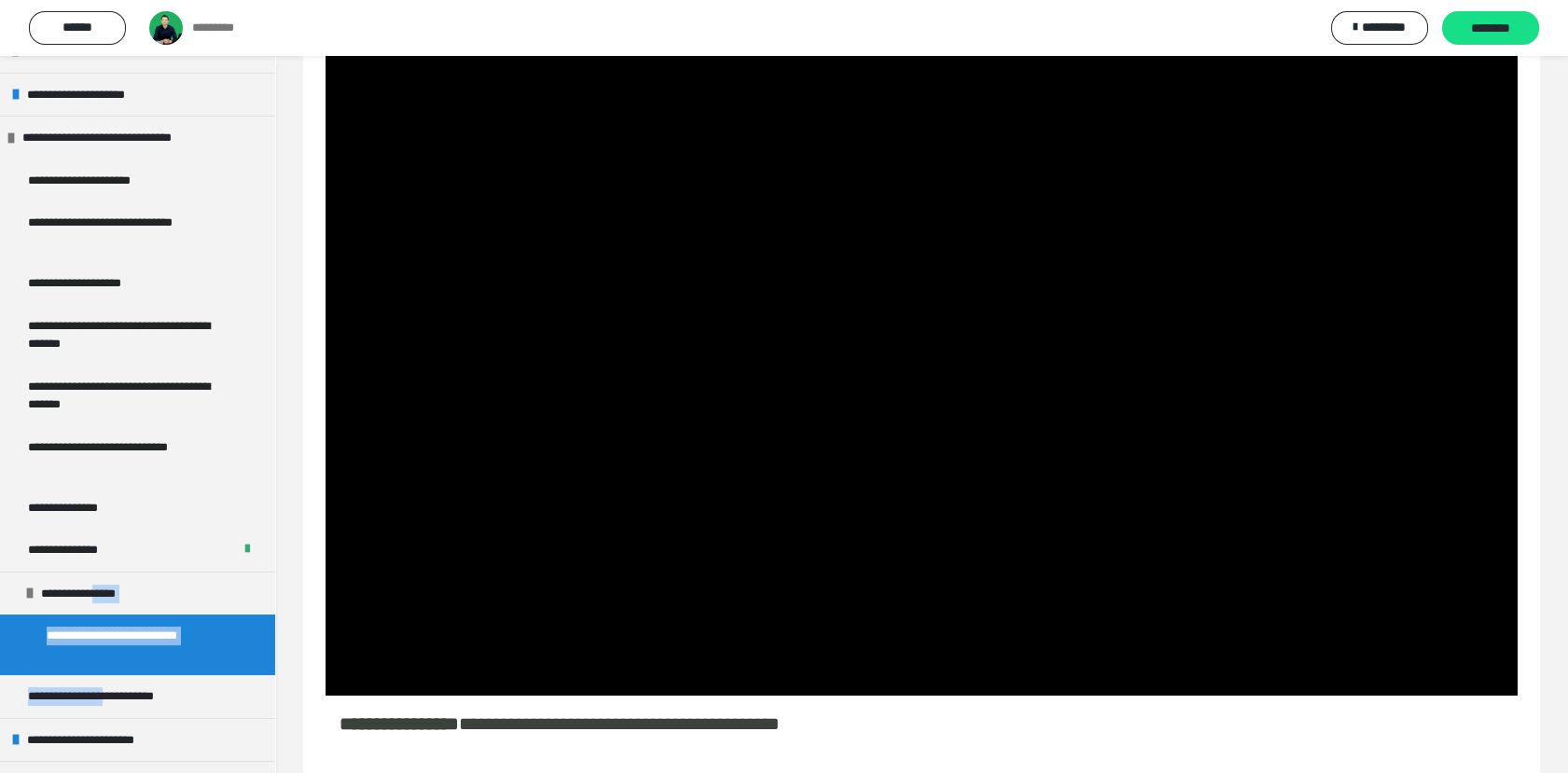 scroll, scrollTop: 212, scrollLeft: 0, axis: vertical 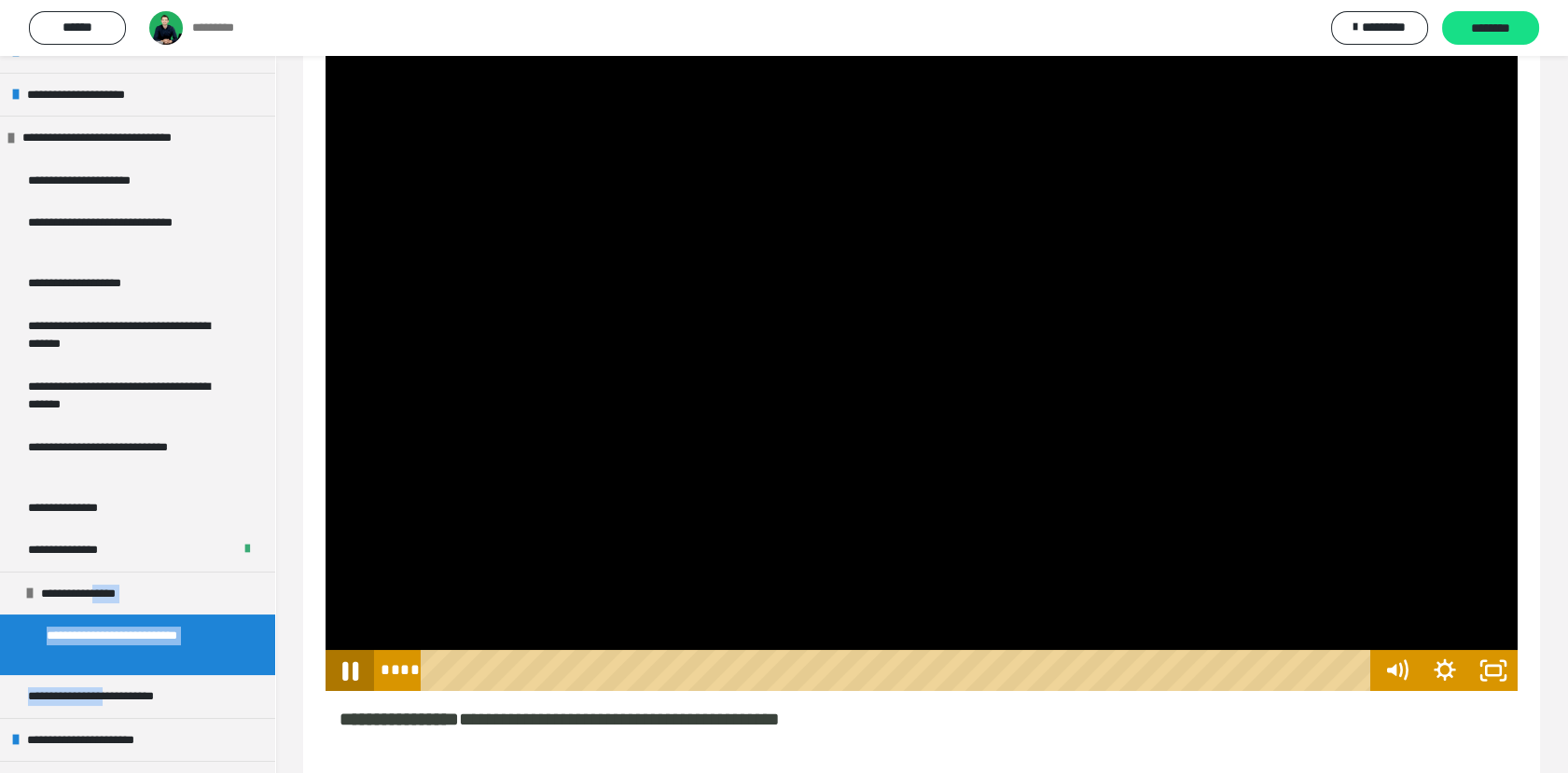 click 